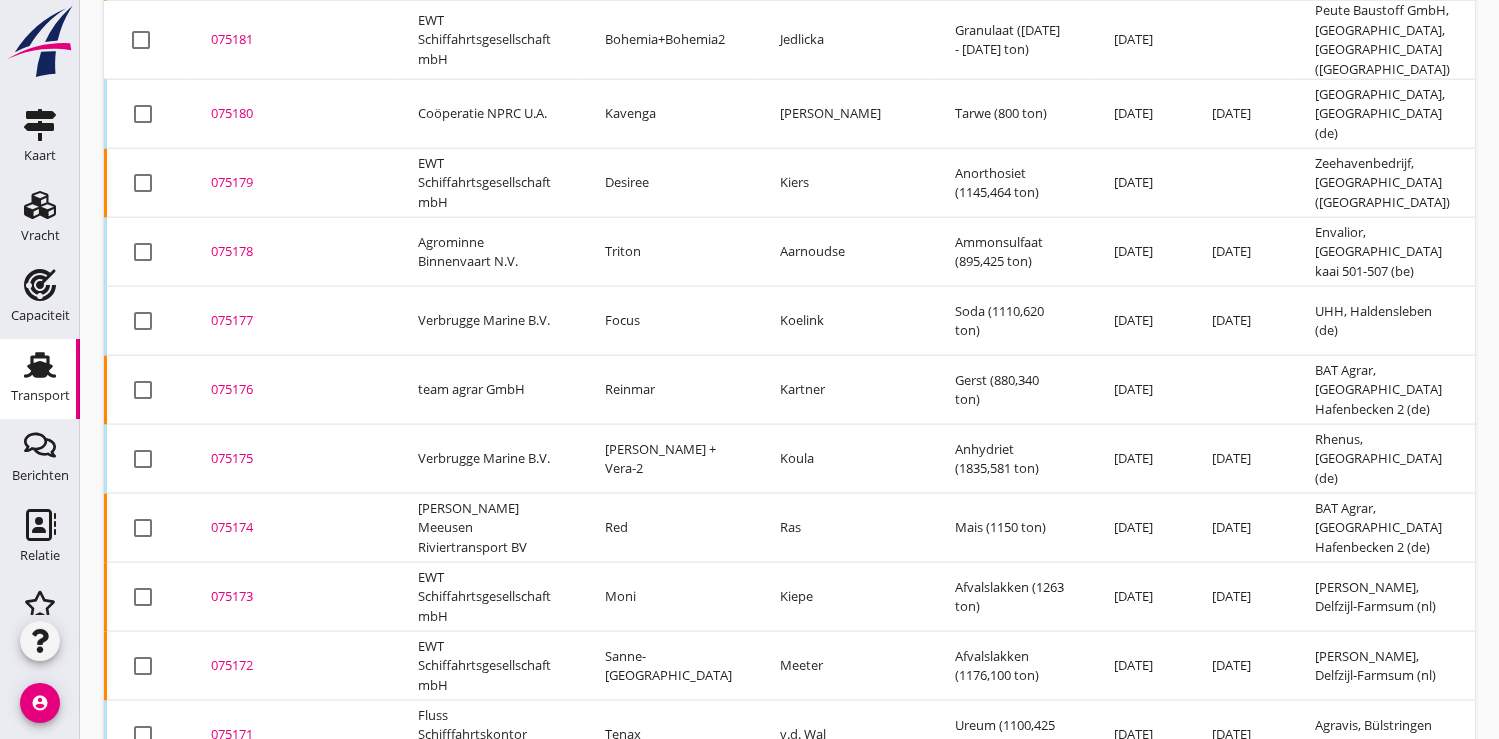 scroll, scrollTop: 2730, scrollLeft: 0, axis: vertical 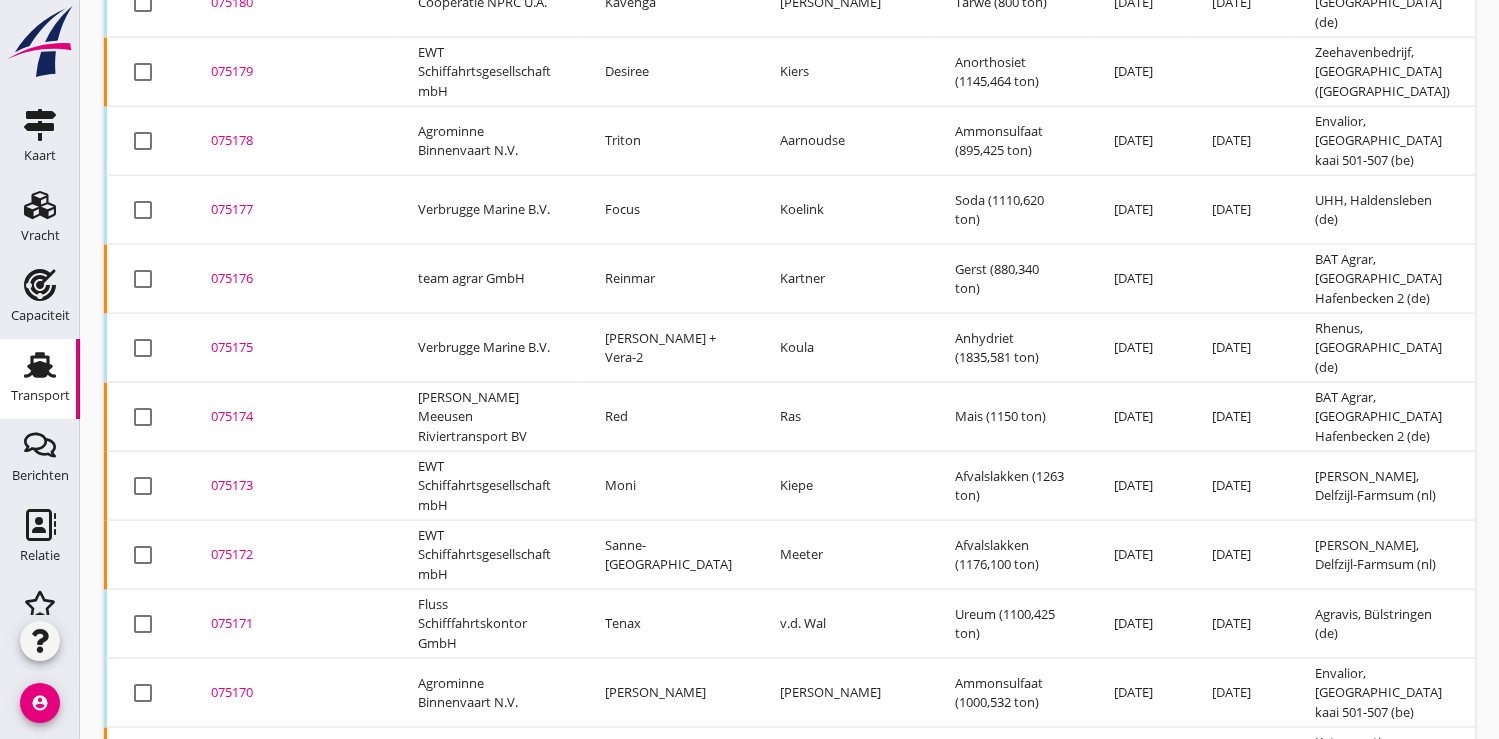 click on "075171" at bounding box center [290, 624] 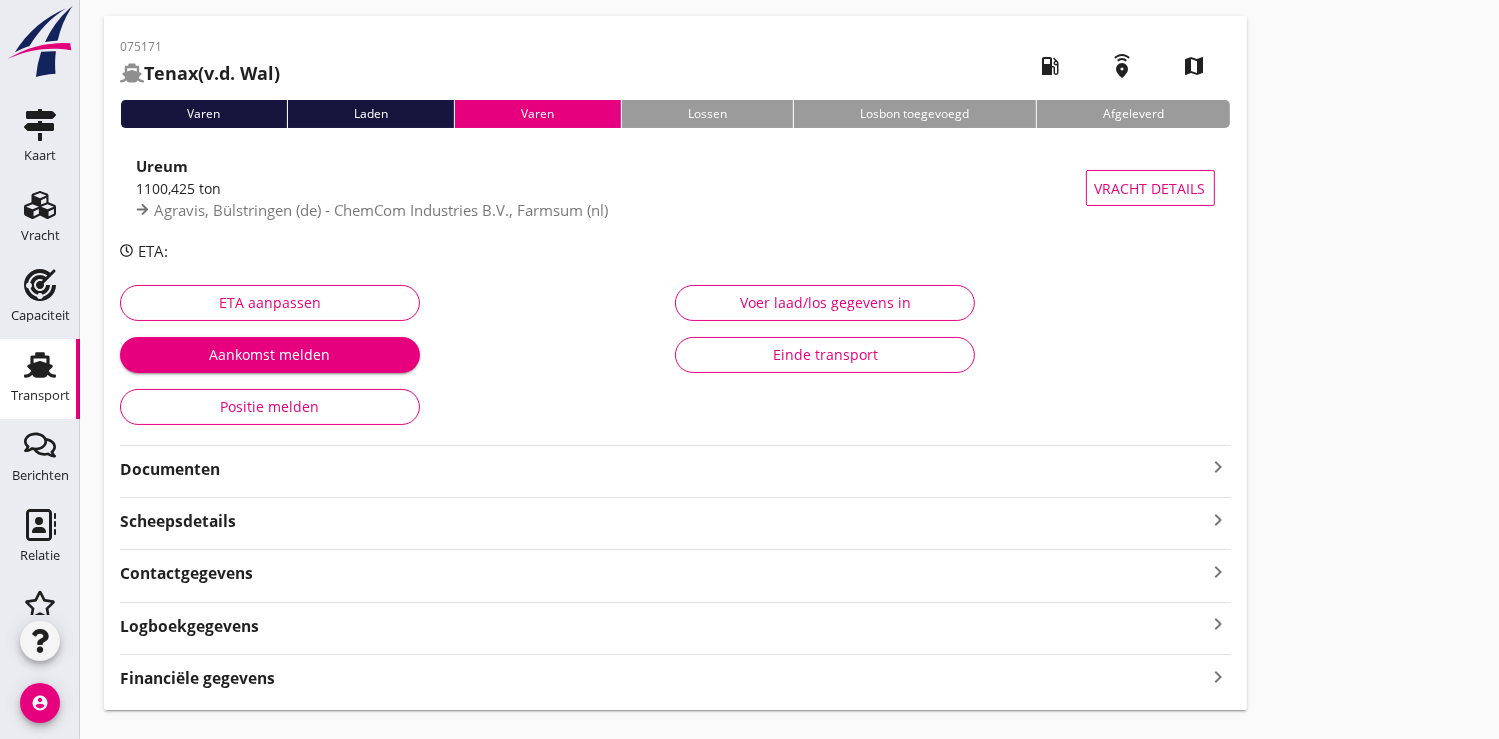 scroll, scrollTop: 114, scrollLeft: 0, axis: vertical 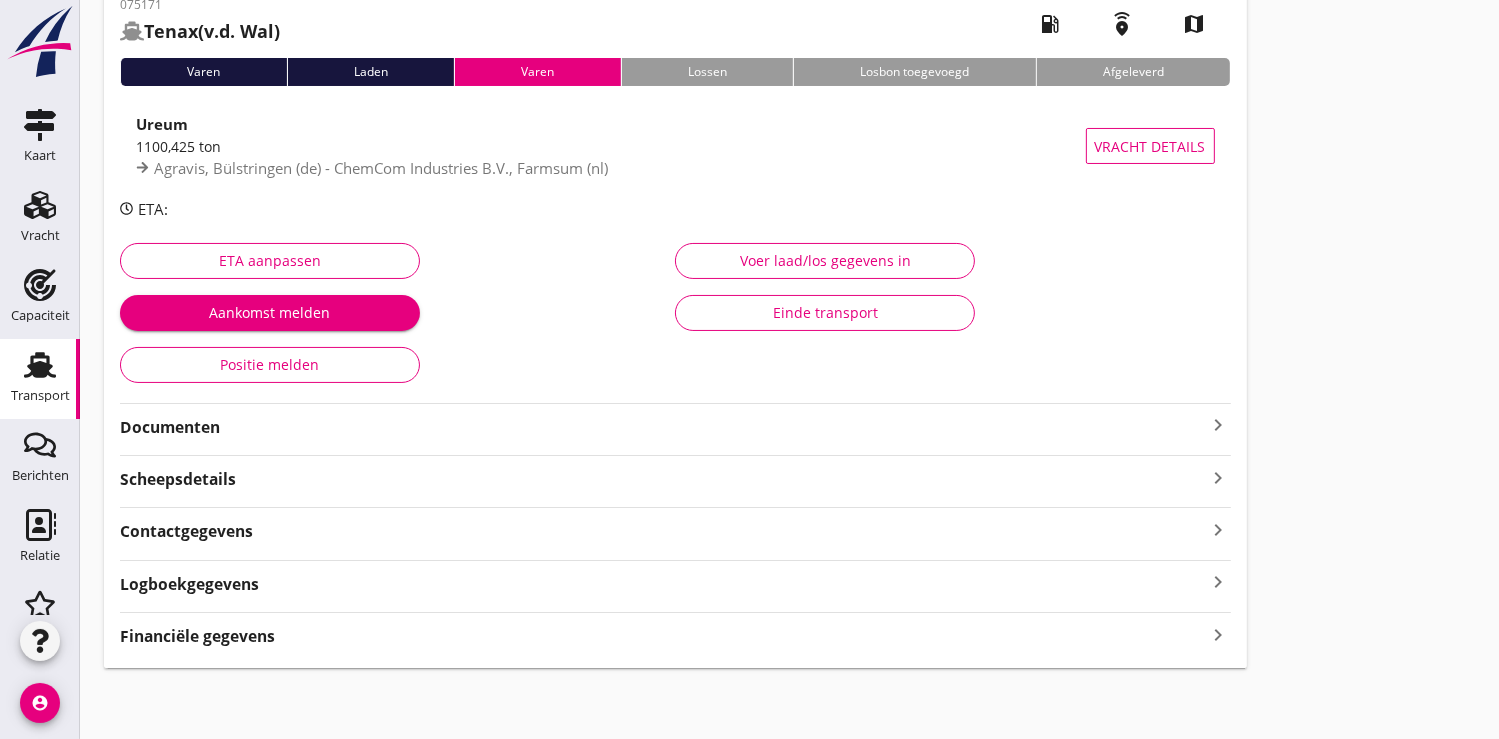 click on "Documenten" at bounding box center (663, 427) 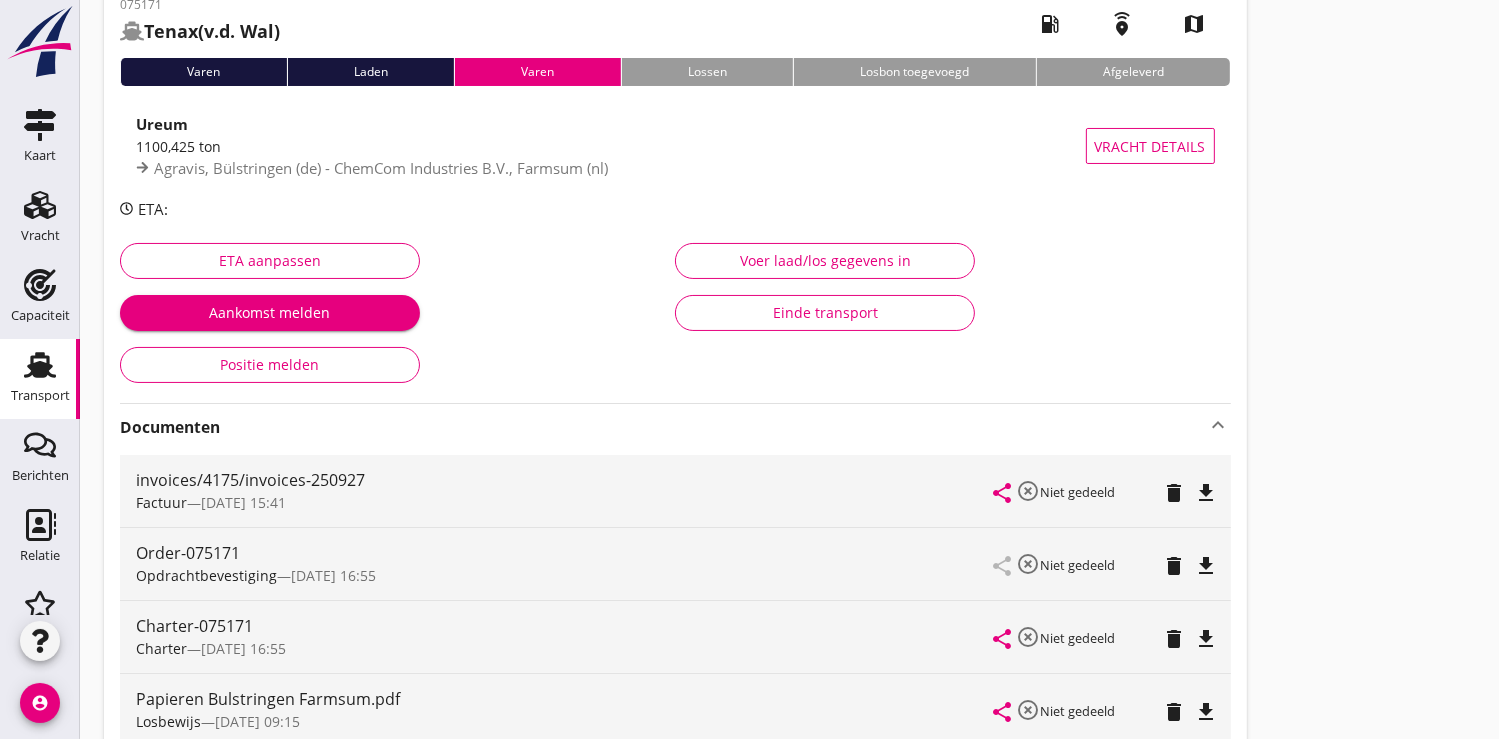 click on "file_download" at bounding box center (1207, 639) 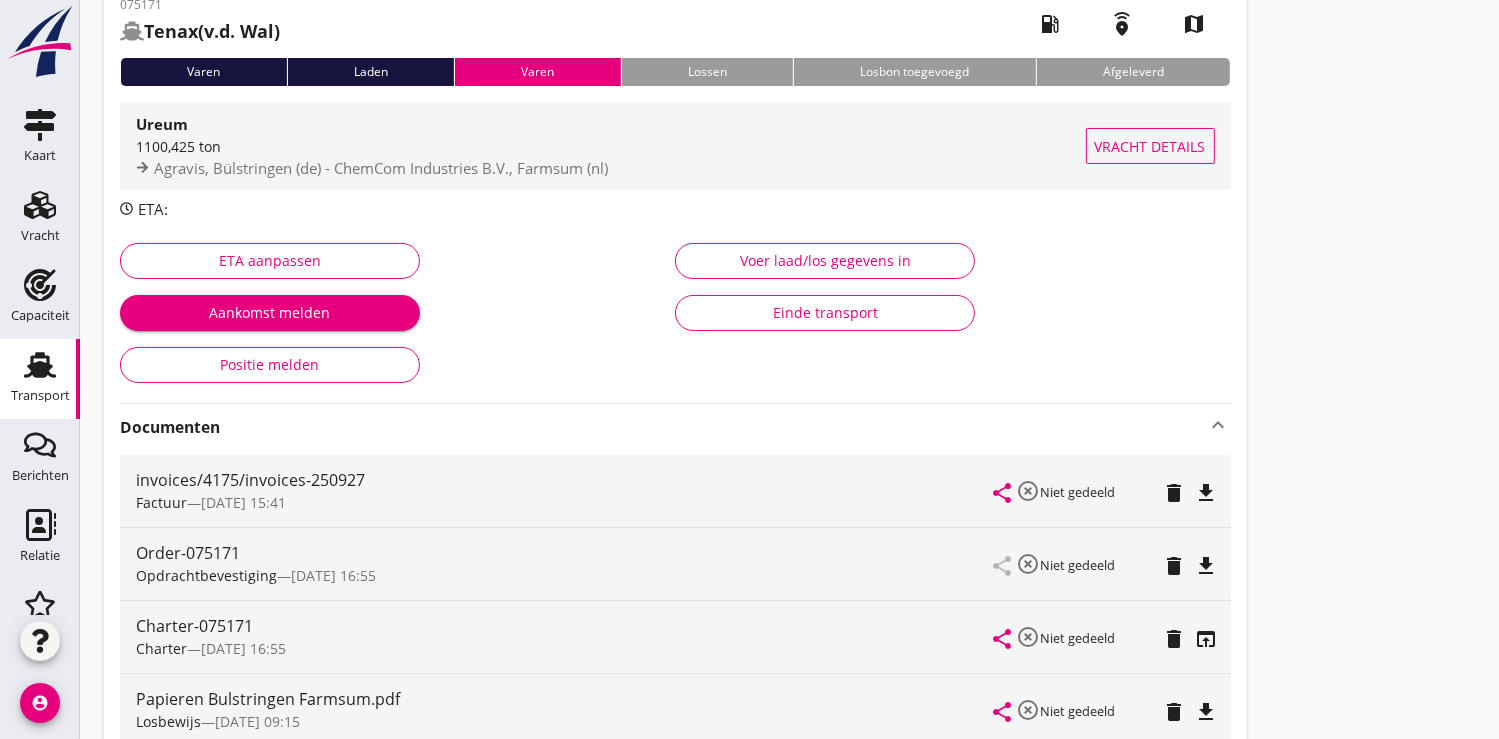 click on "1100,425 ton" at bounding box center (611, 146) 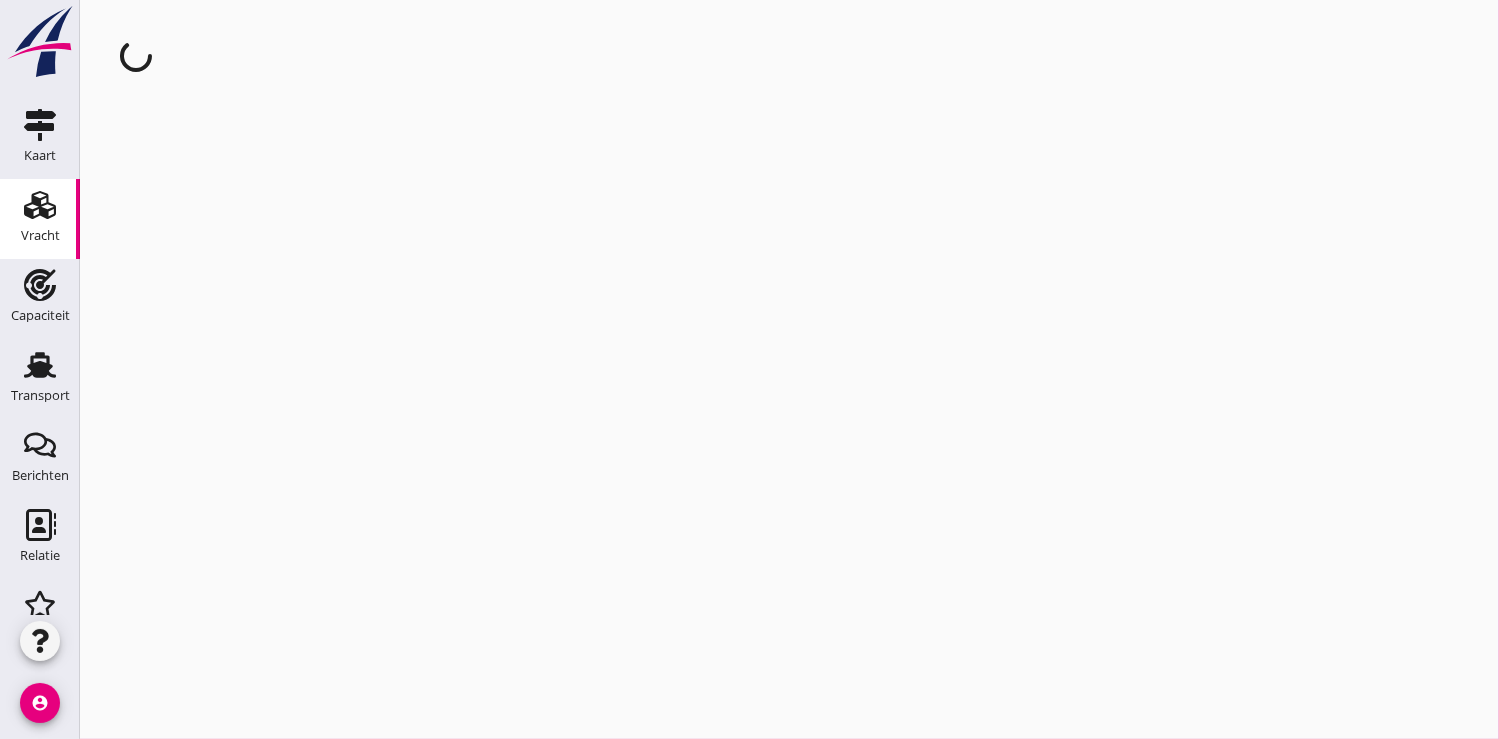 scroll, scrollTop: 0, scrollLeft: 0, axis: both 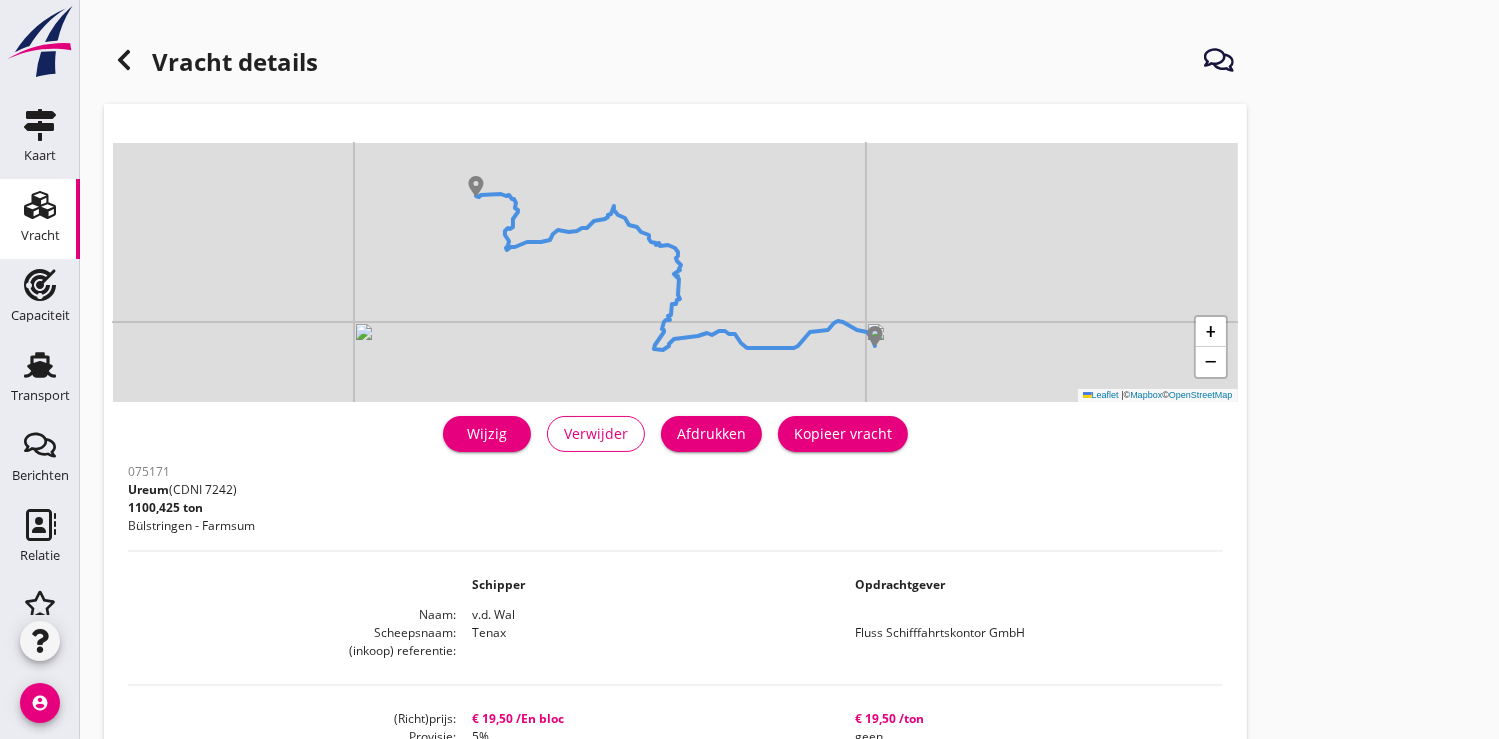 click on "Wijzig" at bounding box center (487, 433) 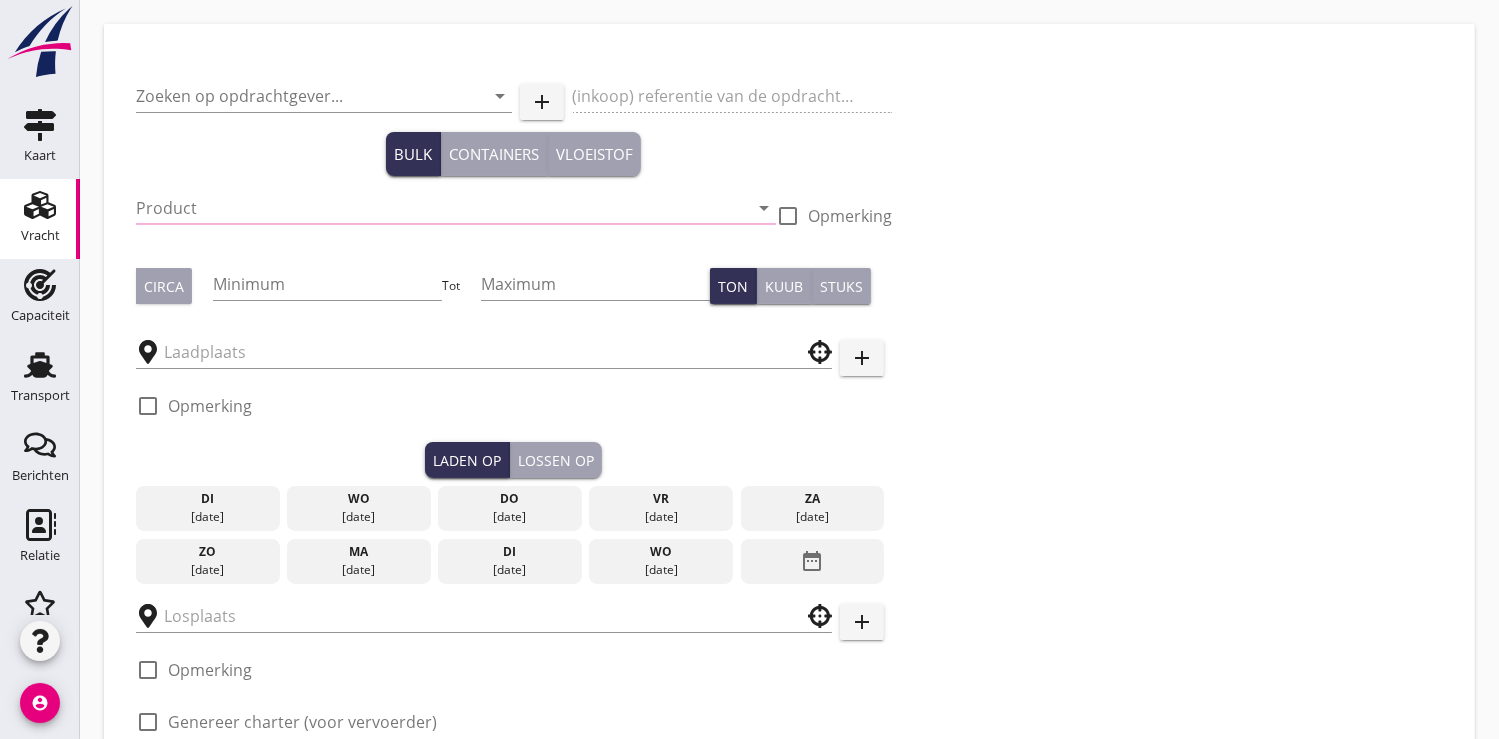 type on "Fluss Schifffahrtskontor GmbH" 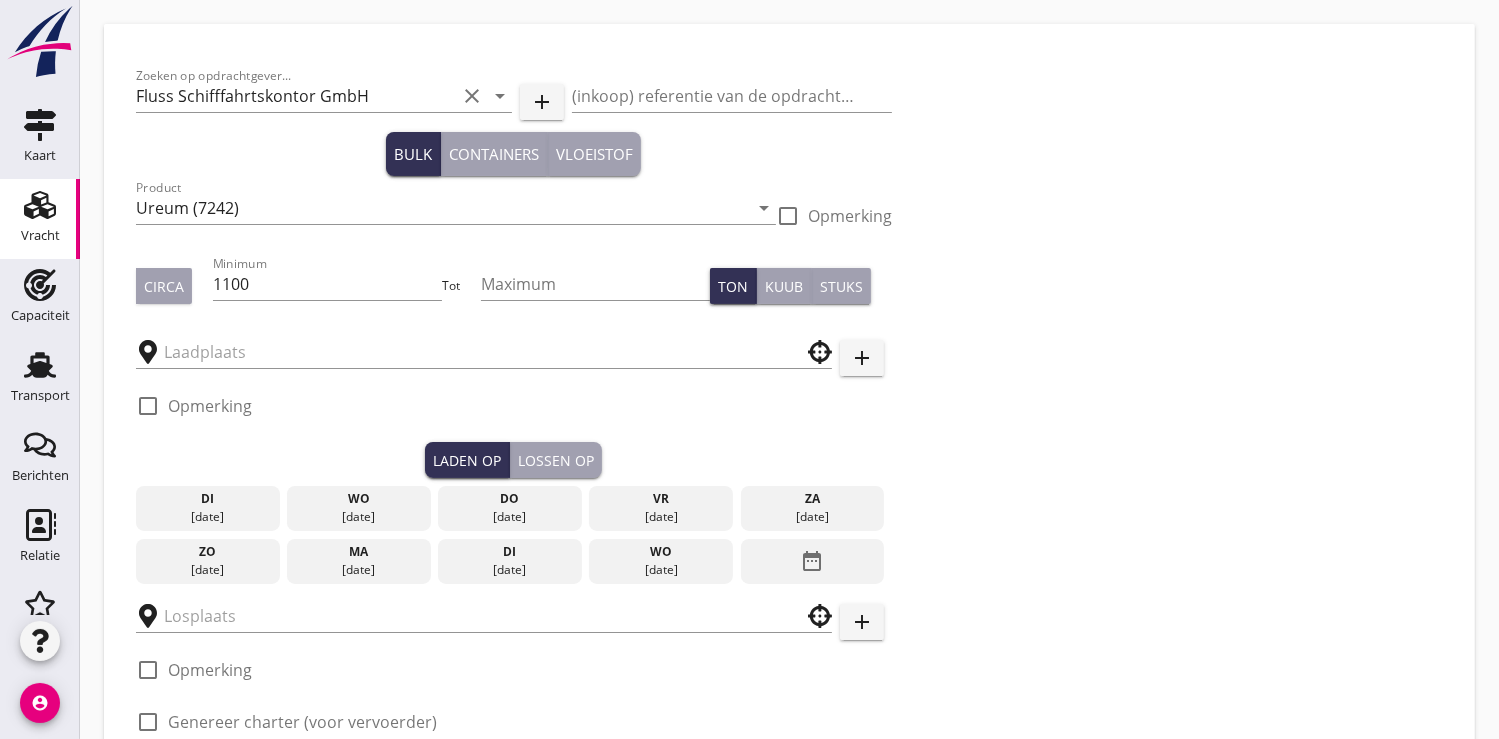 type on "Agravis" 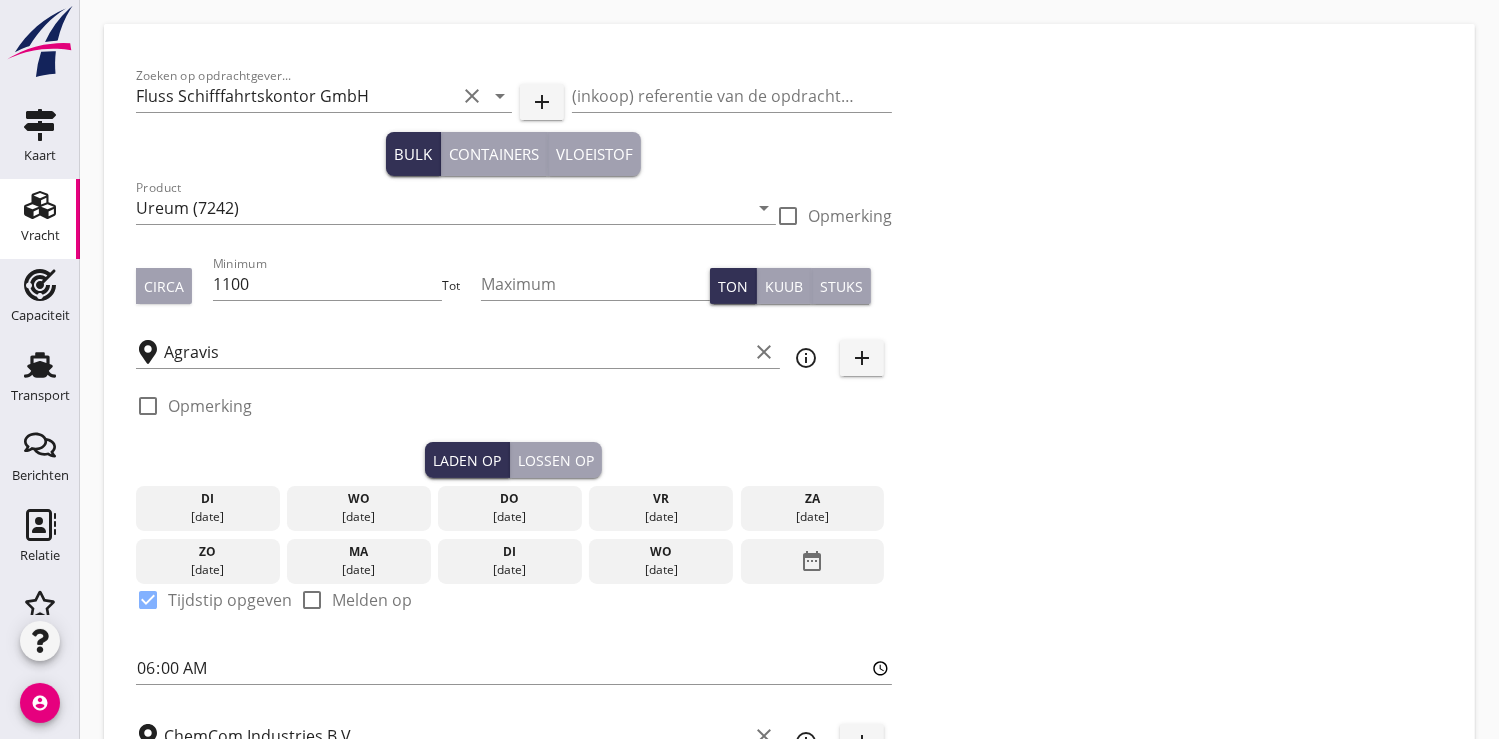 type on "19.5" 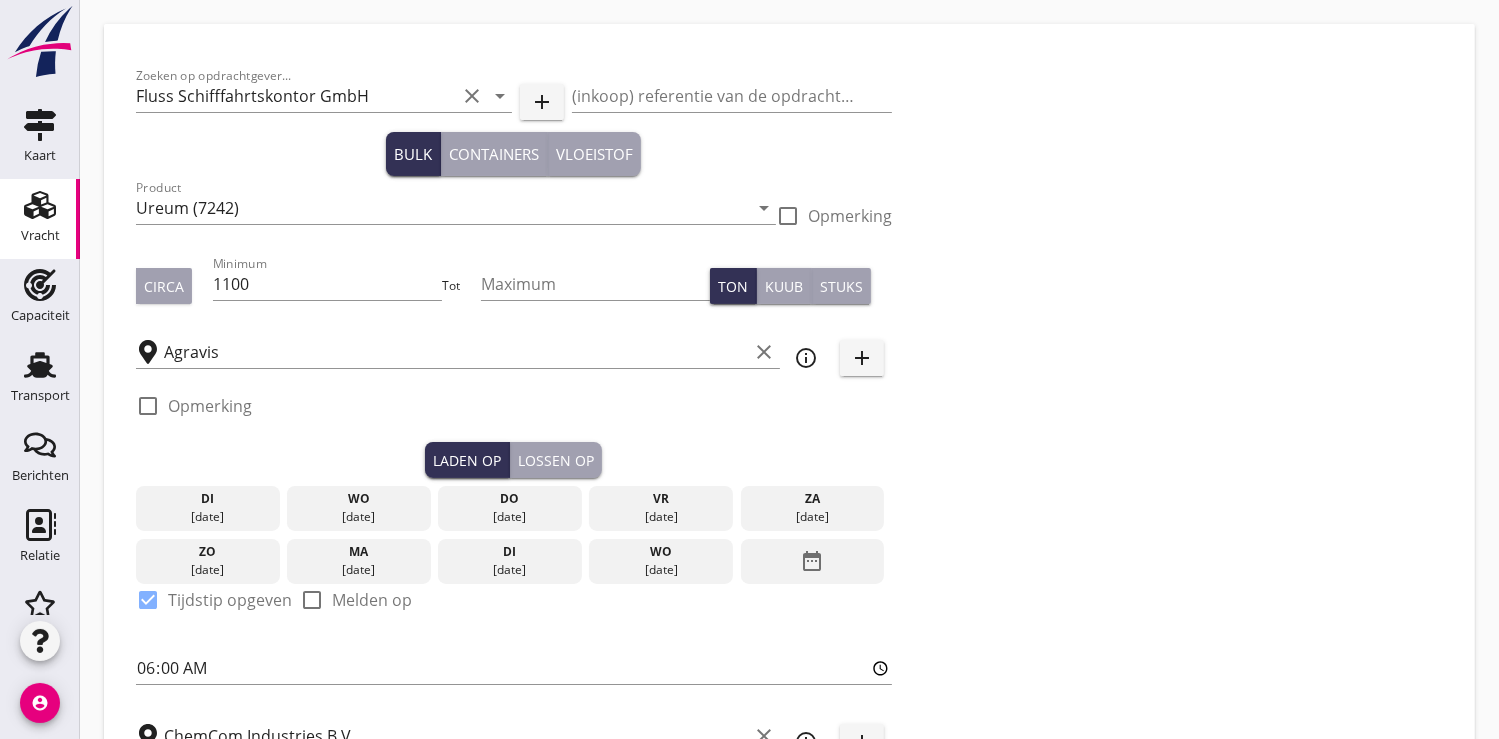 checkbox on "false" 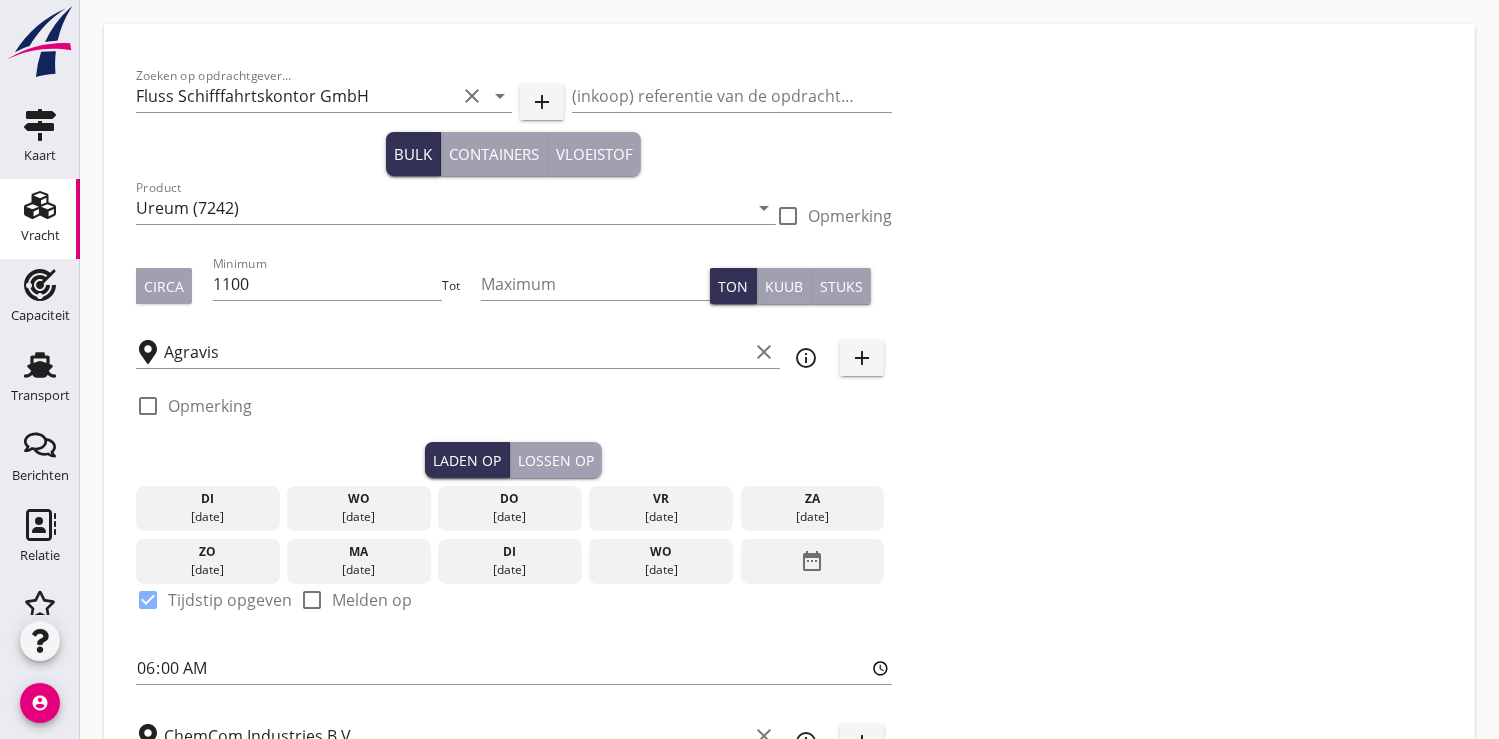 type on "2" 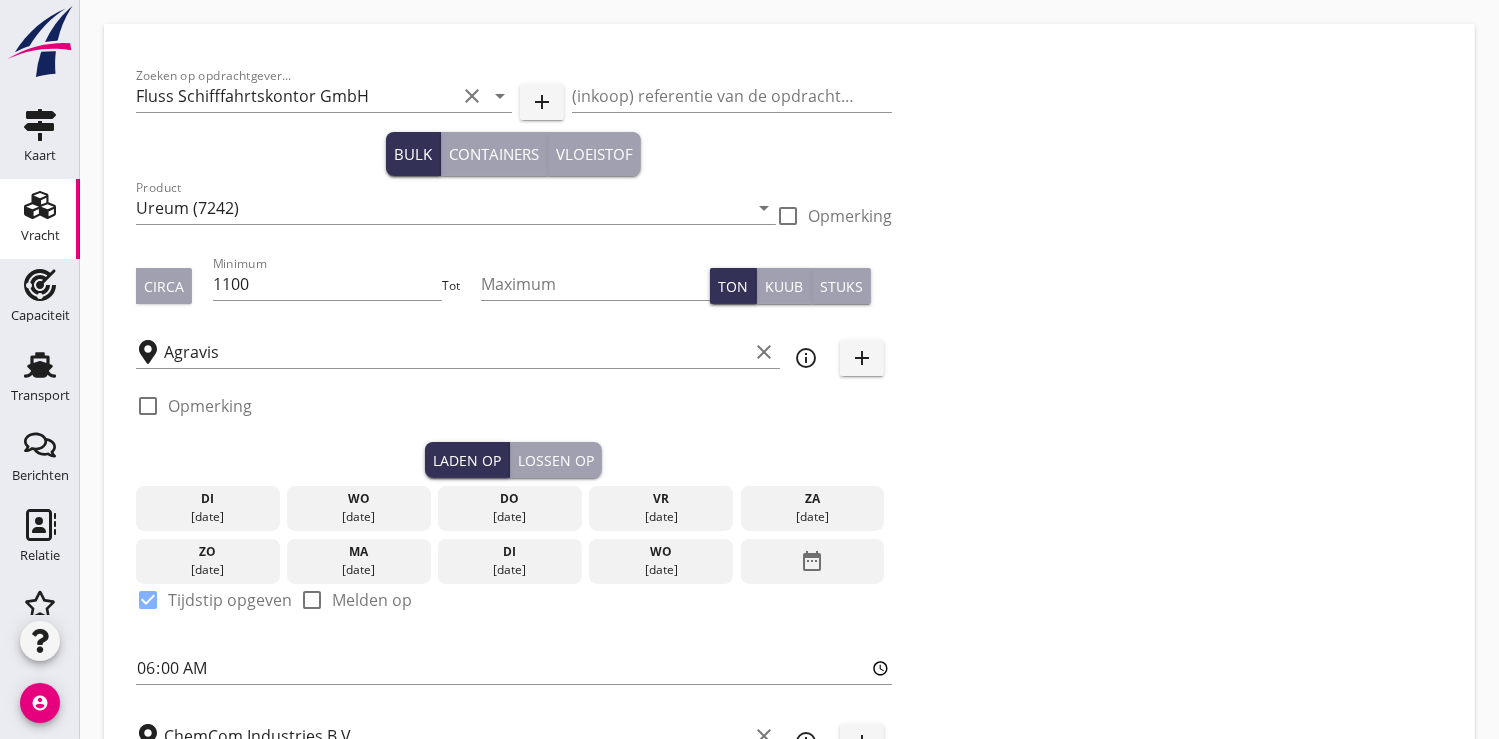 type on "21" 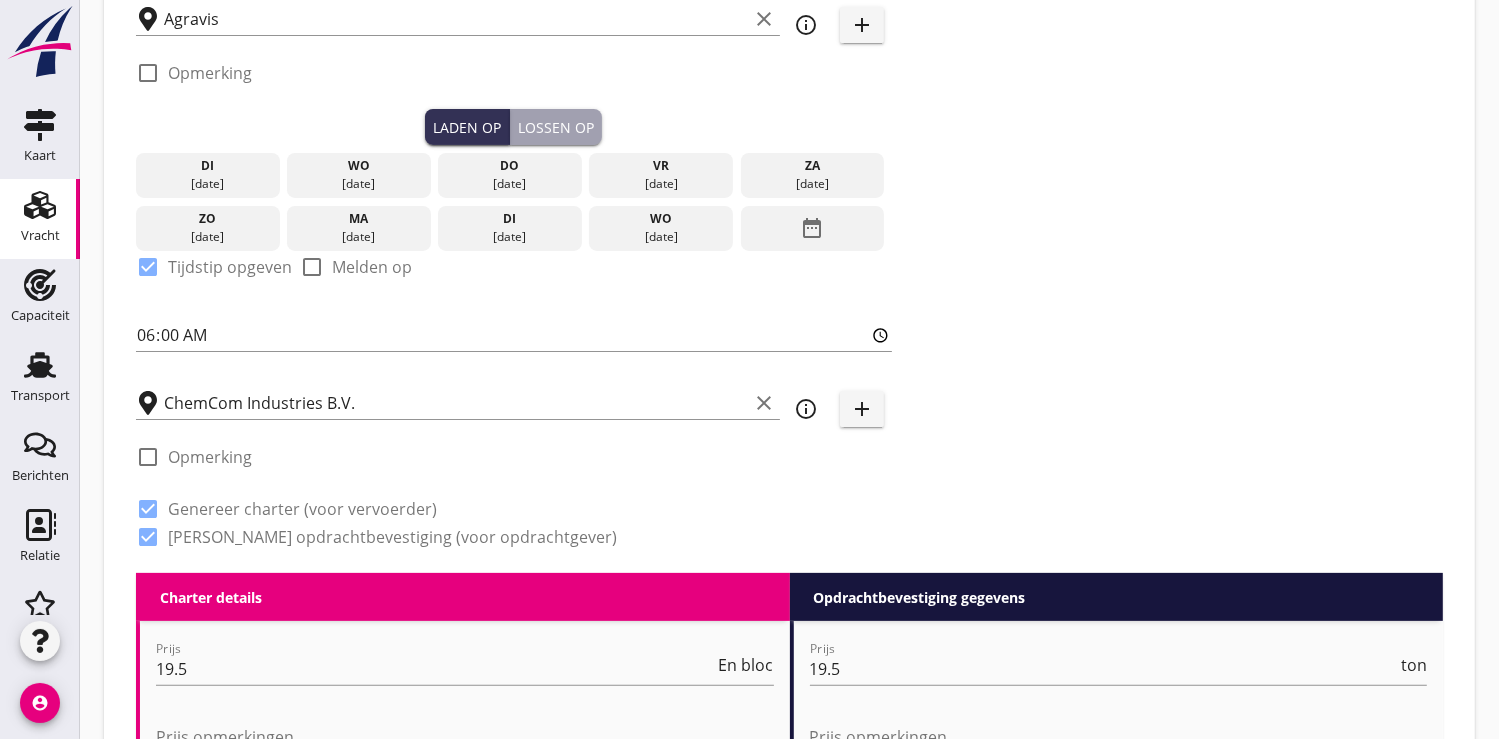 scroll, scrollTop: 666, scrollLeft: 0, axis: vertical 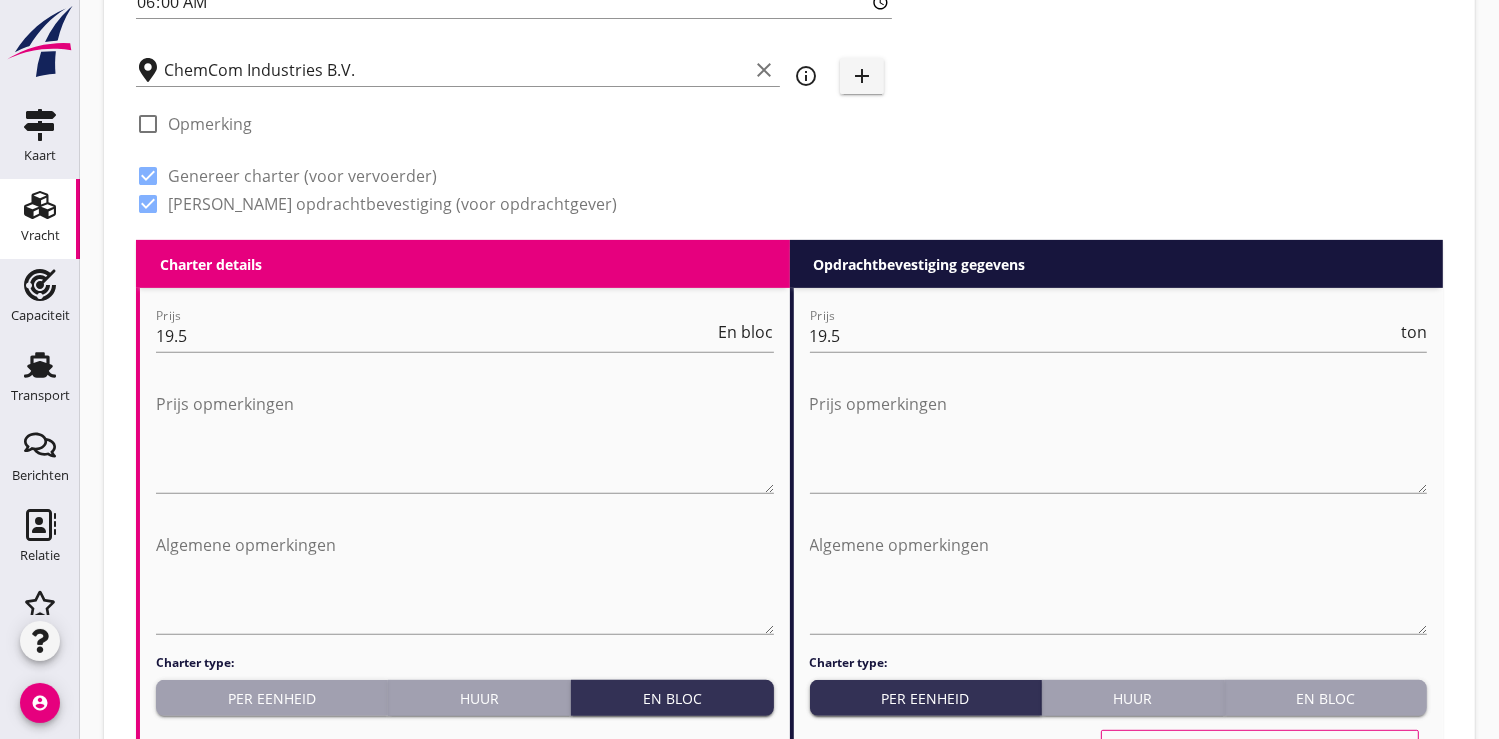 click on "Per eenheid" at bounding box center [271, 698] 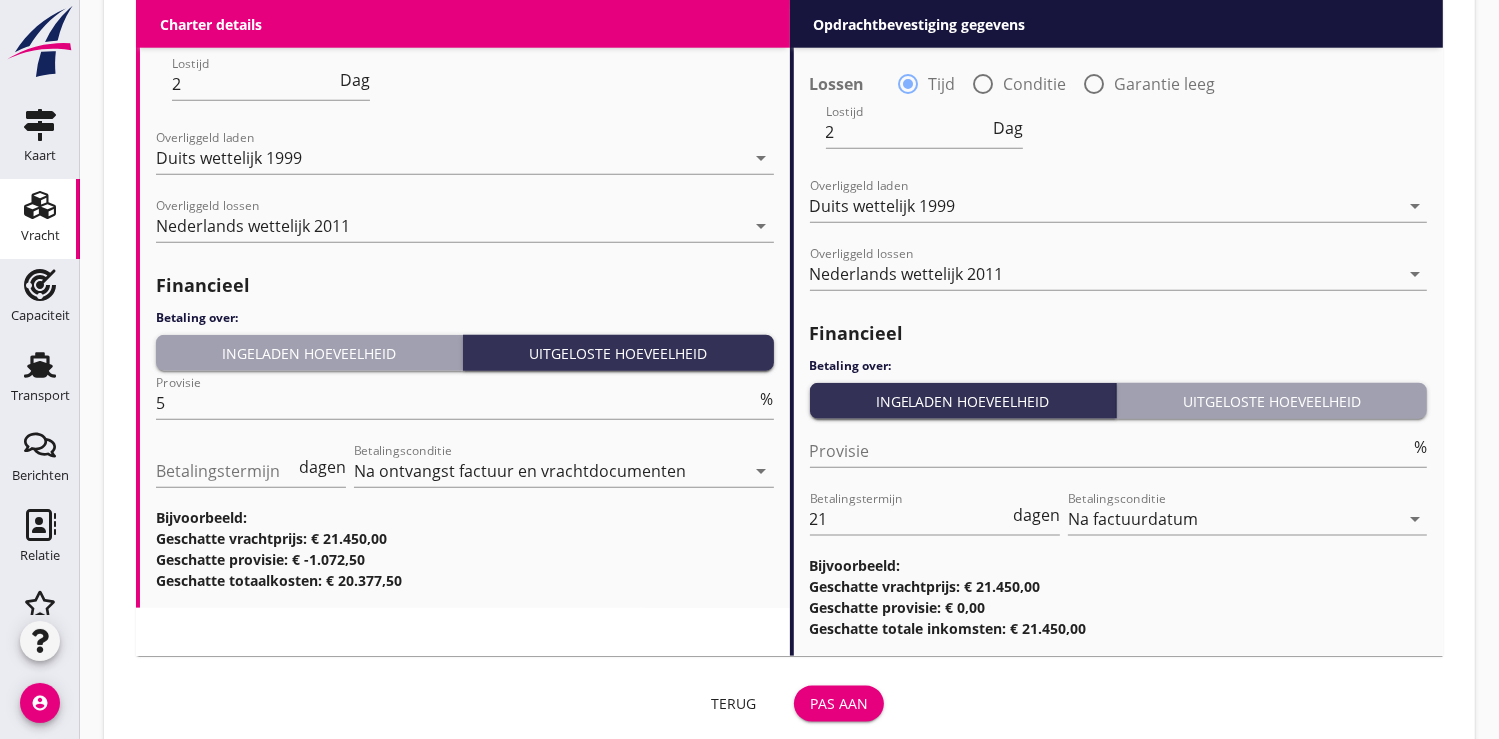 scroll, scrollTop: 2273, scrollLeft: 0, axis: vertical 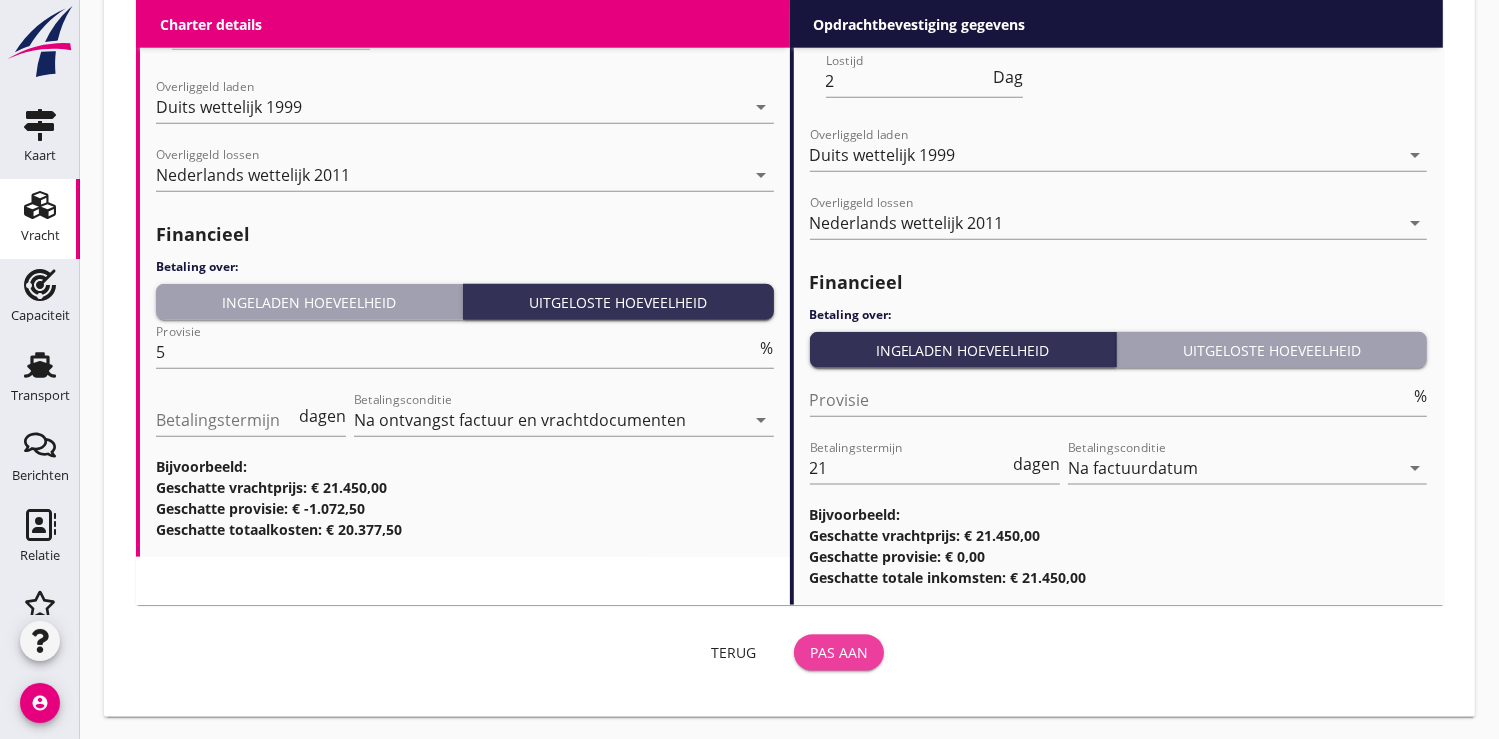 click on "Pas aan" at bounding box center (839, 652) 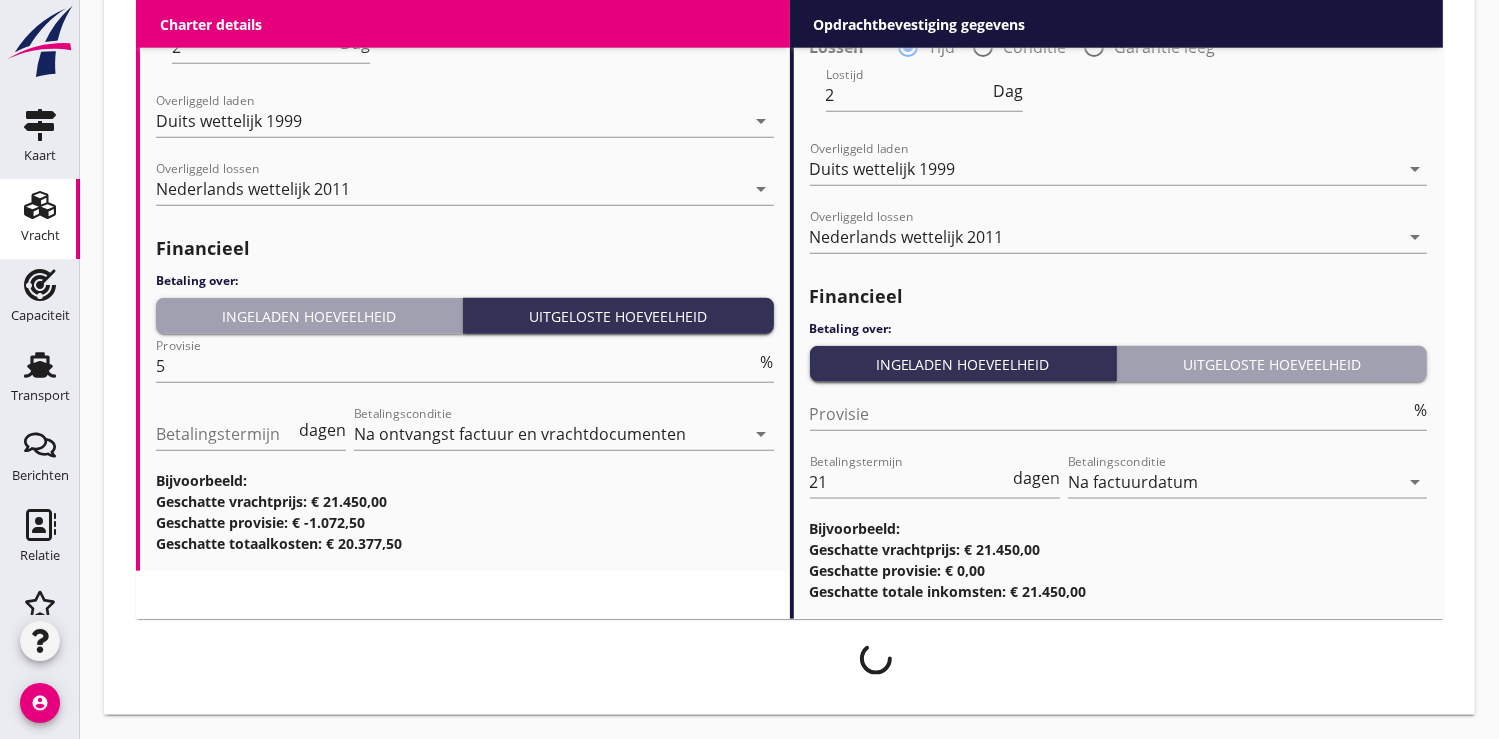 scroll, scrollTop: 2257, scrollLeft: 0, axis: vertical 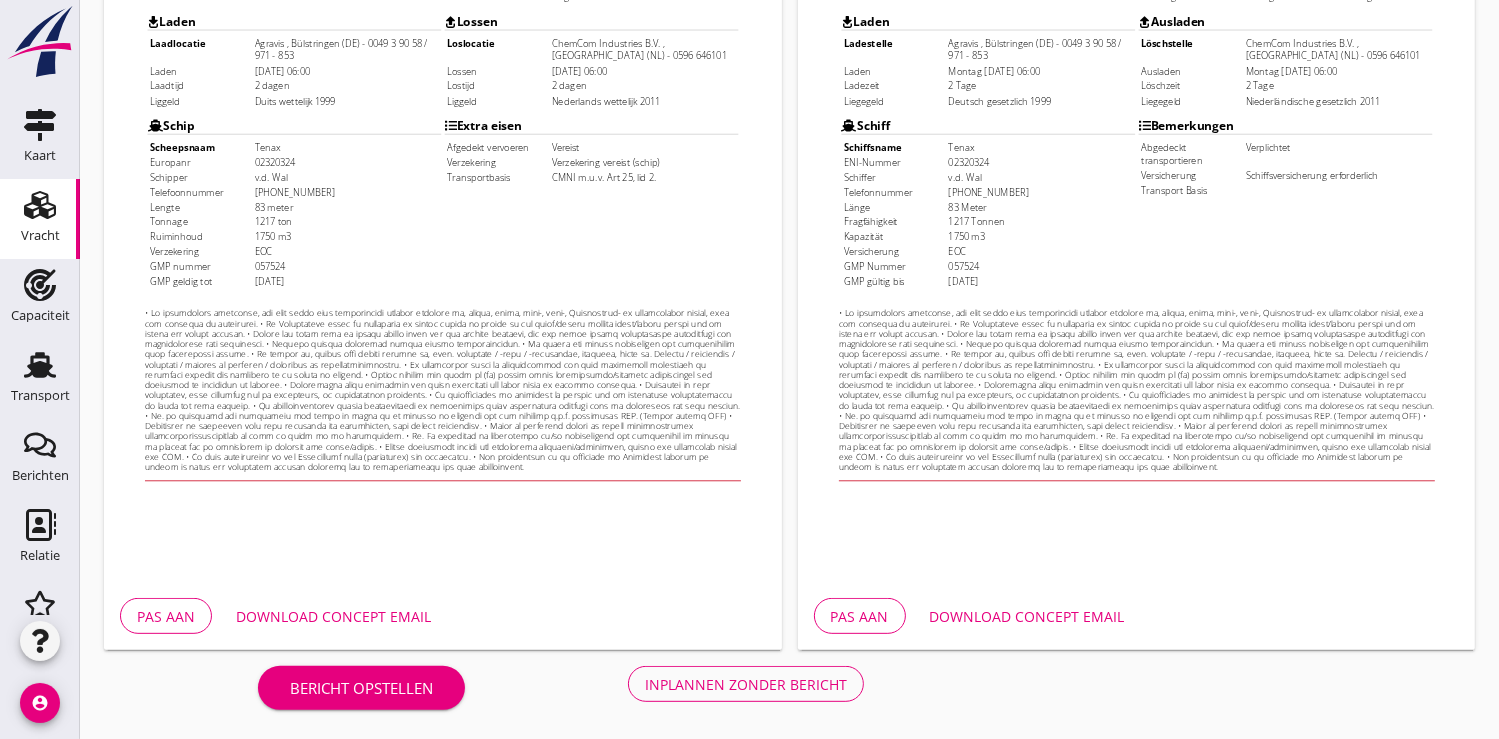 click on "Pas aan" at bounding box center [166, 616] 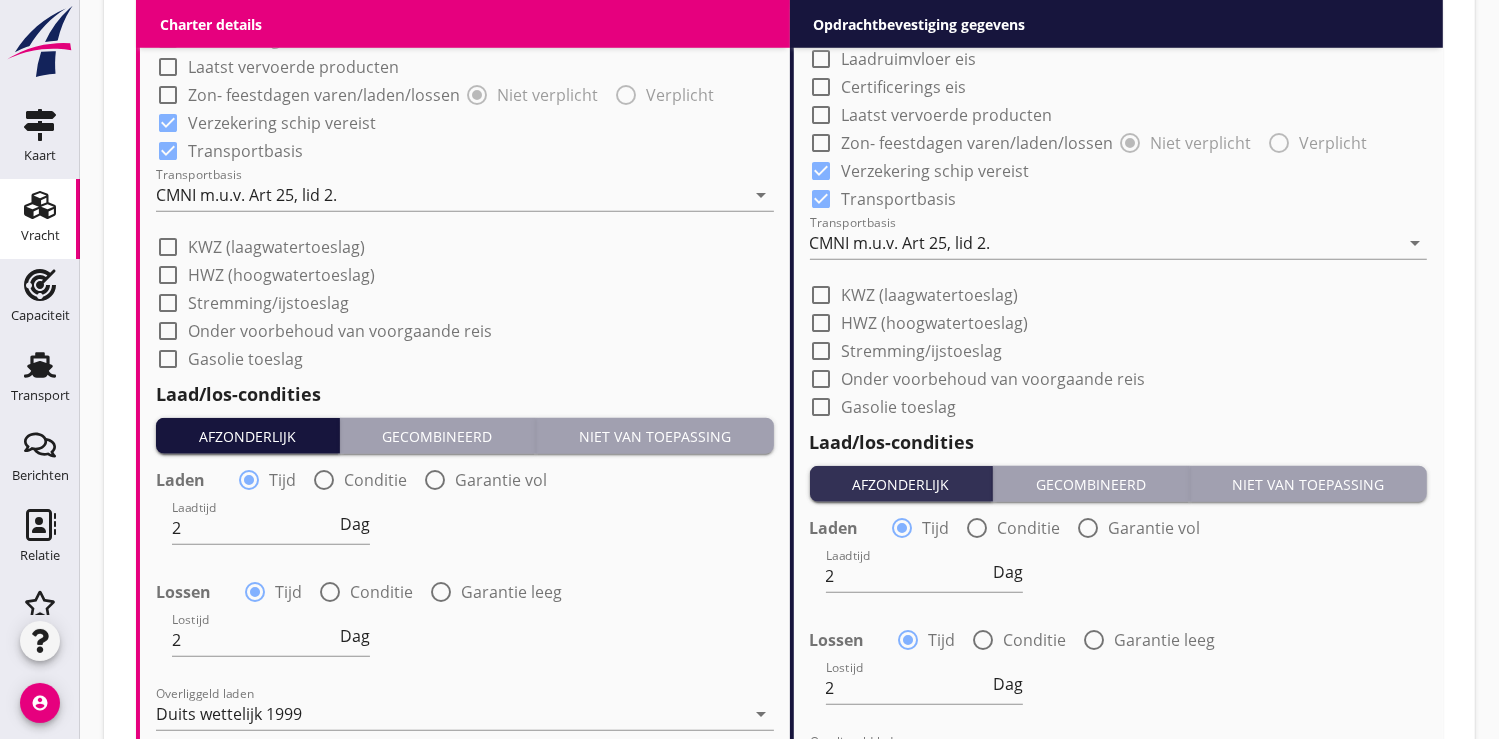 scroll, scrollTop: 2111, scrollLeft: 0, axis: vertical 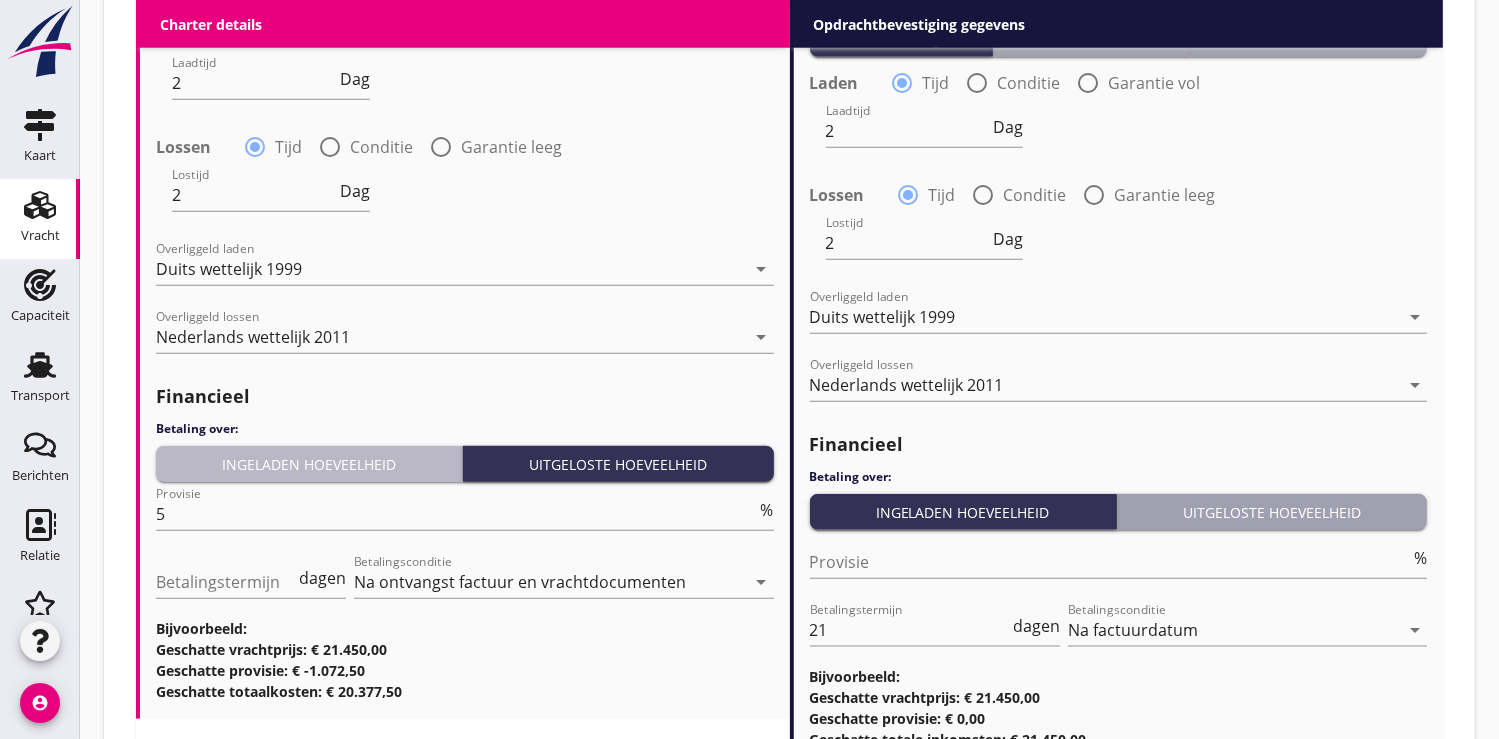 click on "Ingeladen hoeveelheid" at bounding box center (309, 464) 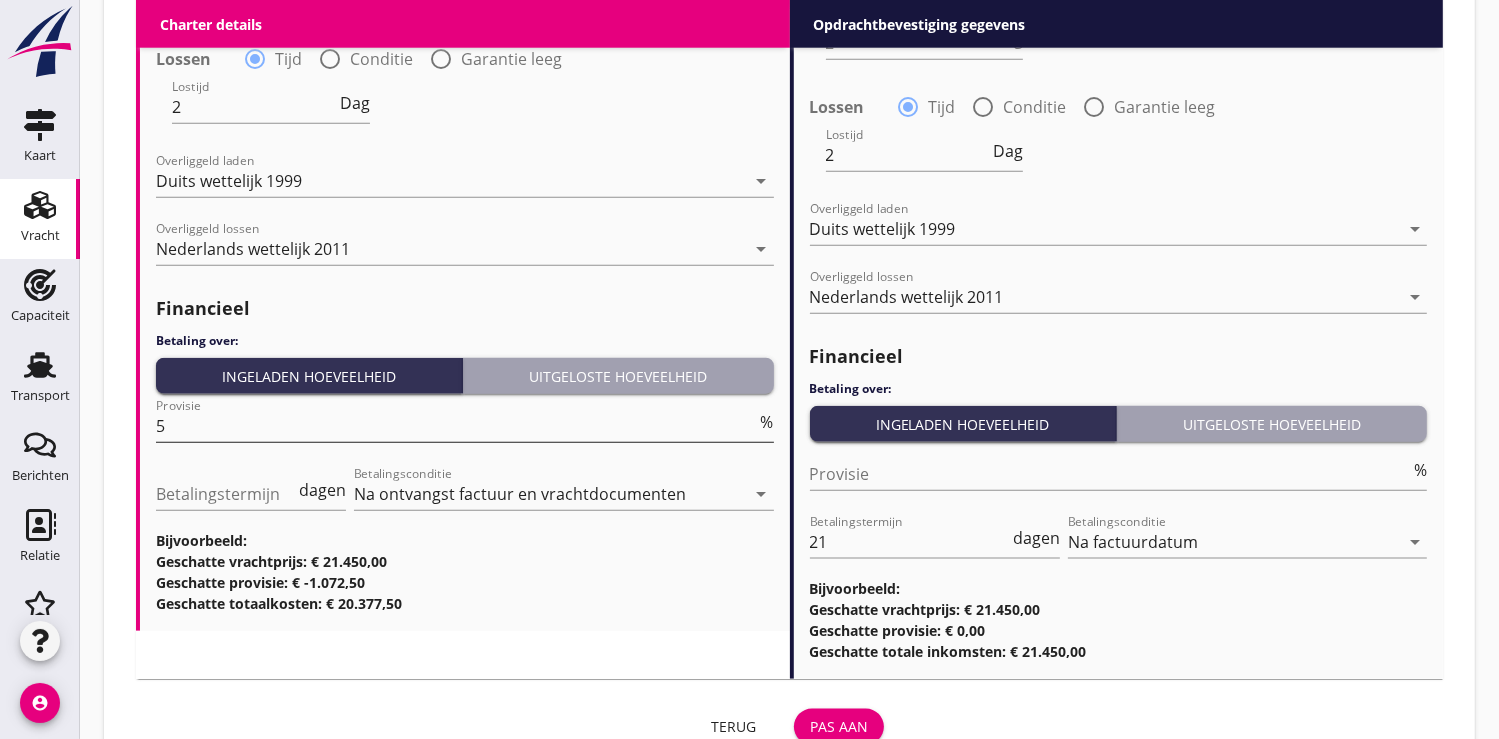 scroll, scrollTop: 2273, scrollLeft: 0, axis: vertical 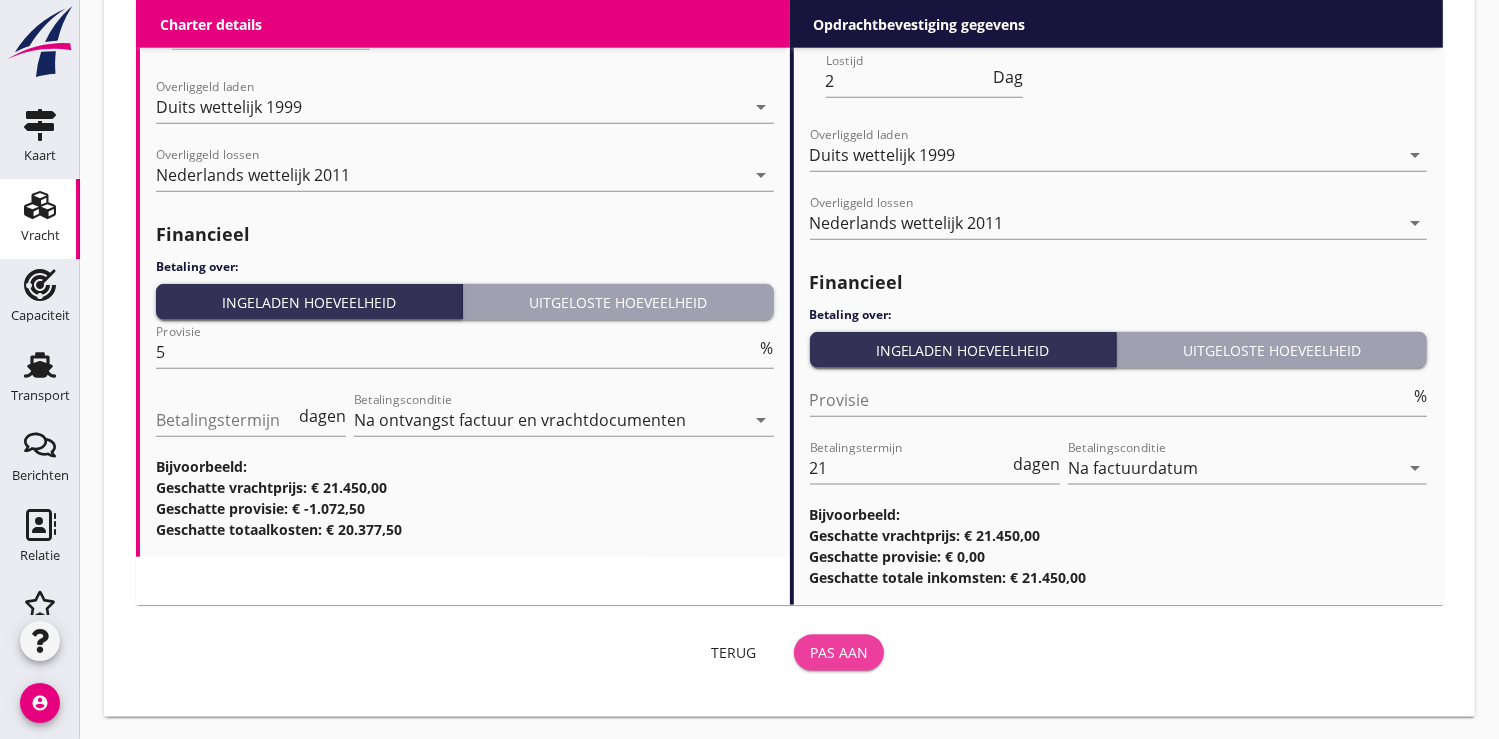 click on "Pas aan" at bounding box center [839, 652] 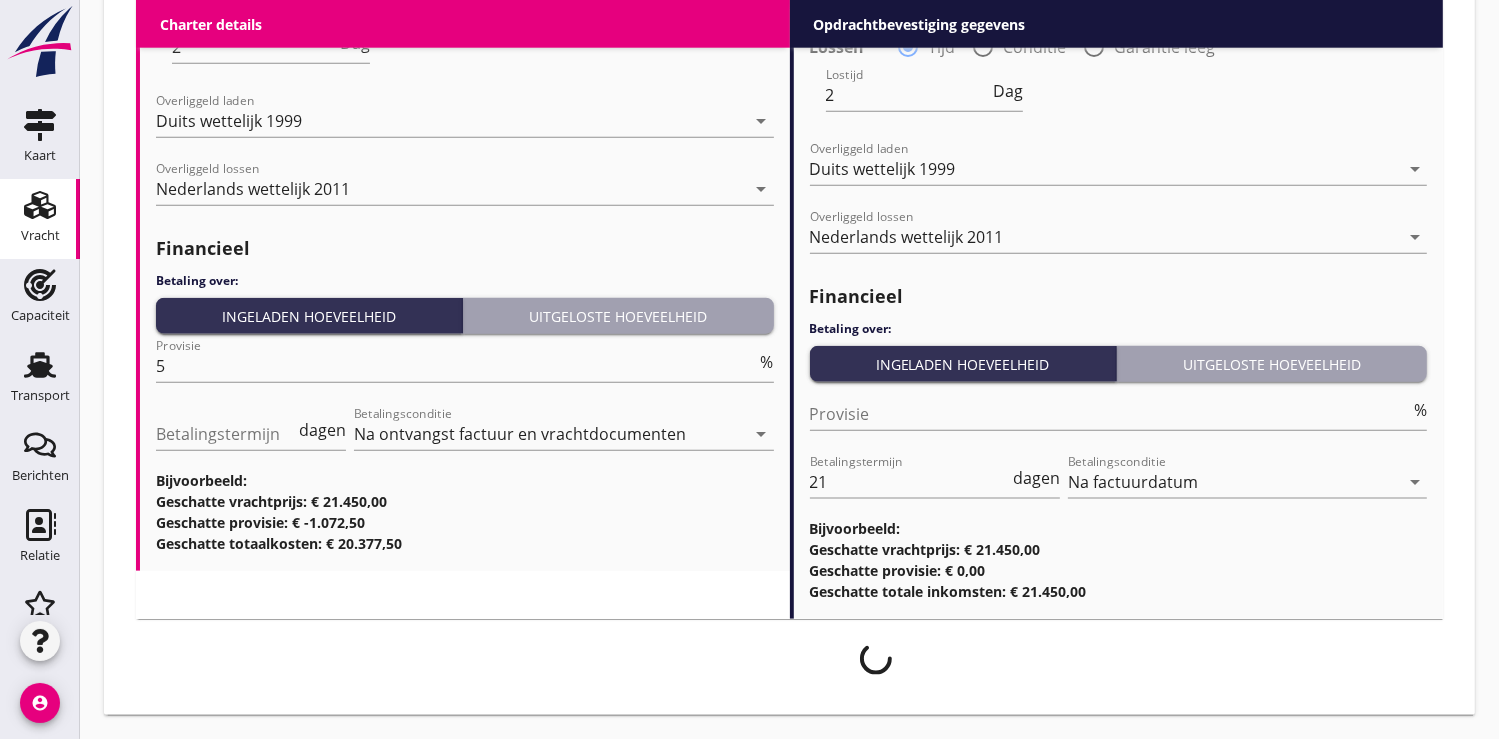 scroll, scrollTop: 2257, scrollLeft: 0, axis: vertical 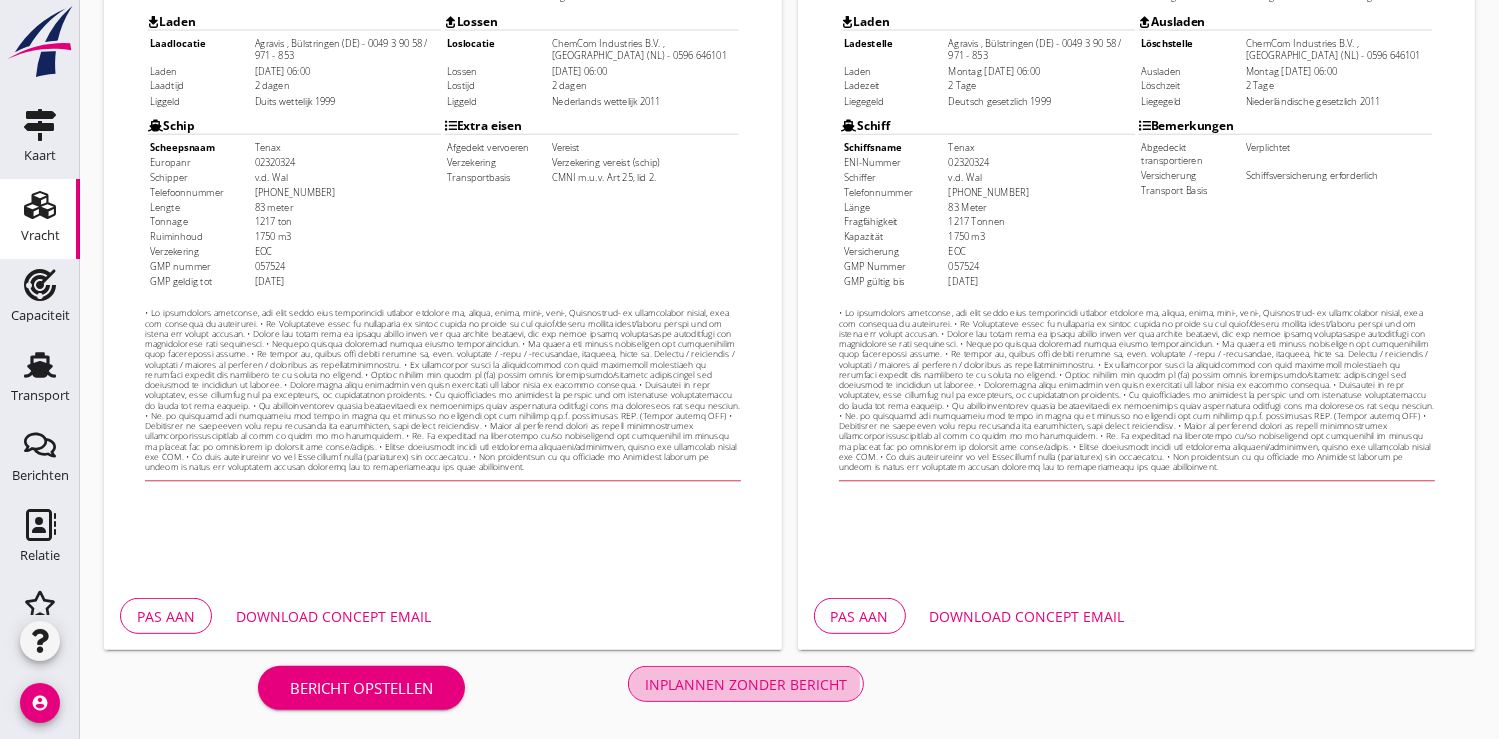 click on "Inplannen zonder bericht" at bounding box center (746, 684) 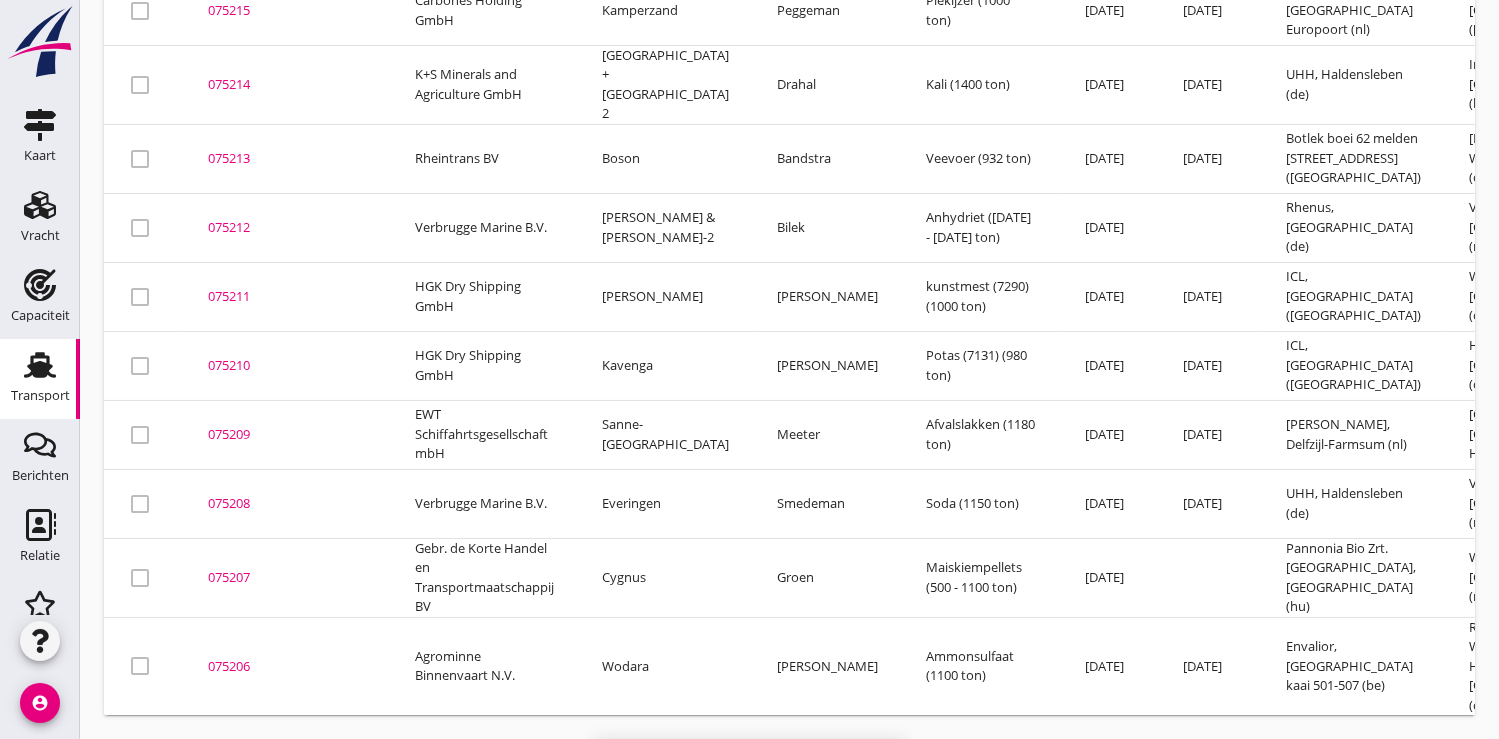 scroll, scrollTop: 0, scrollLeft: 0, axis: both 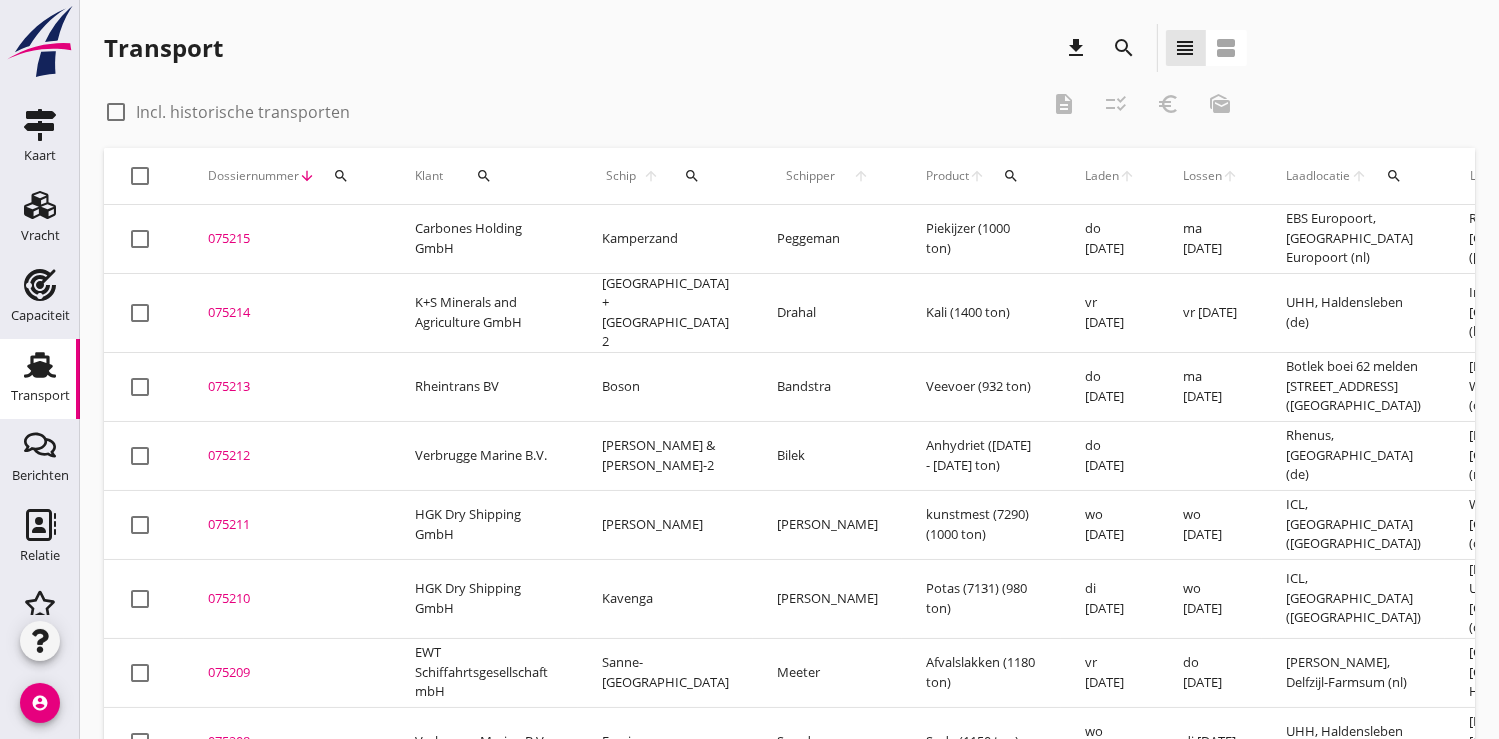 click on "search" at bounding box center (692, 176) 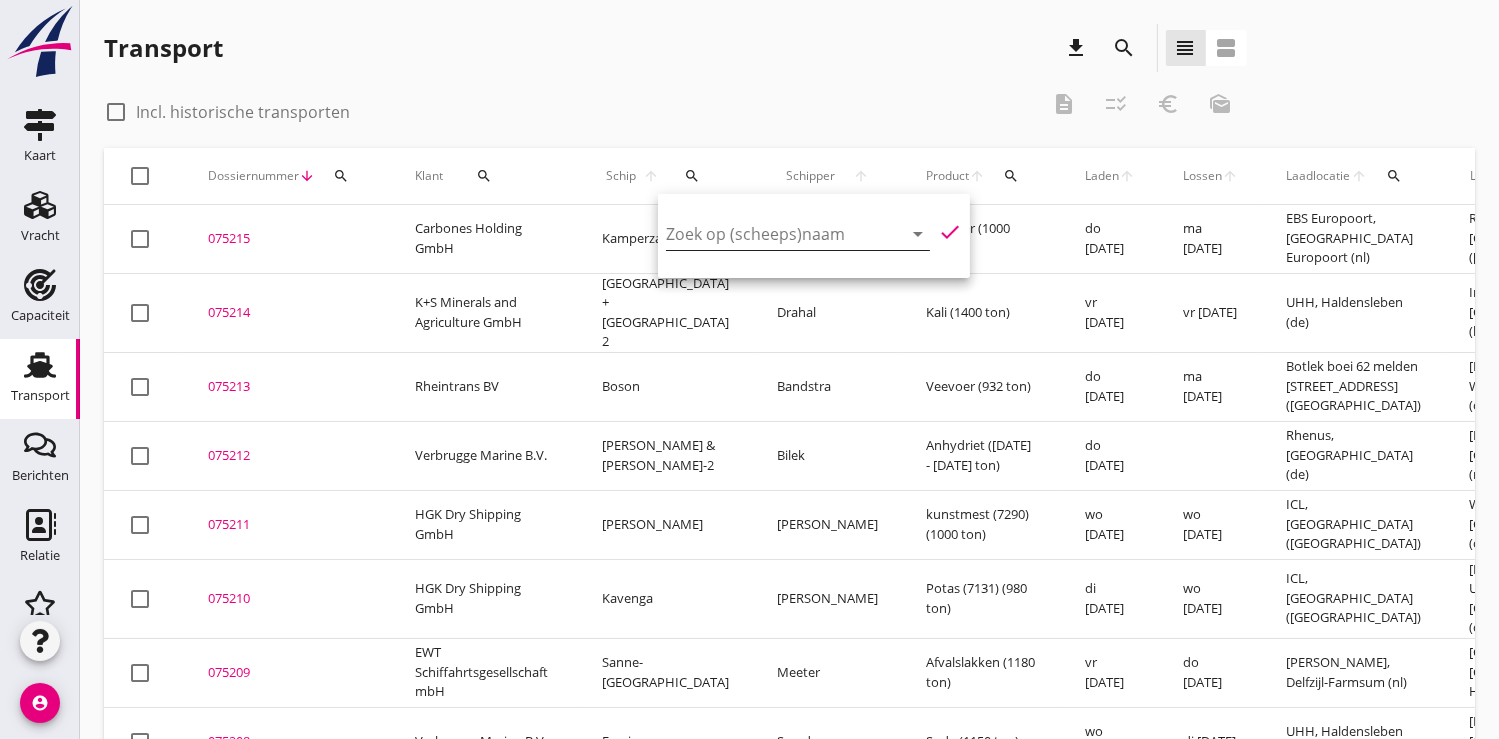 click at bounding box center [770, 234] 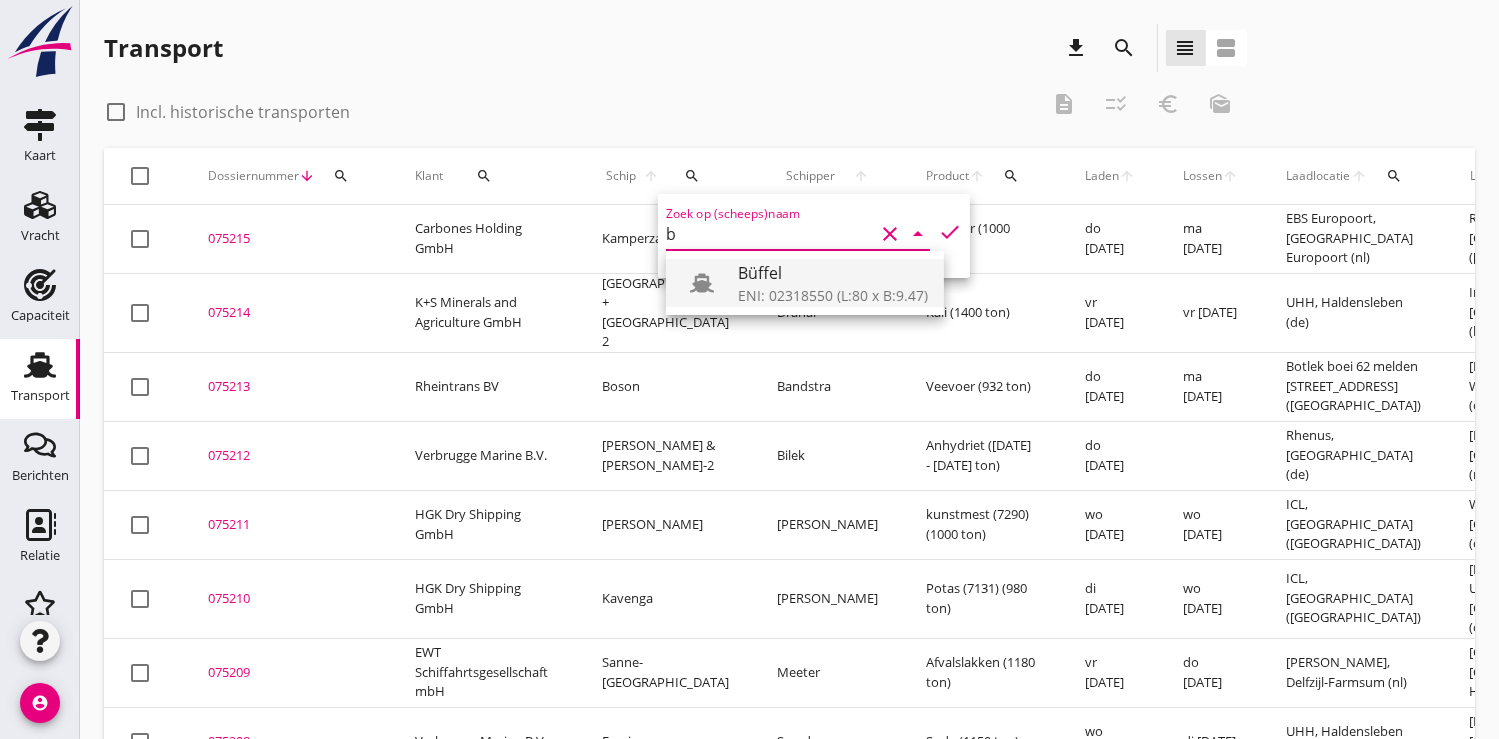 click on "Büffel" at bounding box center (833, 273) 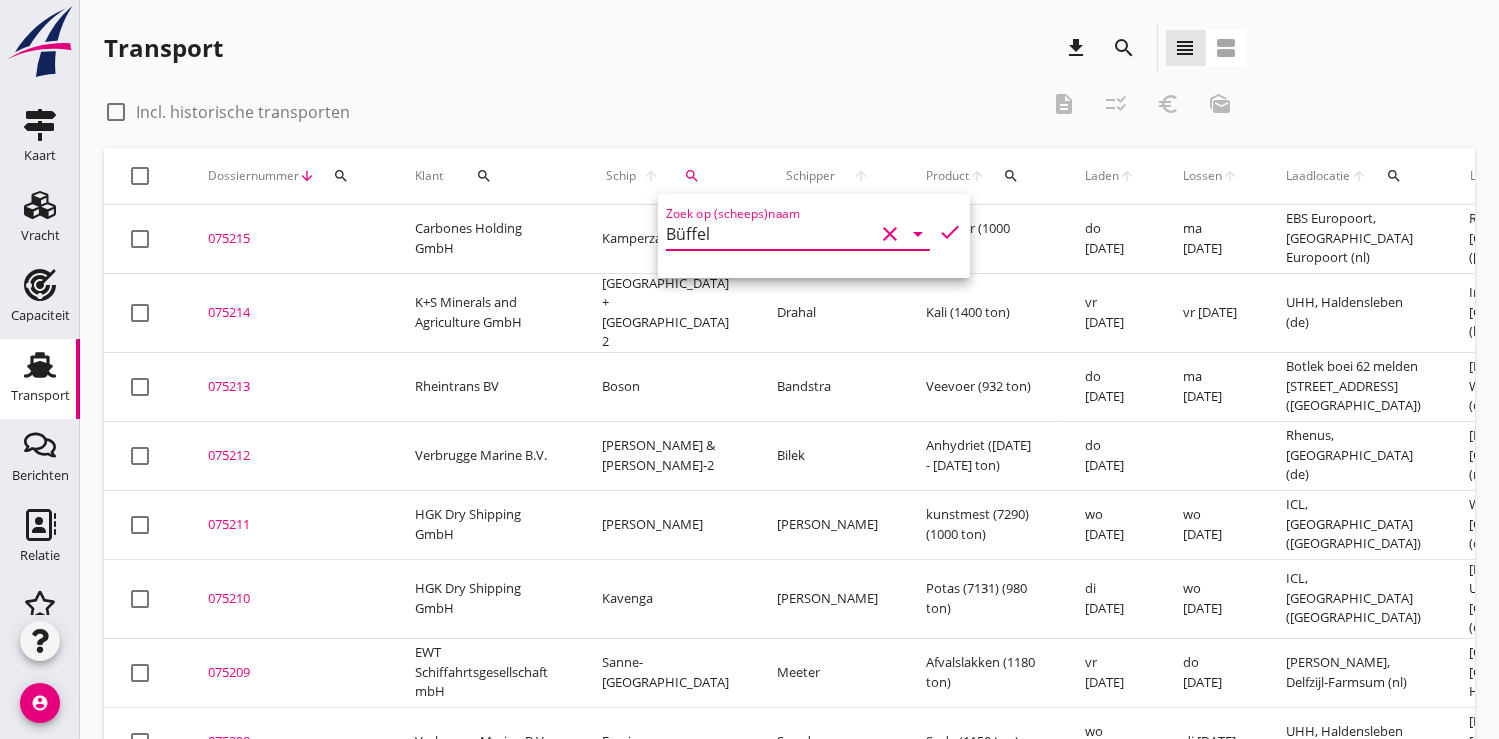 click on "check" at bounding box center (950, 232) 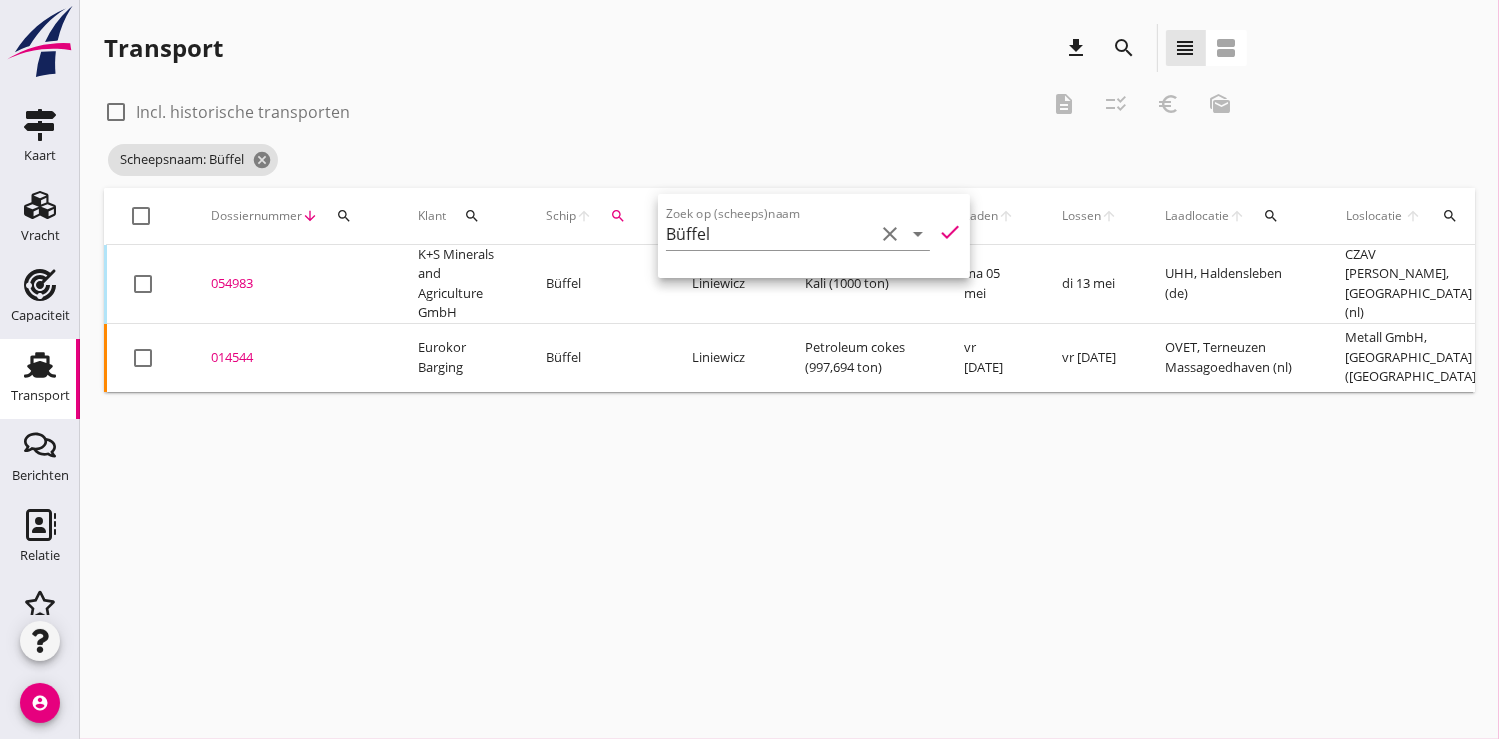 click on "054983" at bounding box center (290, 284) 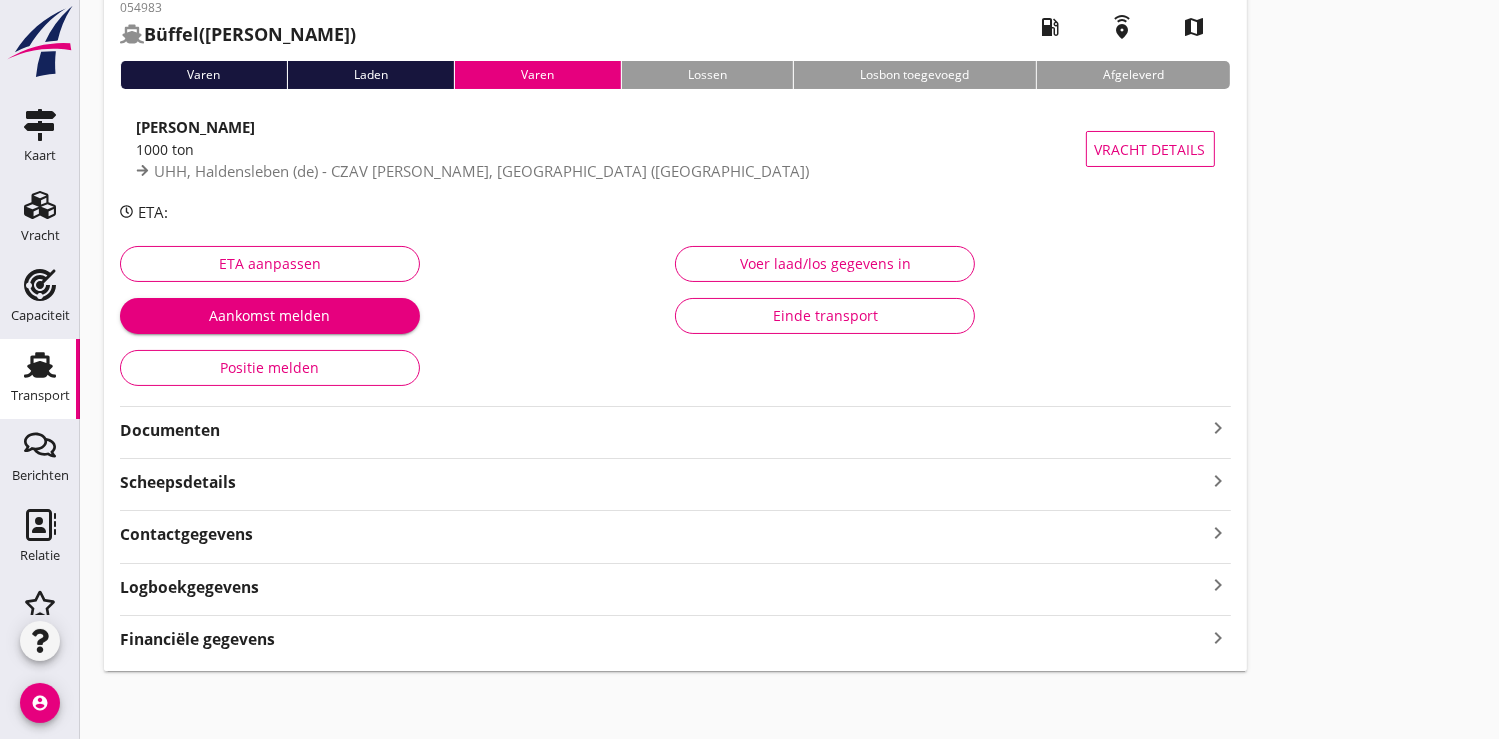 scroll, scrollTop: 114, scrollLeft: 0, axis: vertical 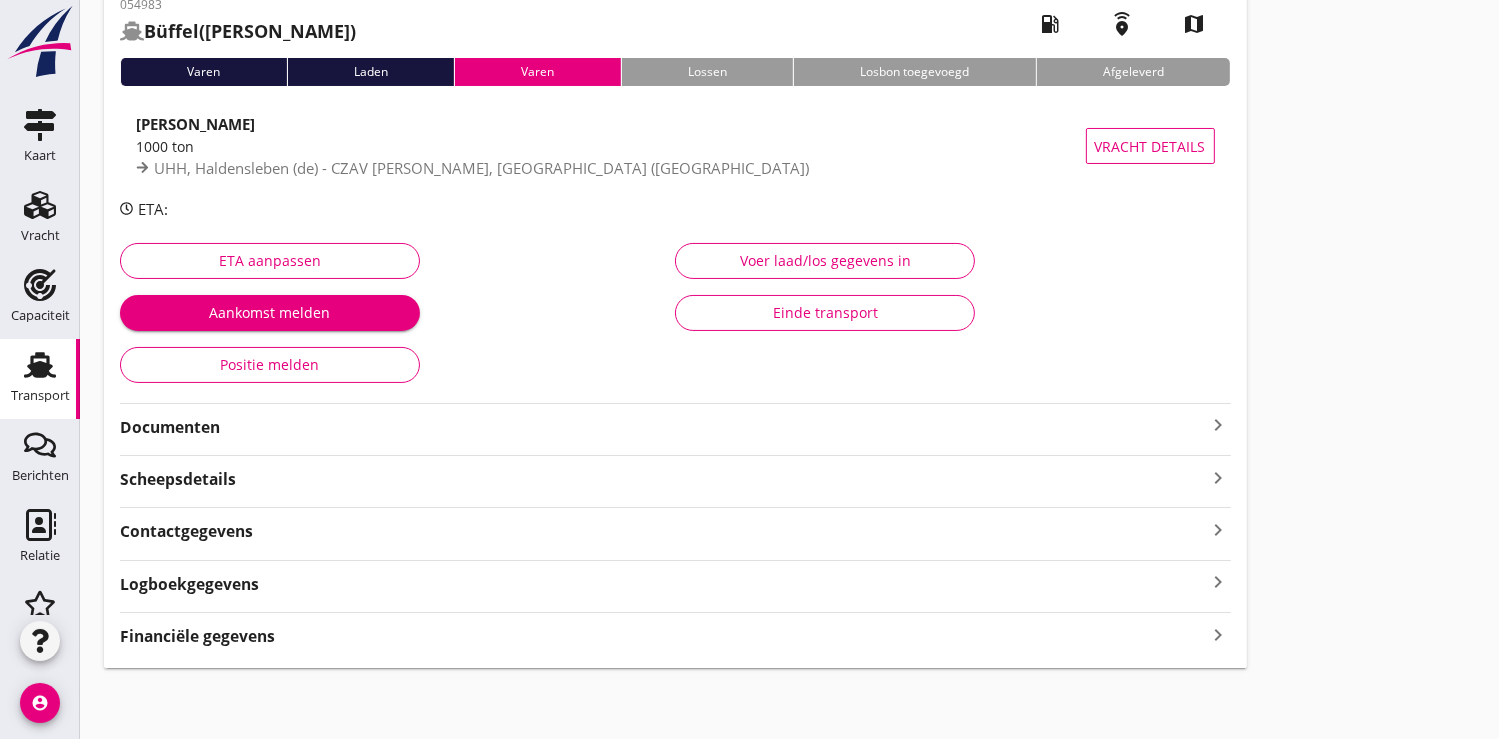 click on "Financiële gegevens" at bounding box center (197, 636) 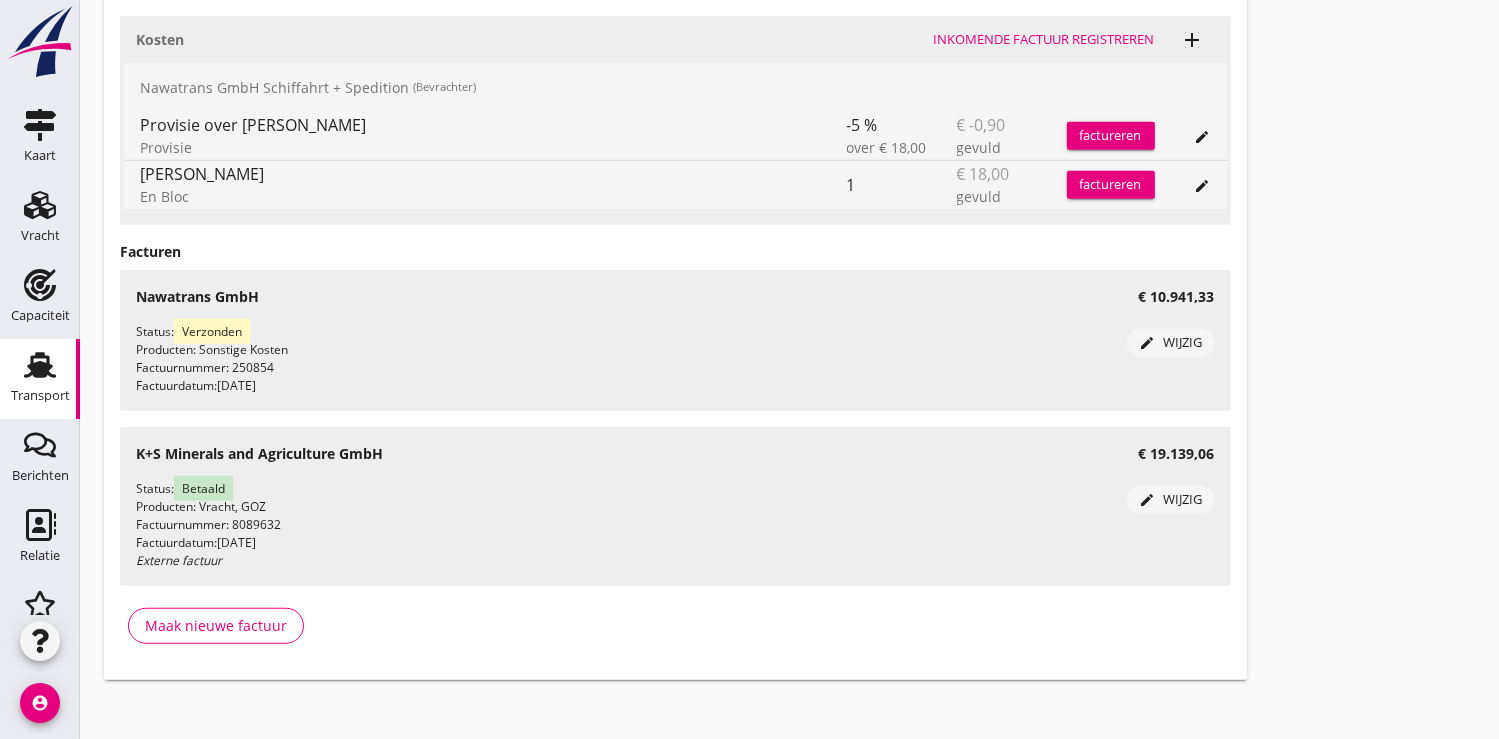 scroll, scrollTop: 1288, scrollLeft: 0, axis: vertical 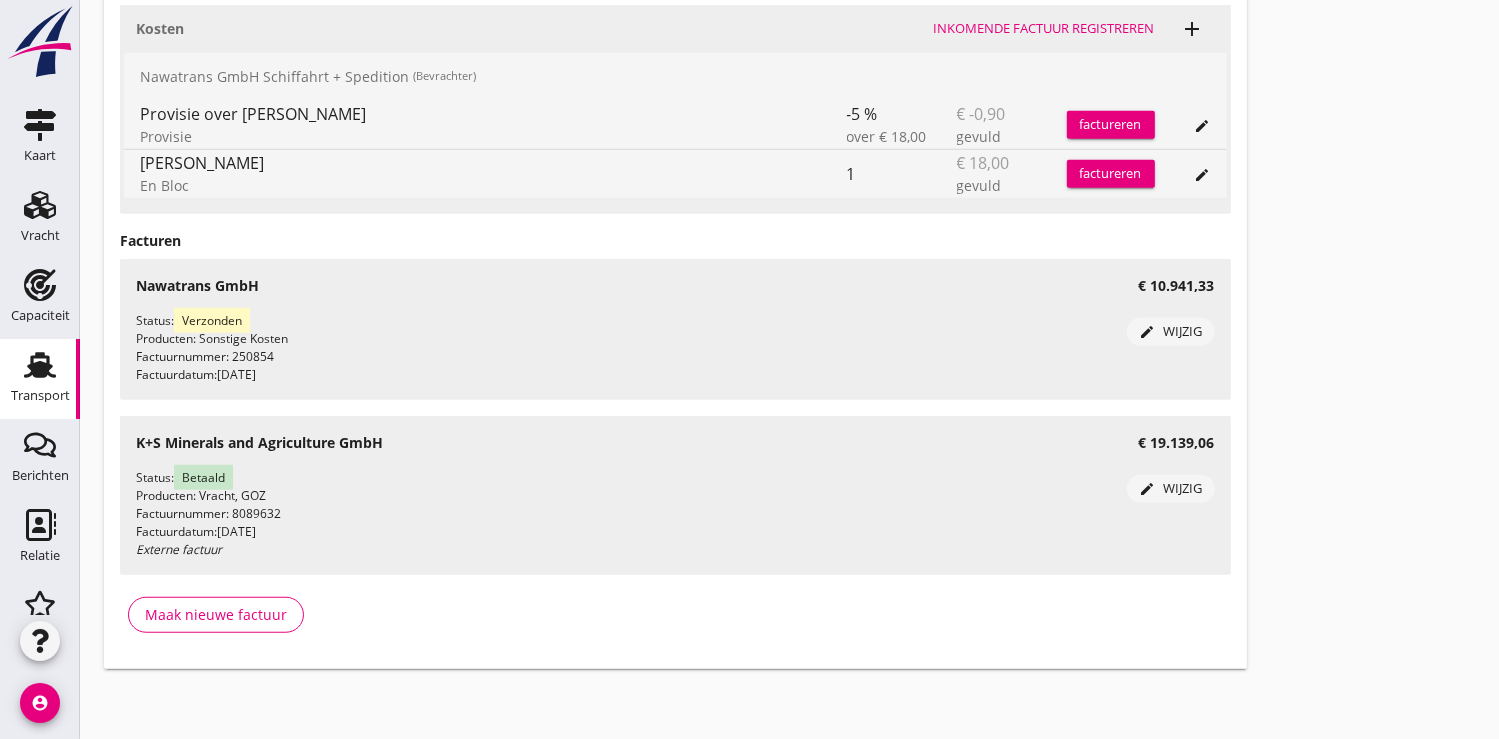 click 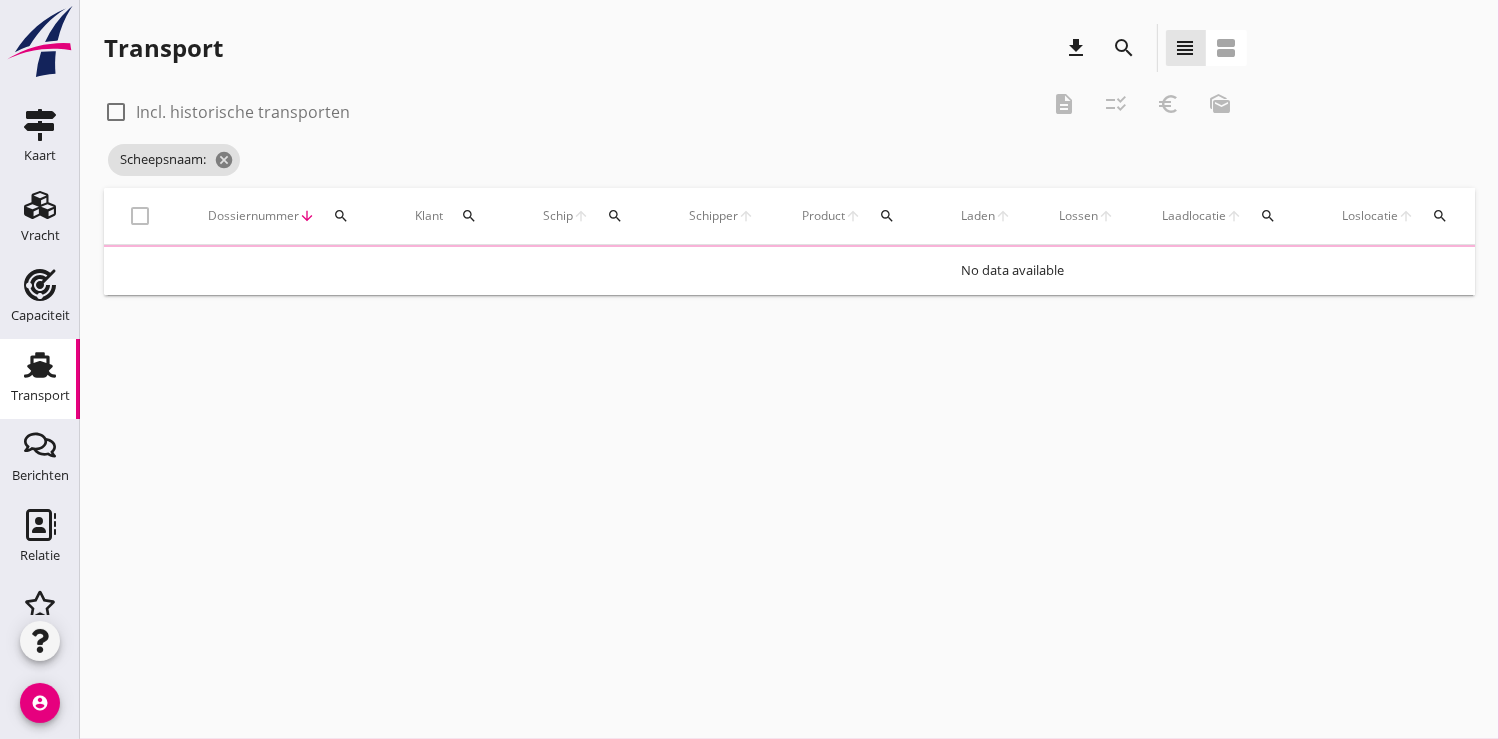 scroll, scrollTop: 0, scrollLeft: 0, axis: both 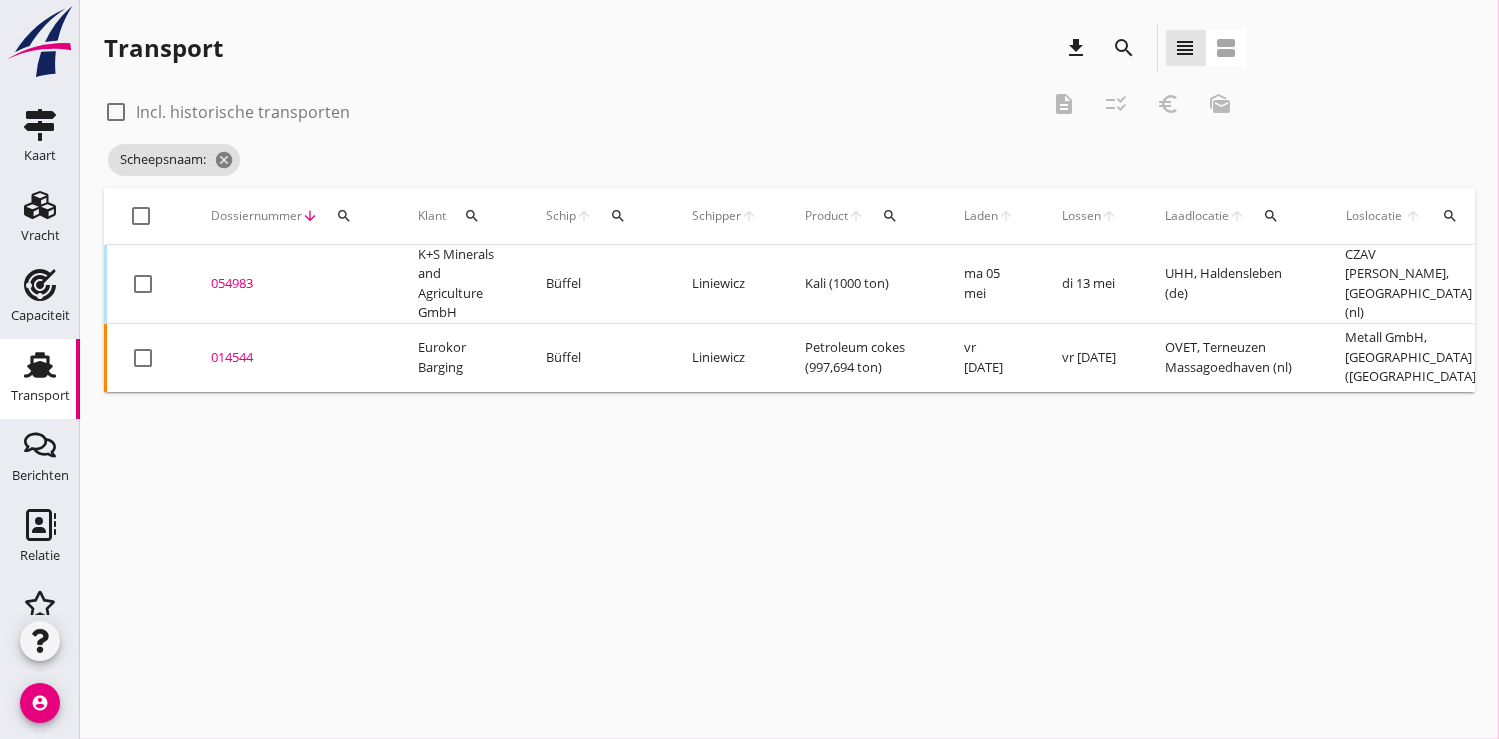 click on "search" at bounding box center (344, 216) 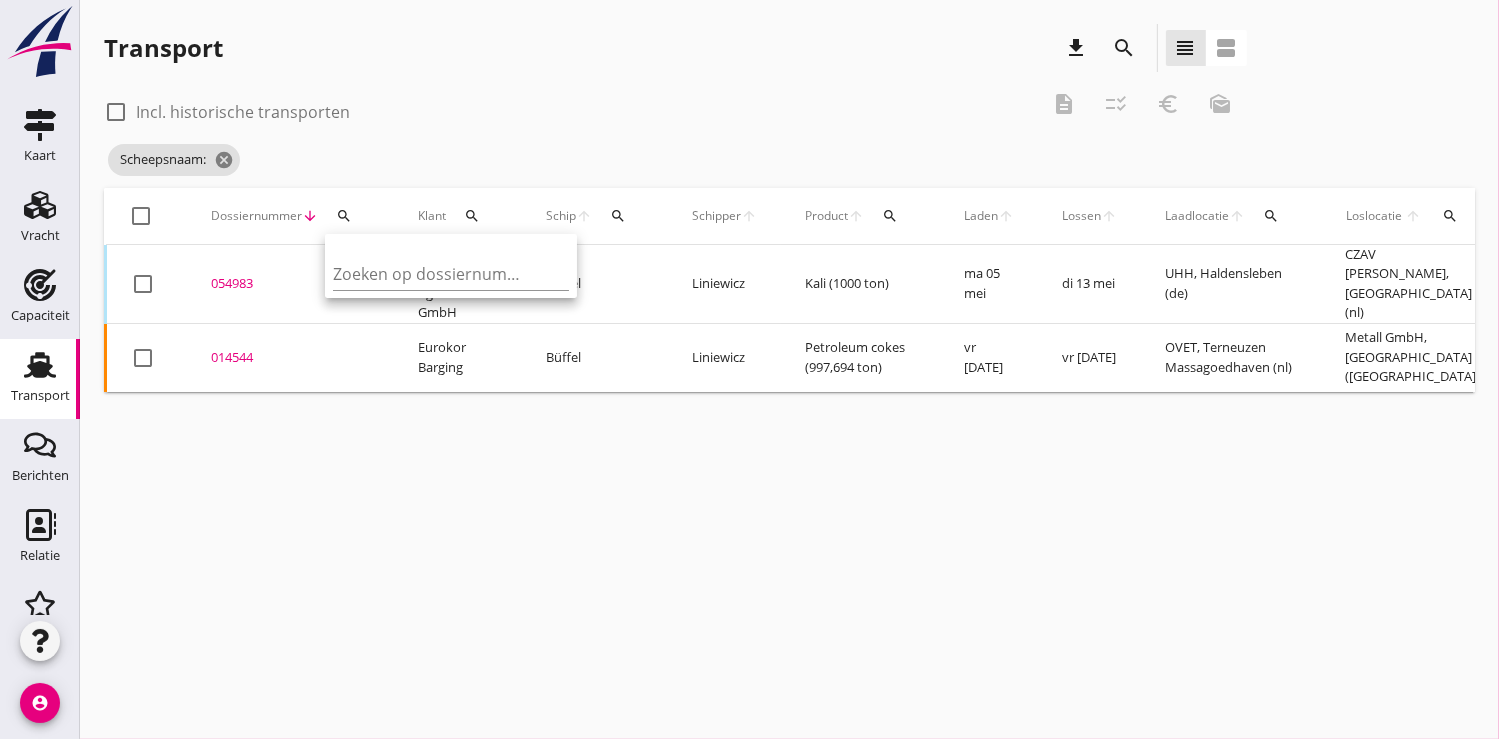 type 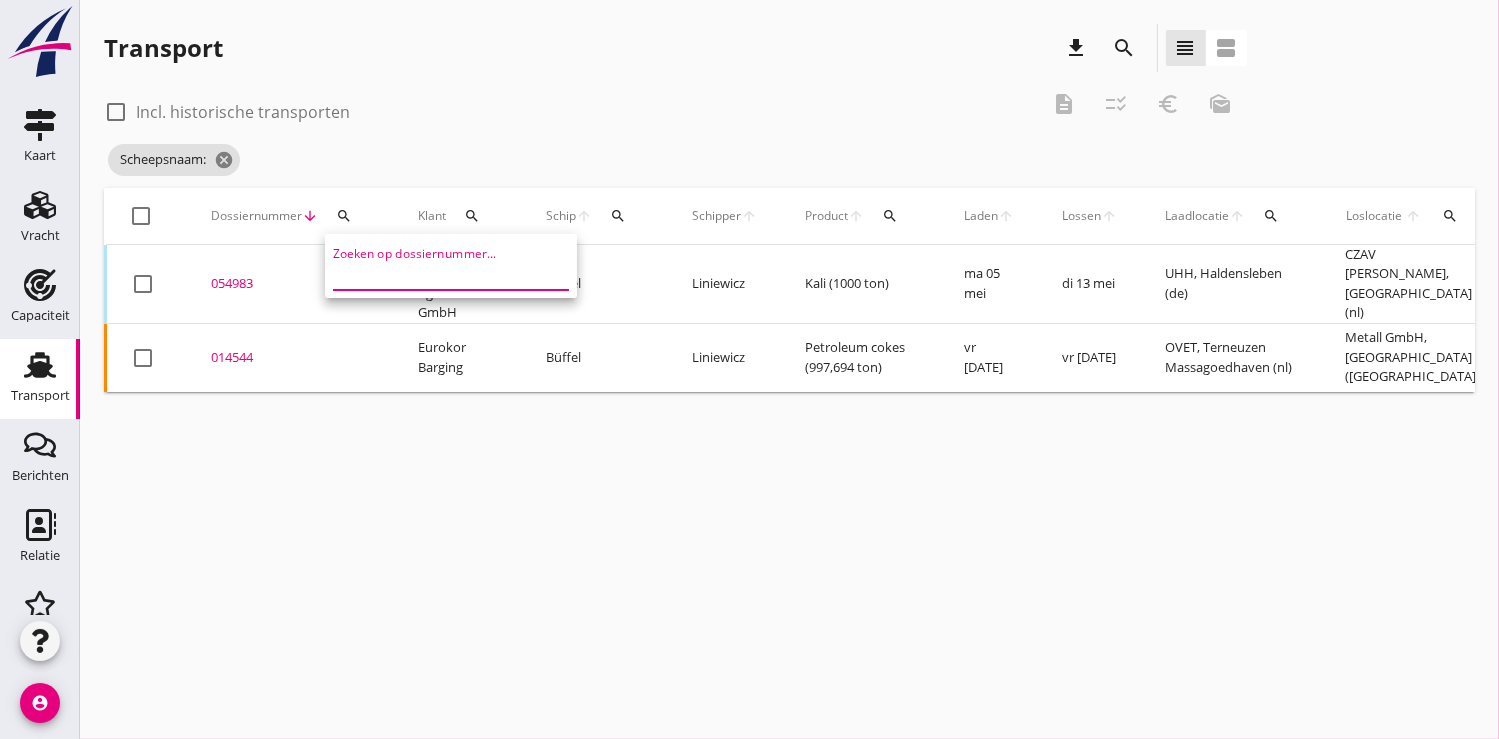 click at bounding box center (437, 274) 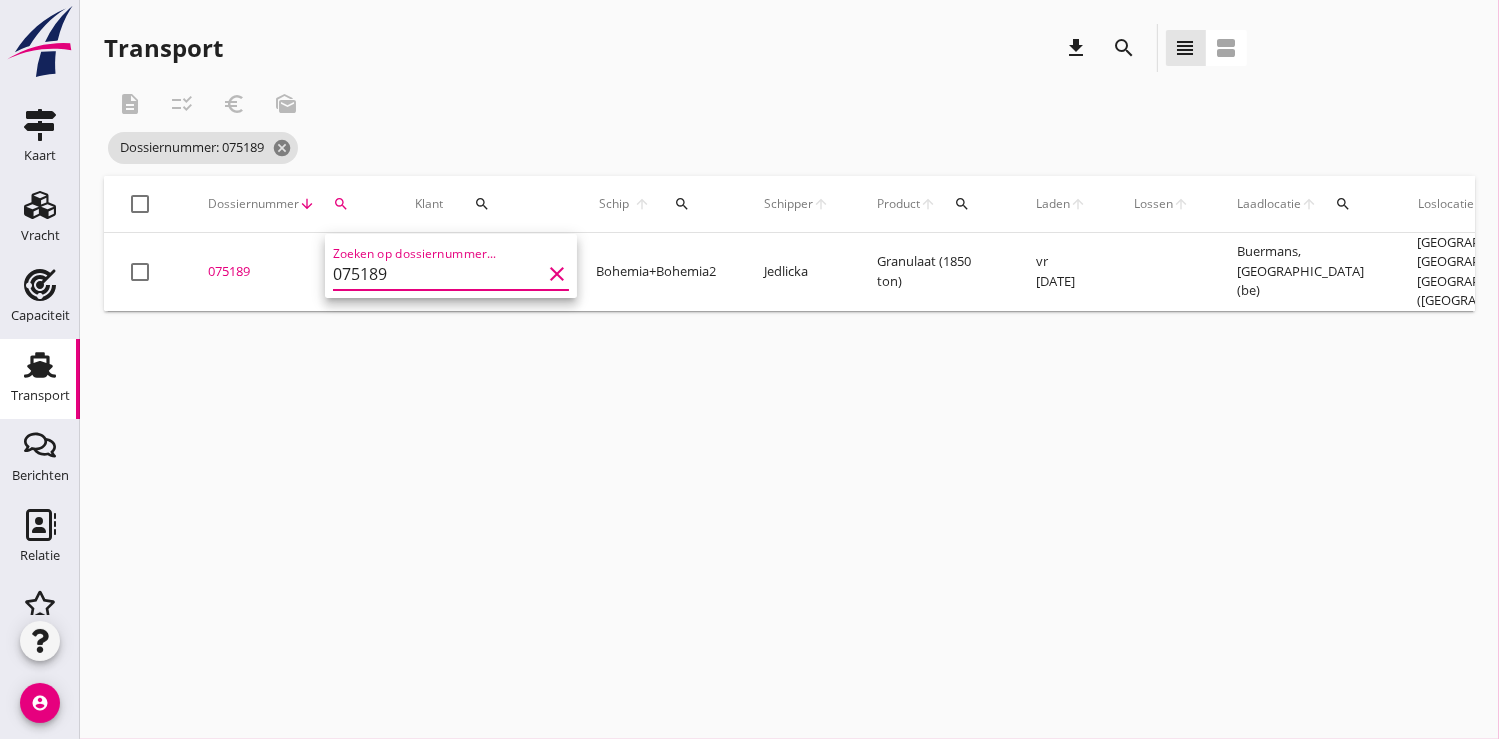 type on "075189" 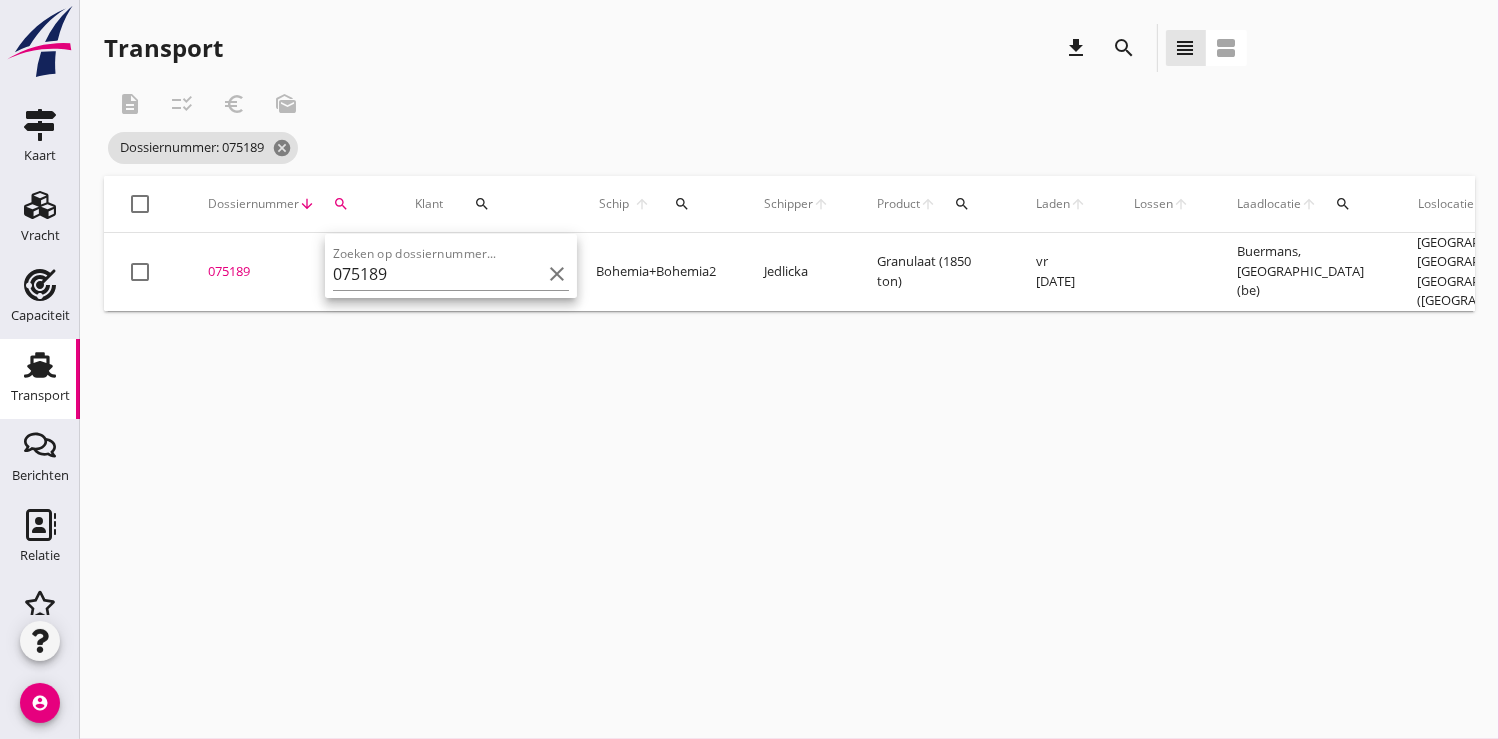 click on "075189" at bounding box center (287, 272) 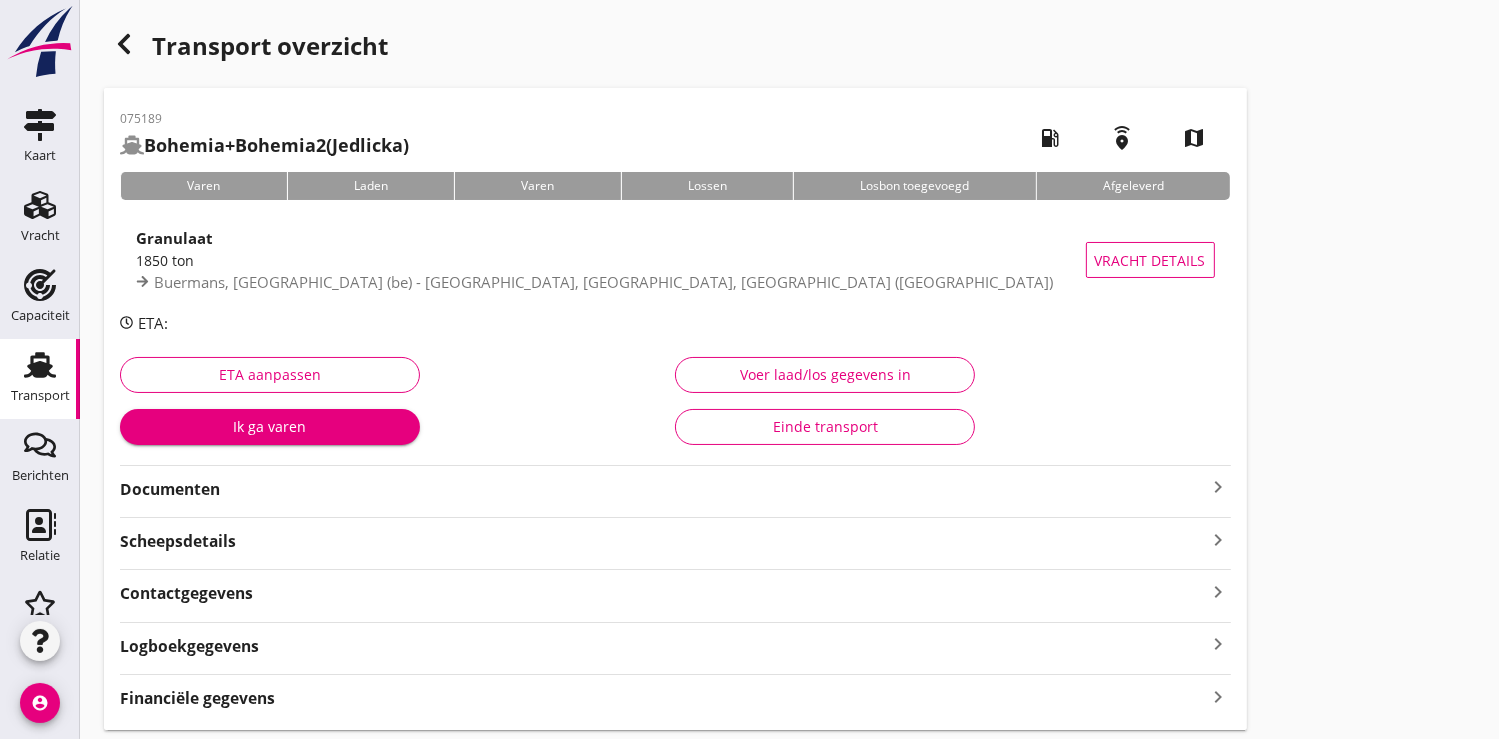 click on "Ik ga varen" at bounding box center (270, 426) 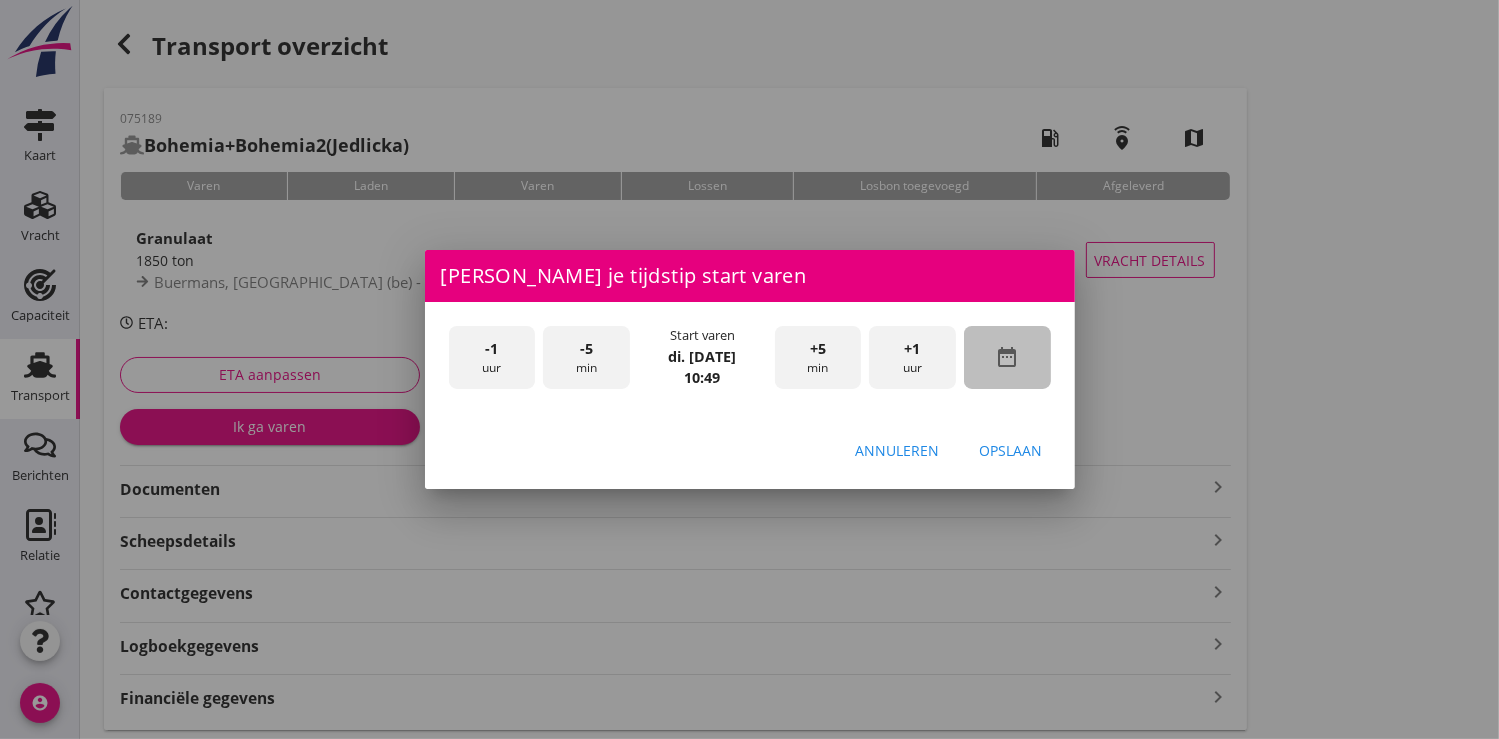 click on "date_range" at bounding box center (1007, 357) 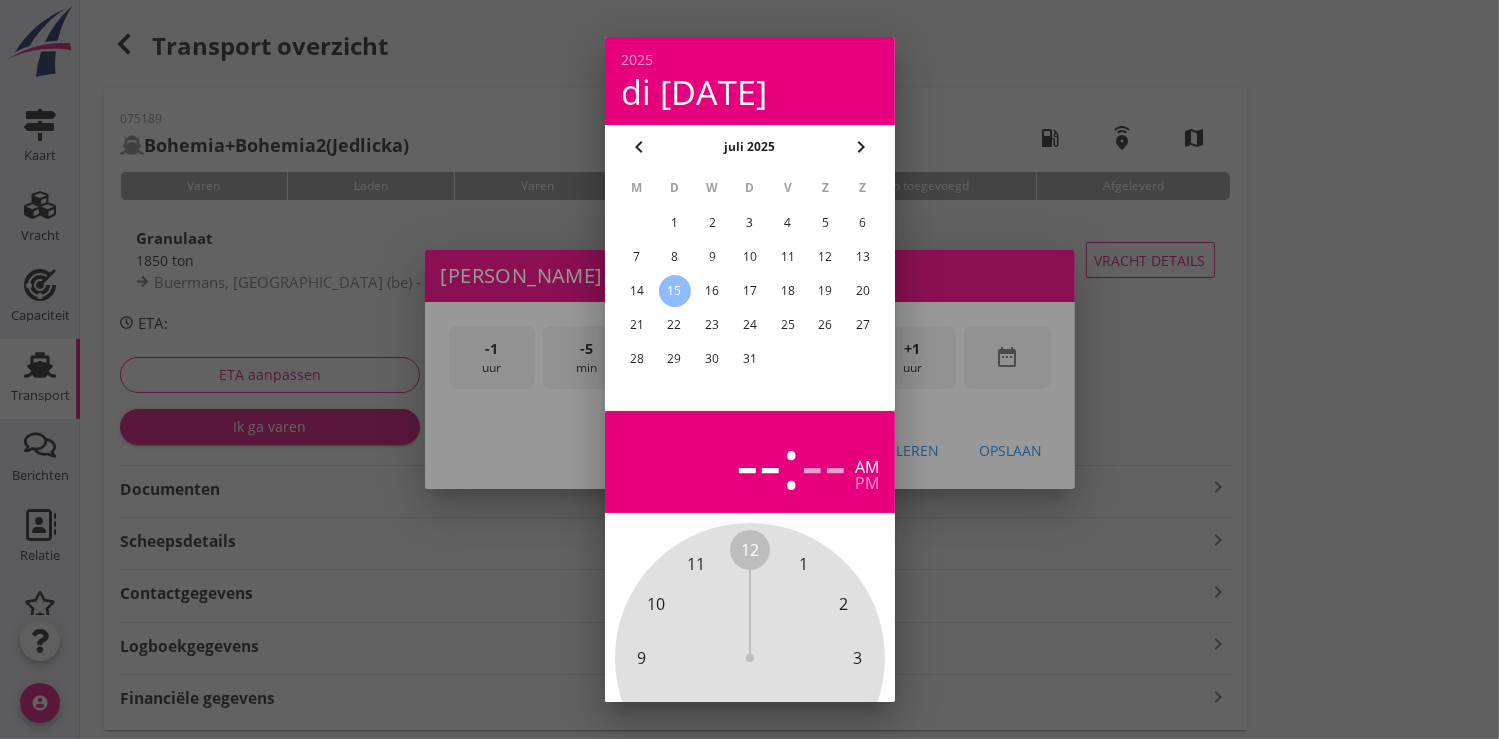 click on "10" at bounding box center [749, 257] 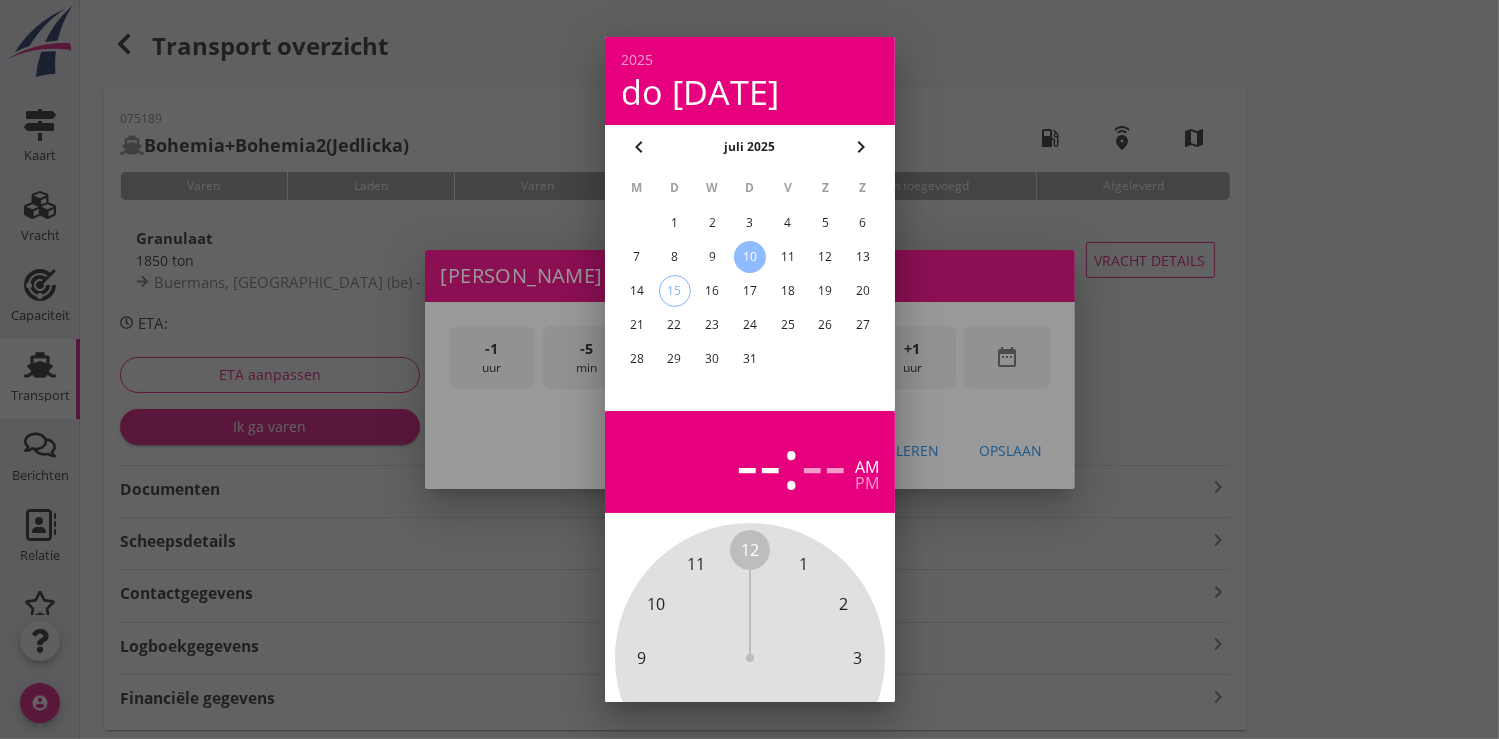 scroll, scrollTop: 185, scrollLeft: 0, axis: vertical 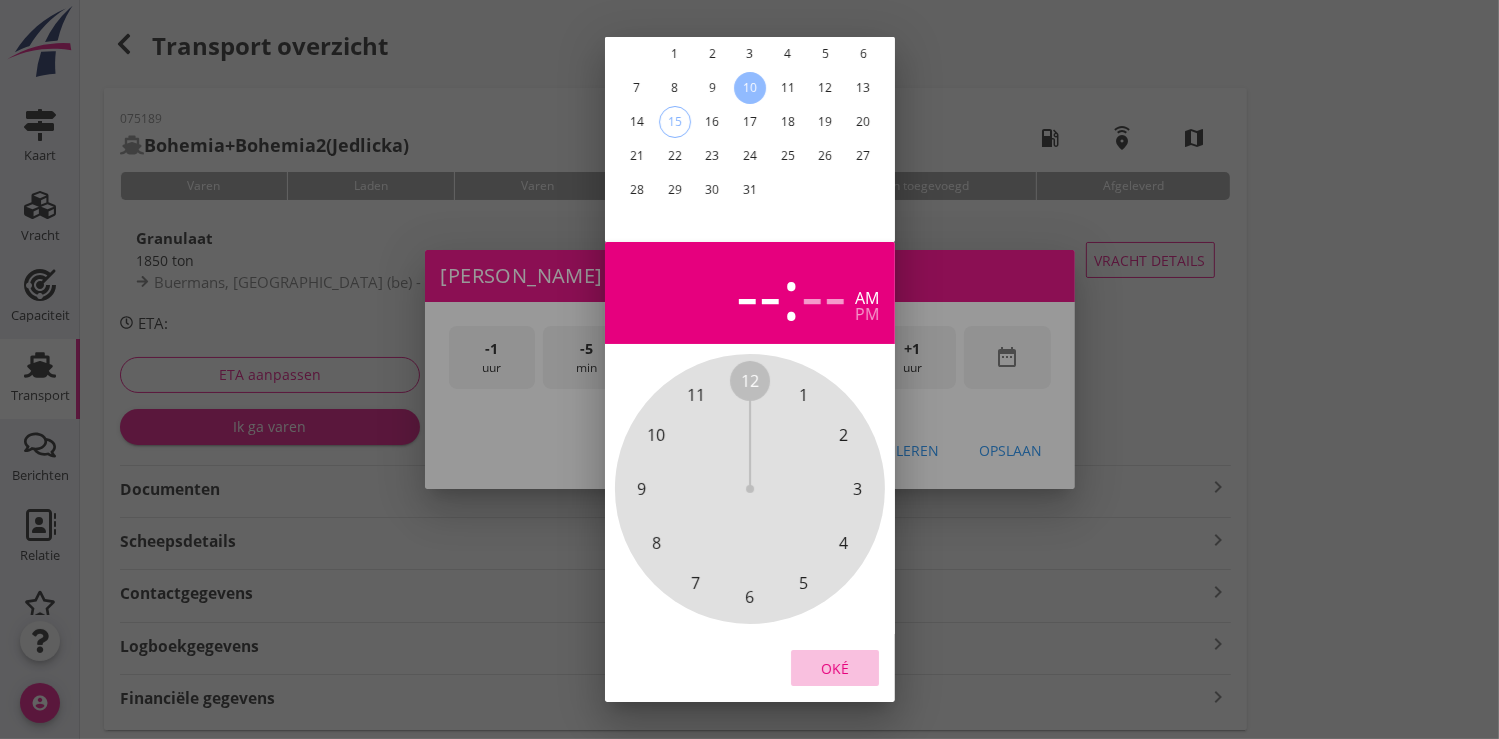 click on "Oké" at bounding box center [835, 667] 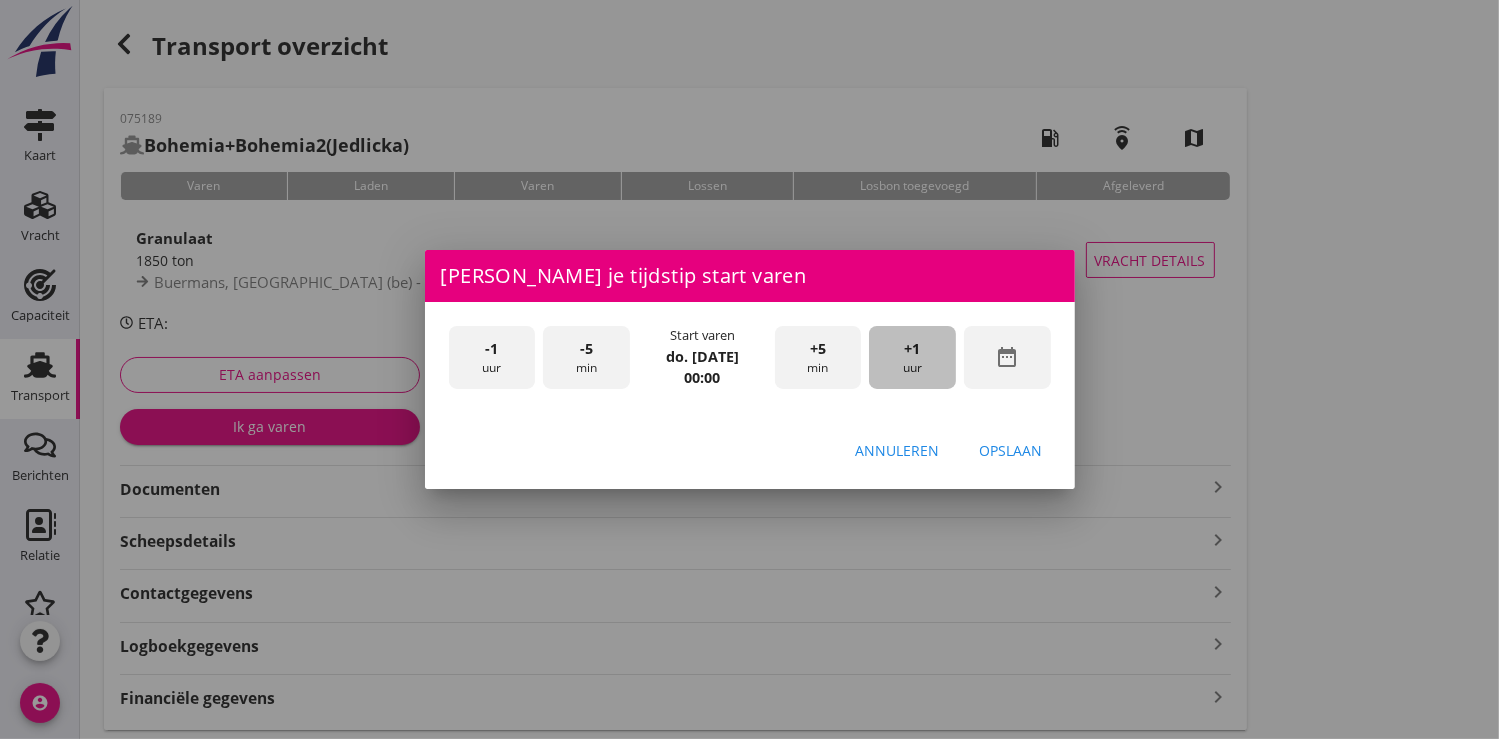 click on "+1  uur" at bounding box center (912, 357) 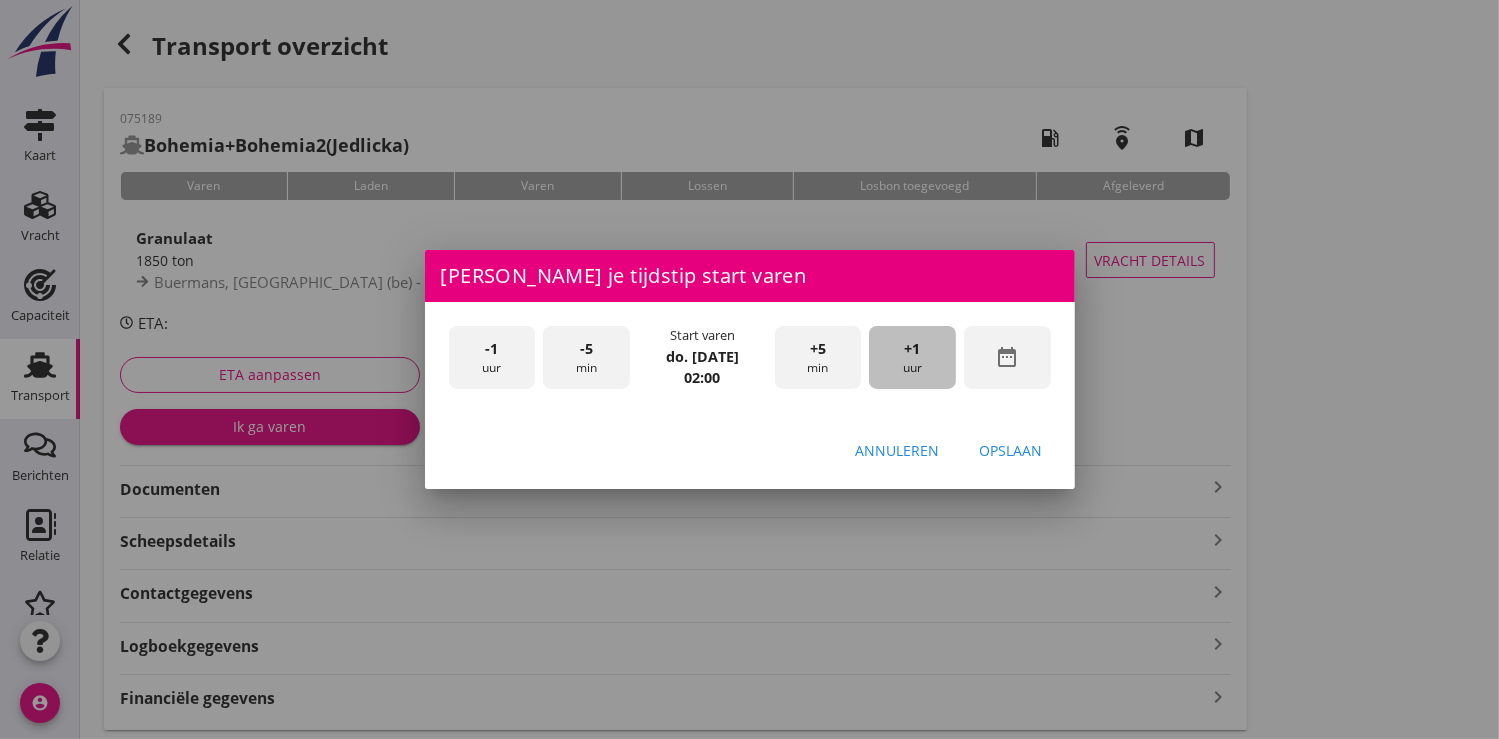 click on "+1  uur" at bounding box center [912, 357] 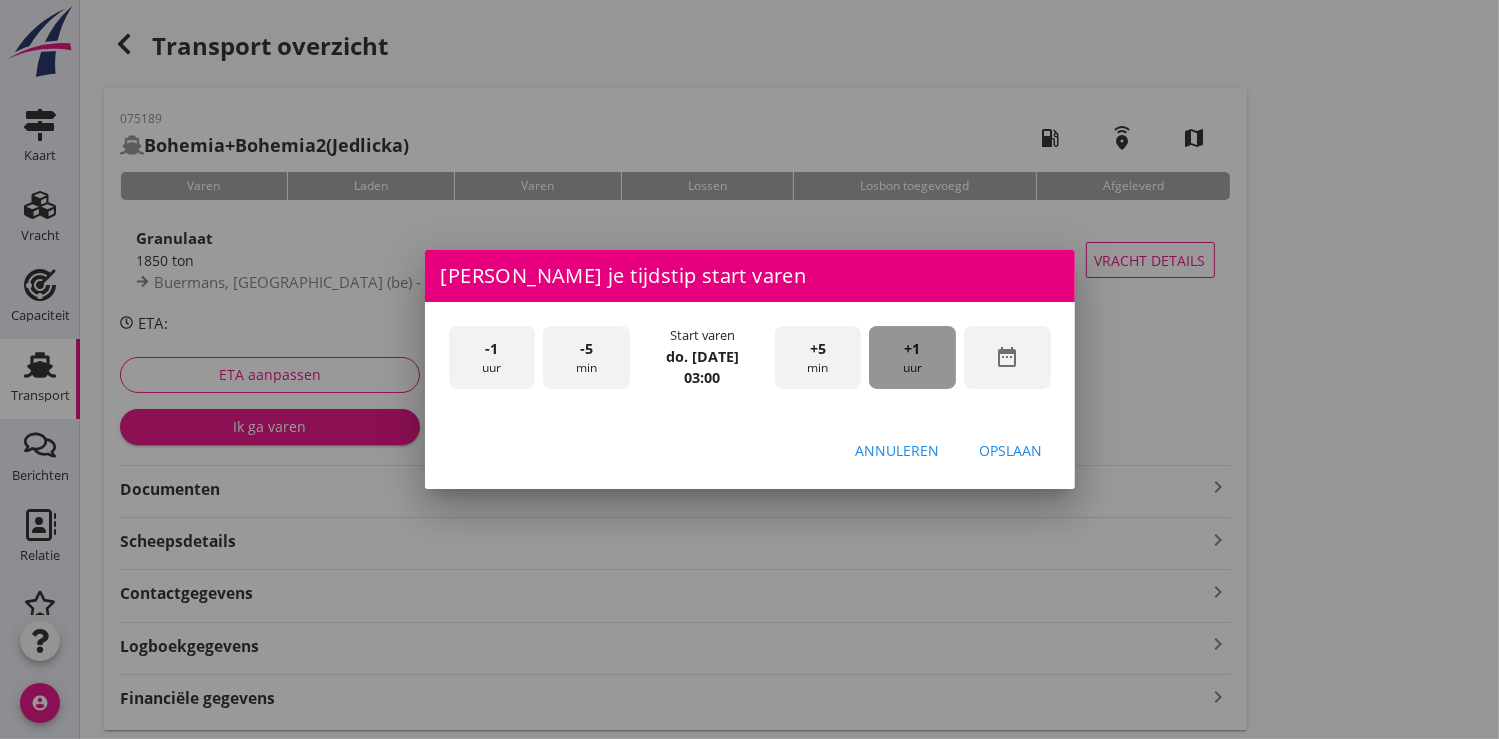 click on "+1  uur" at bounding box center (912, 357) 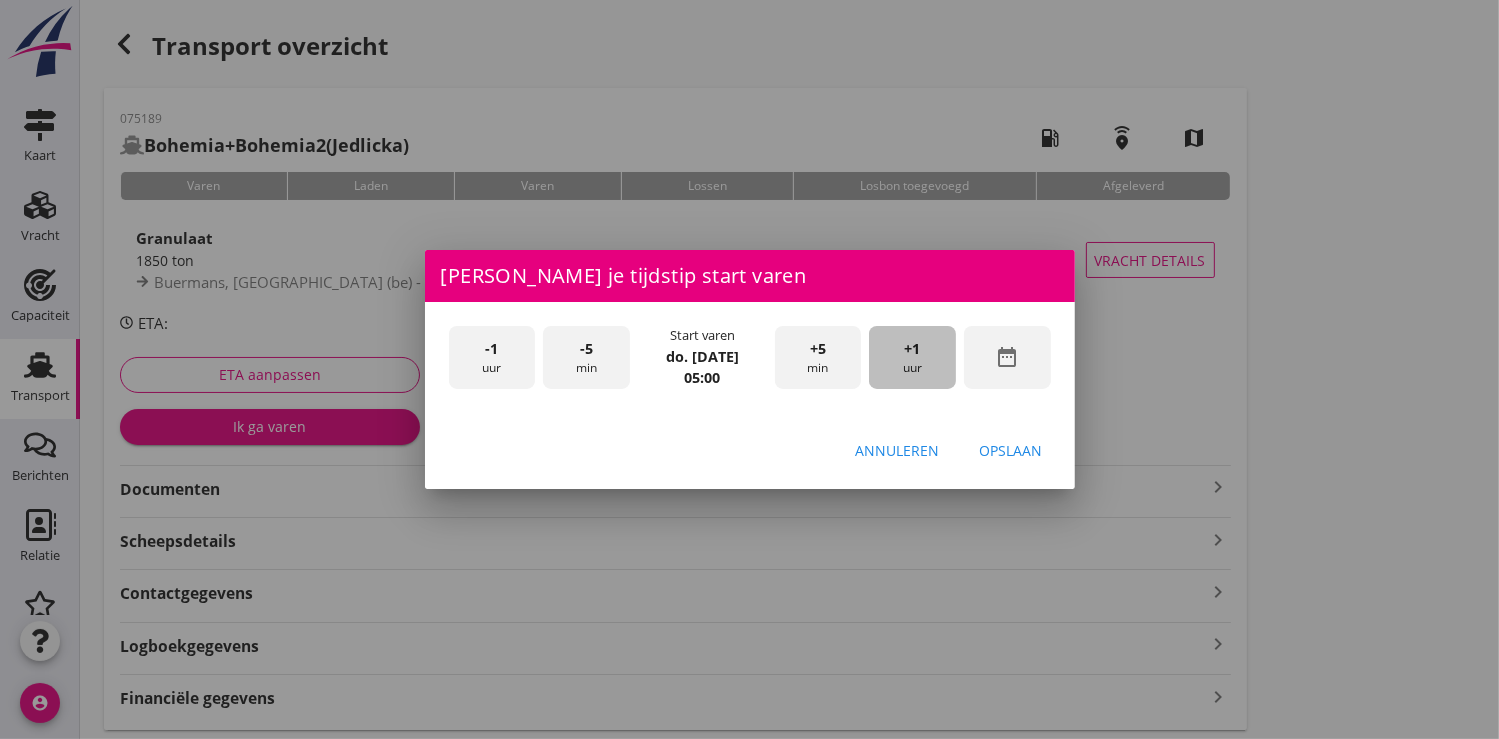 click on "+1  uur" at bounding box center (912, 357) 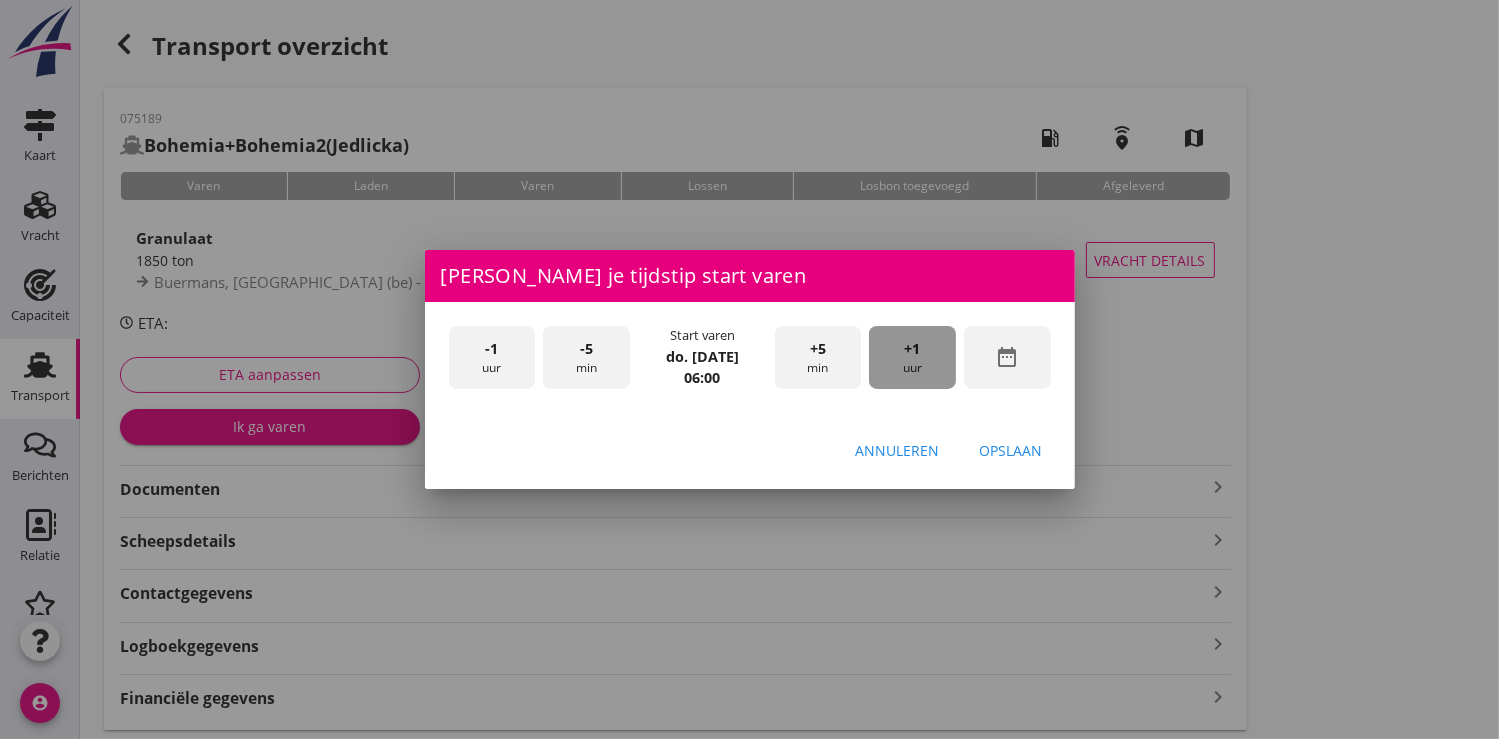 click on "+1  uur" at bounding box center (912, 357) 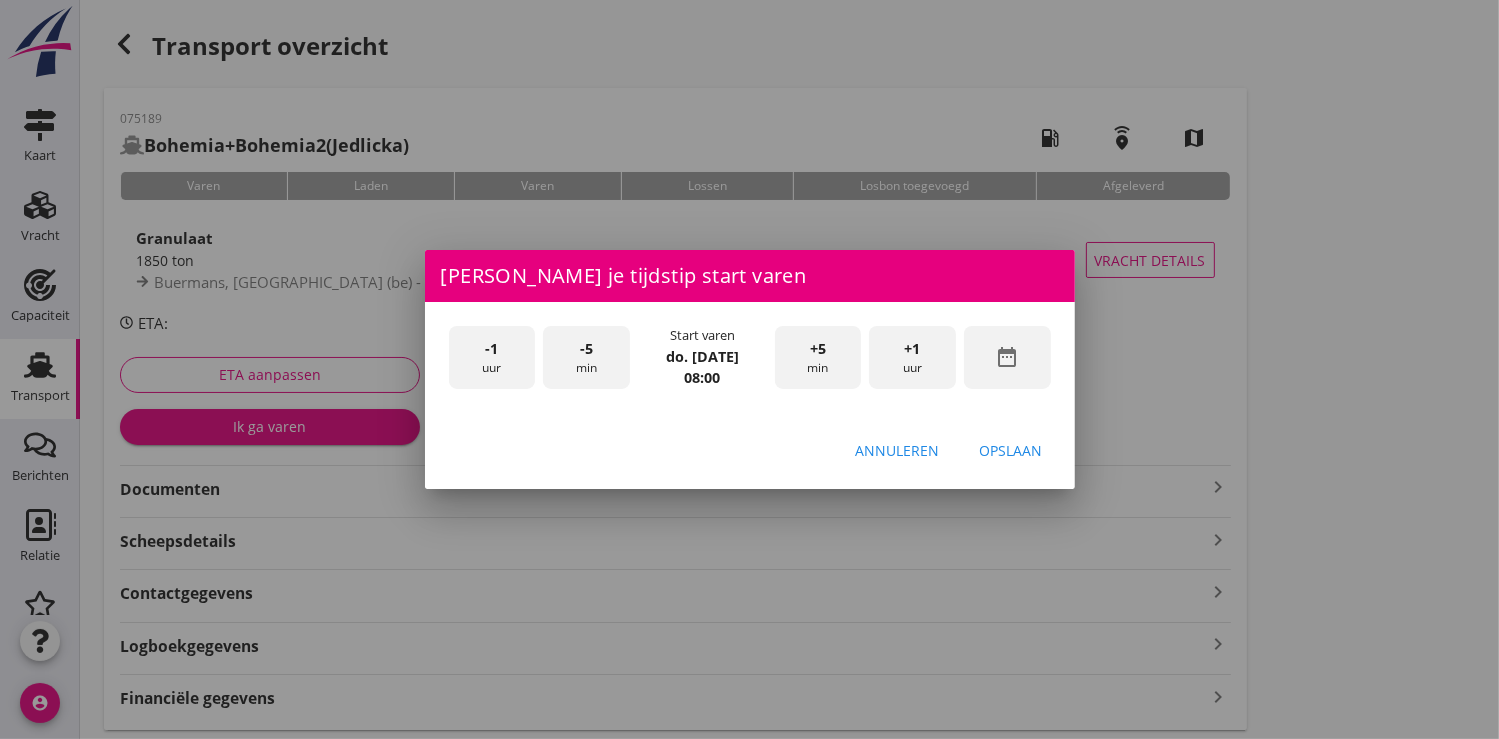 click on "Opslaan" at bounding box center (1011, 450) 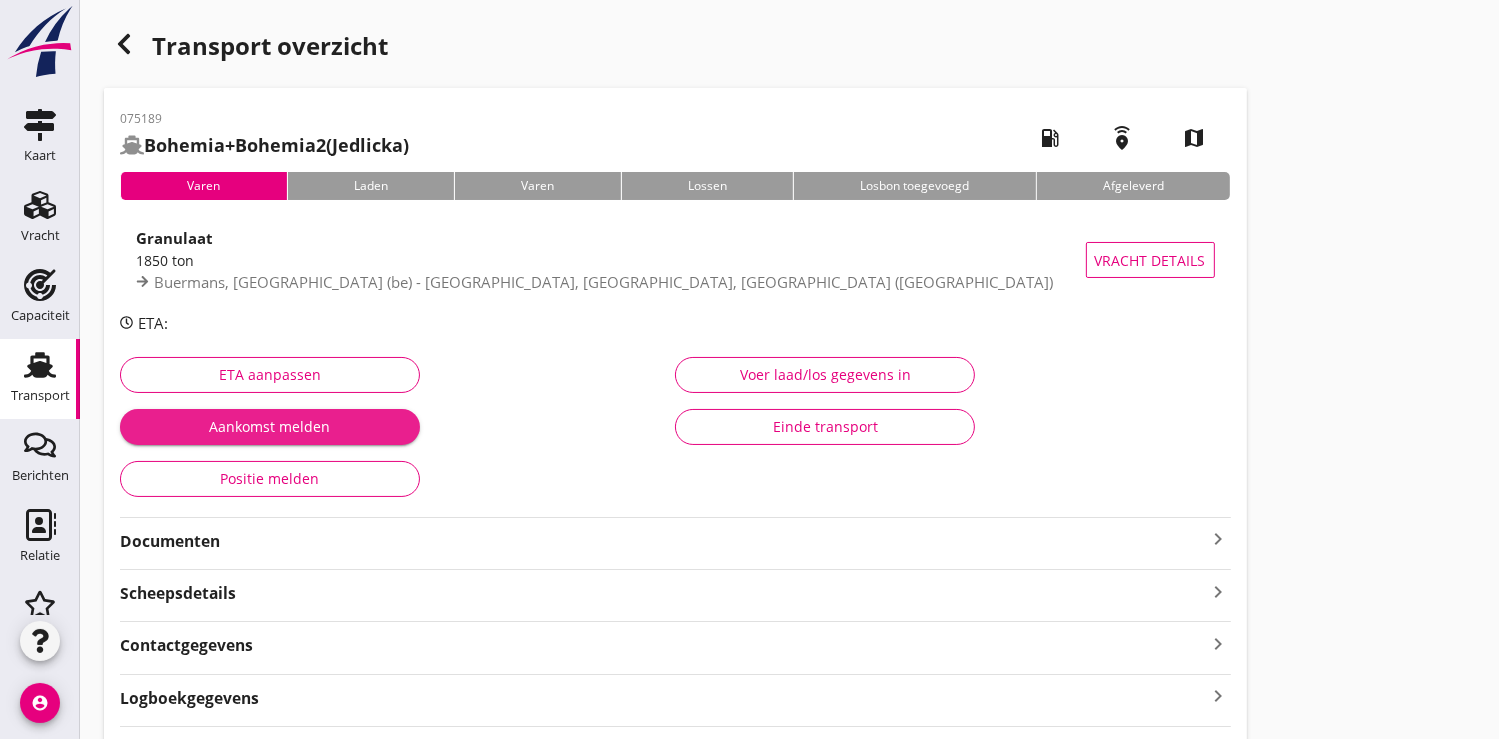 click on "Aankomst melden" at bounding box center [270, 426] 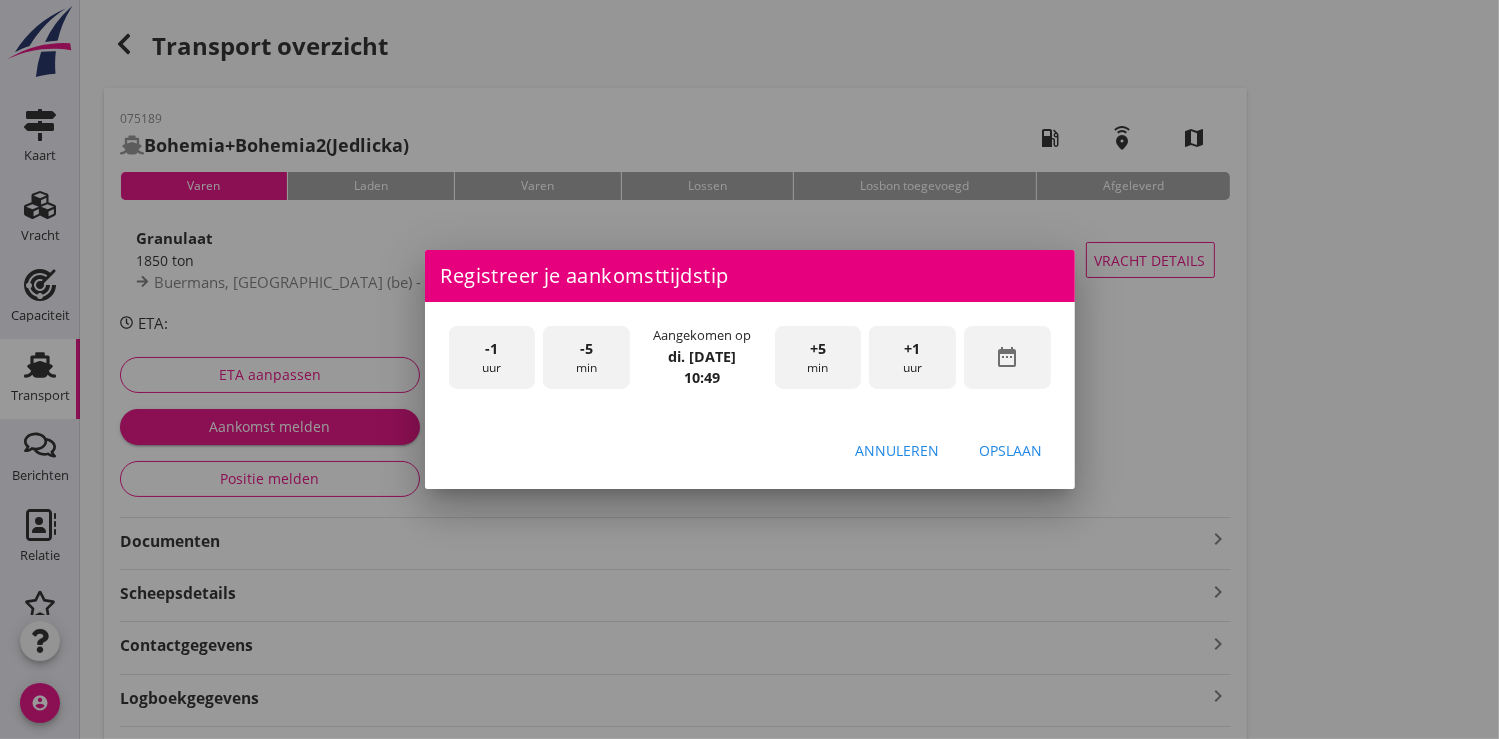 click on "date_range" at bounding box center (1007, 357) 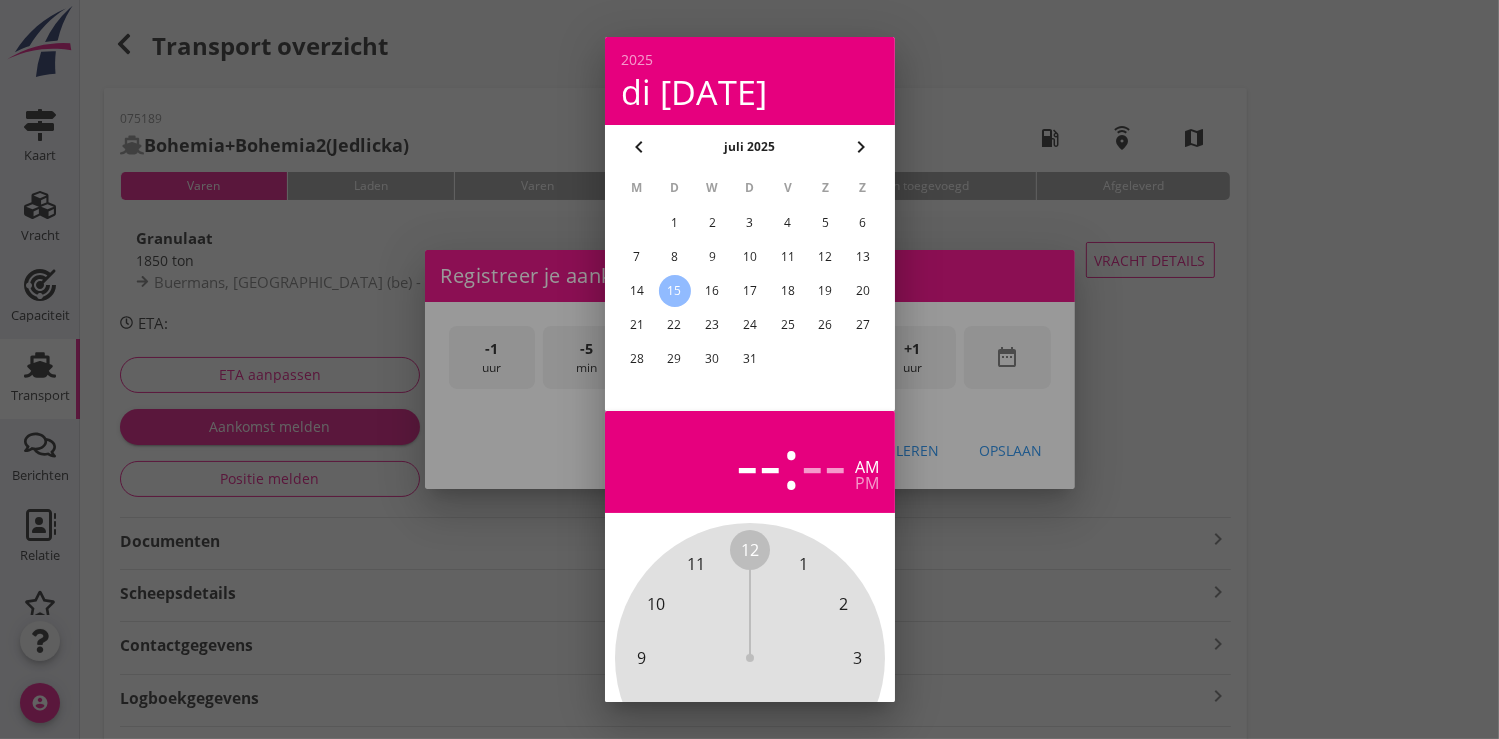 click on "10" at bounding box center (749, 257) 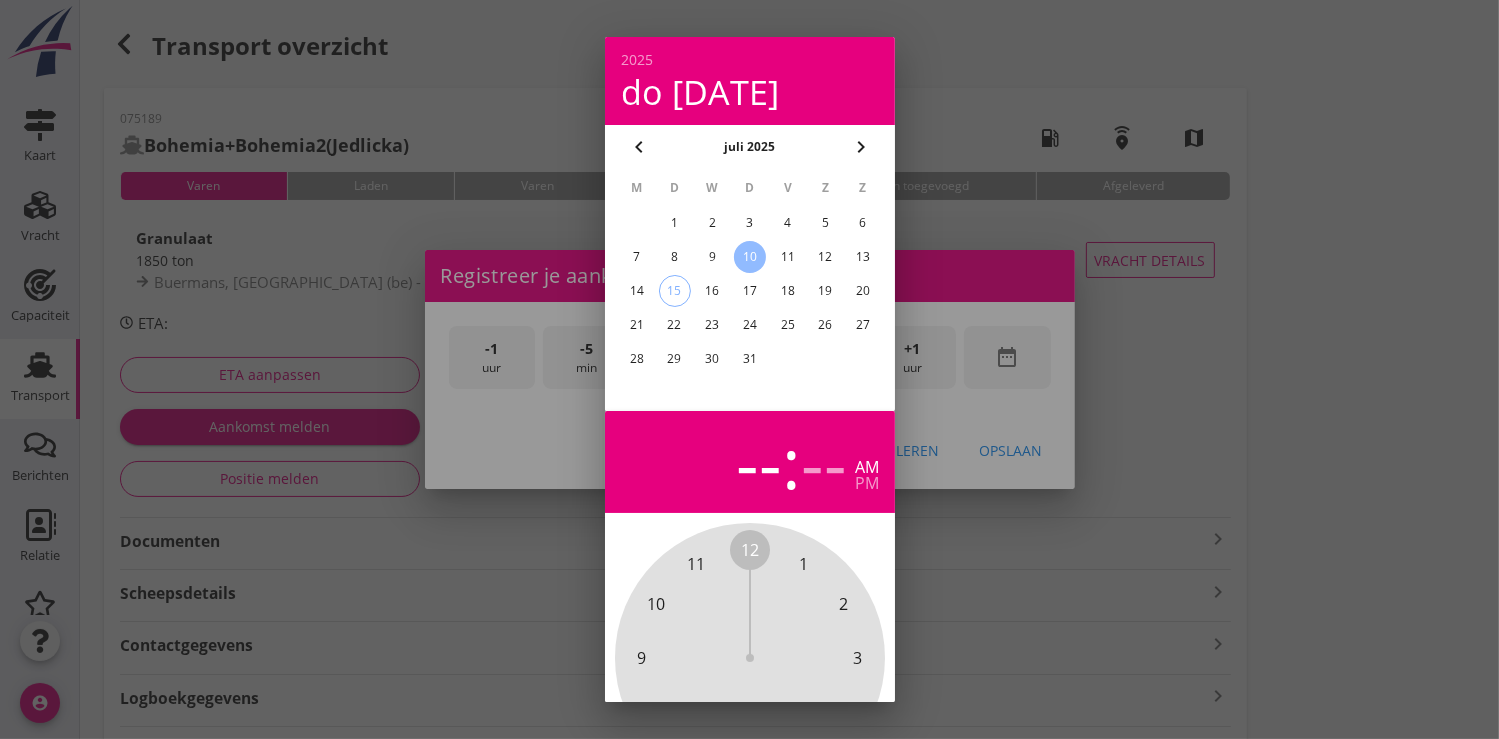 scroll, scrollTop: 185, scrollLeft: 0, axis: vertical 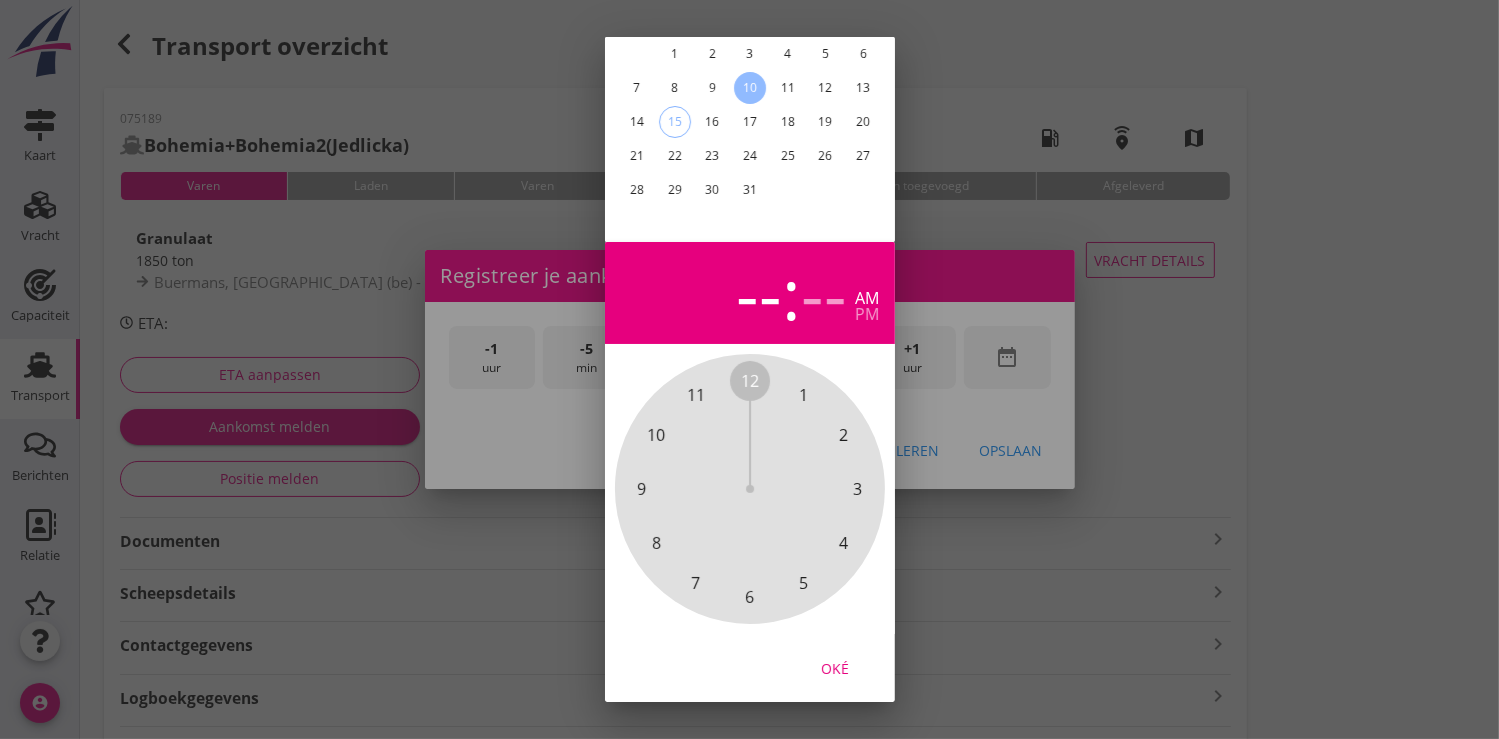click on "Oké" at bounding box center [835, 667] 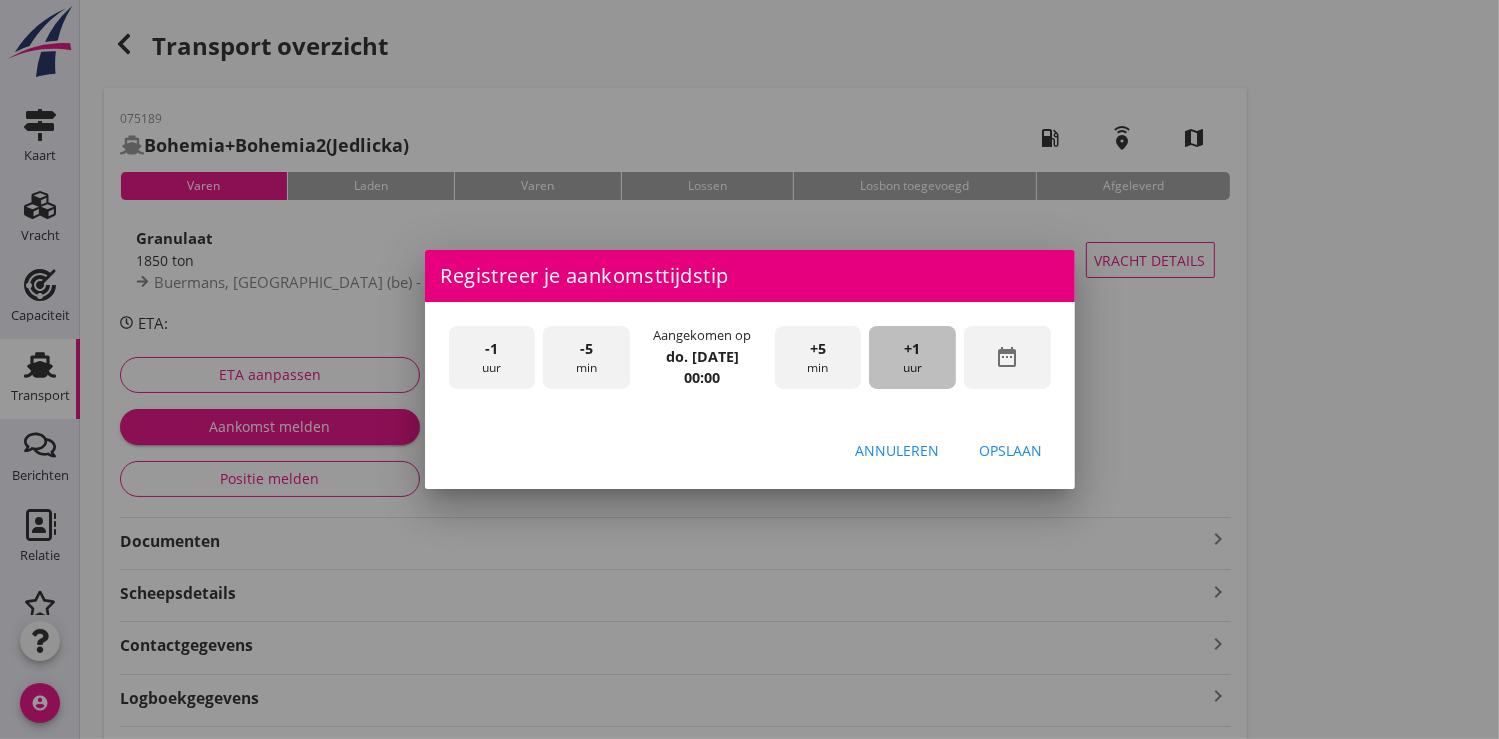 click on "+1  uur" at bounding box center [912, 357] 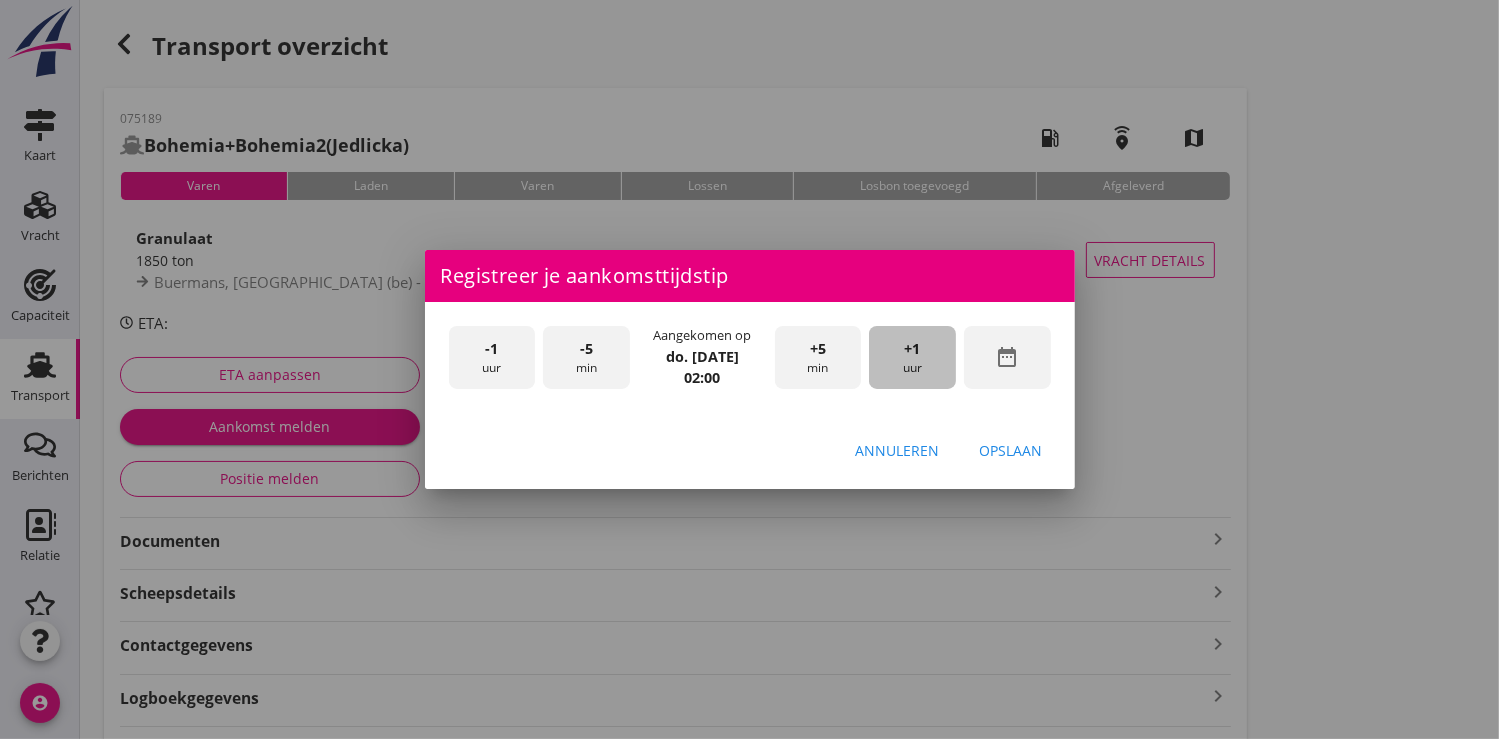 click on "+1  uur" at bounding box center [912, 357] 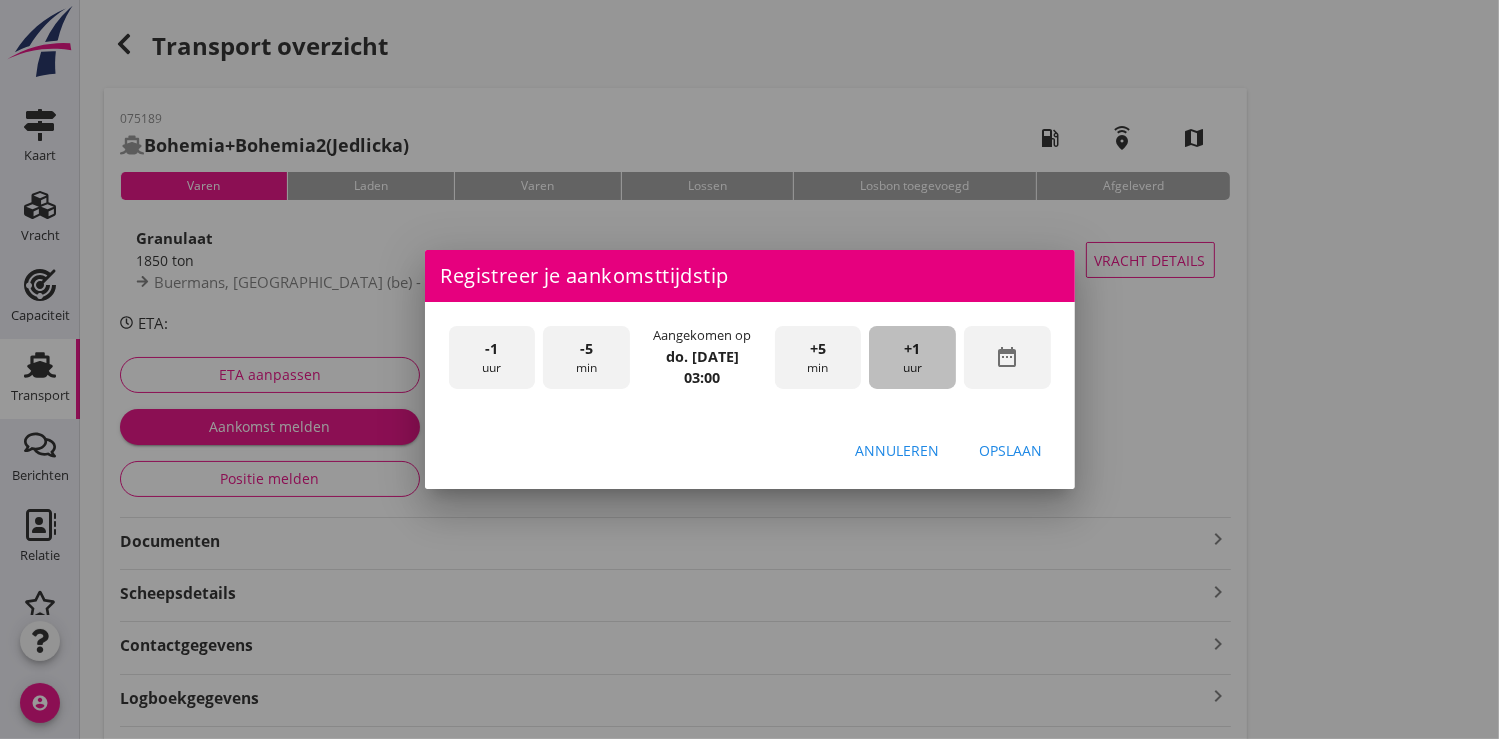 click on "+1  uur" at bounding box center (912, 357) 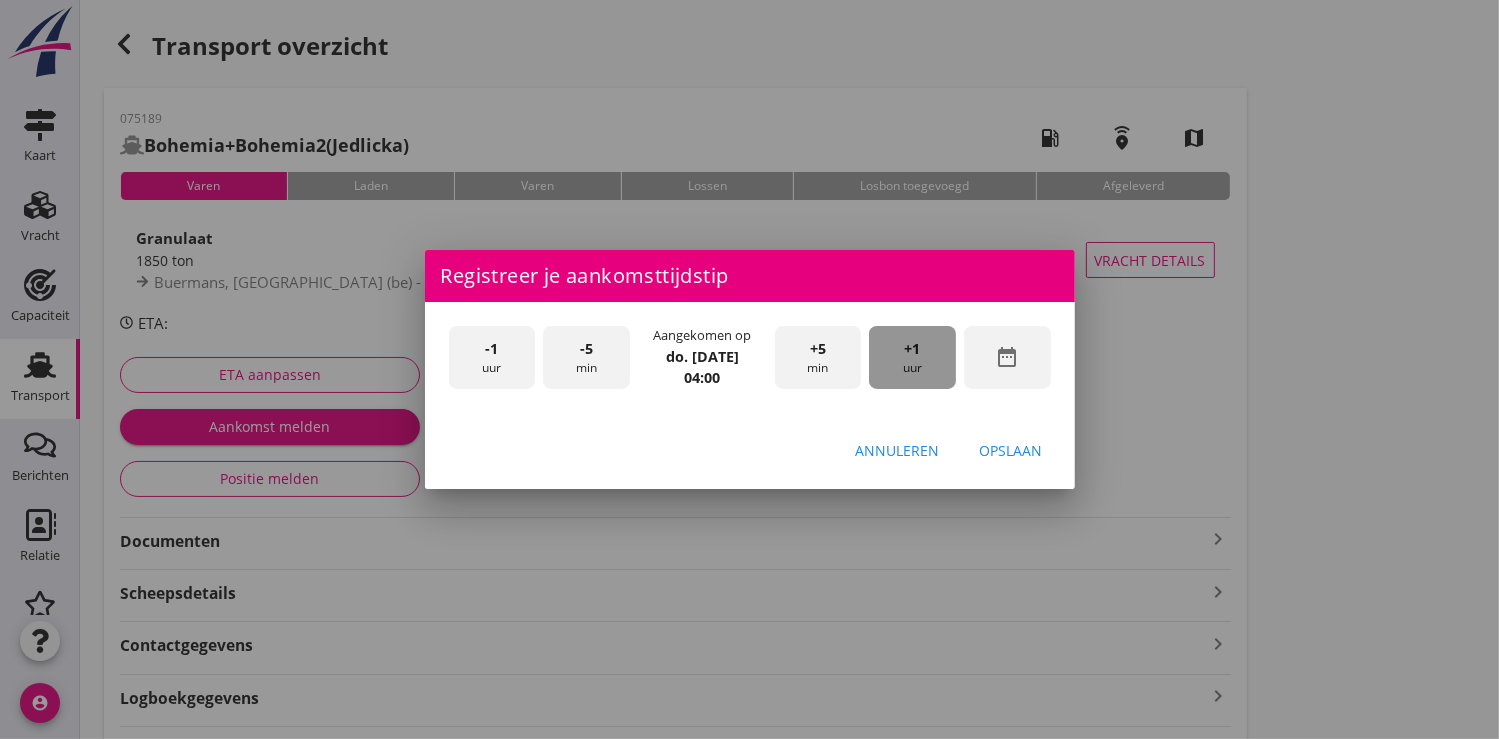 click on "+1  uur" at bounding box center [912, 357] 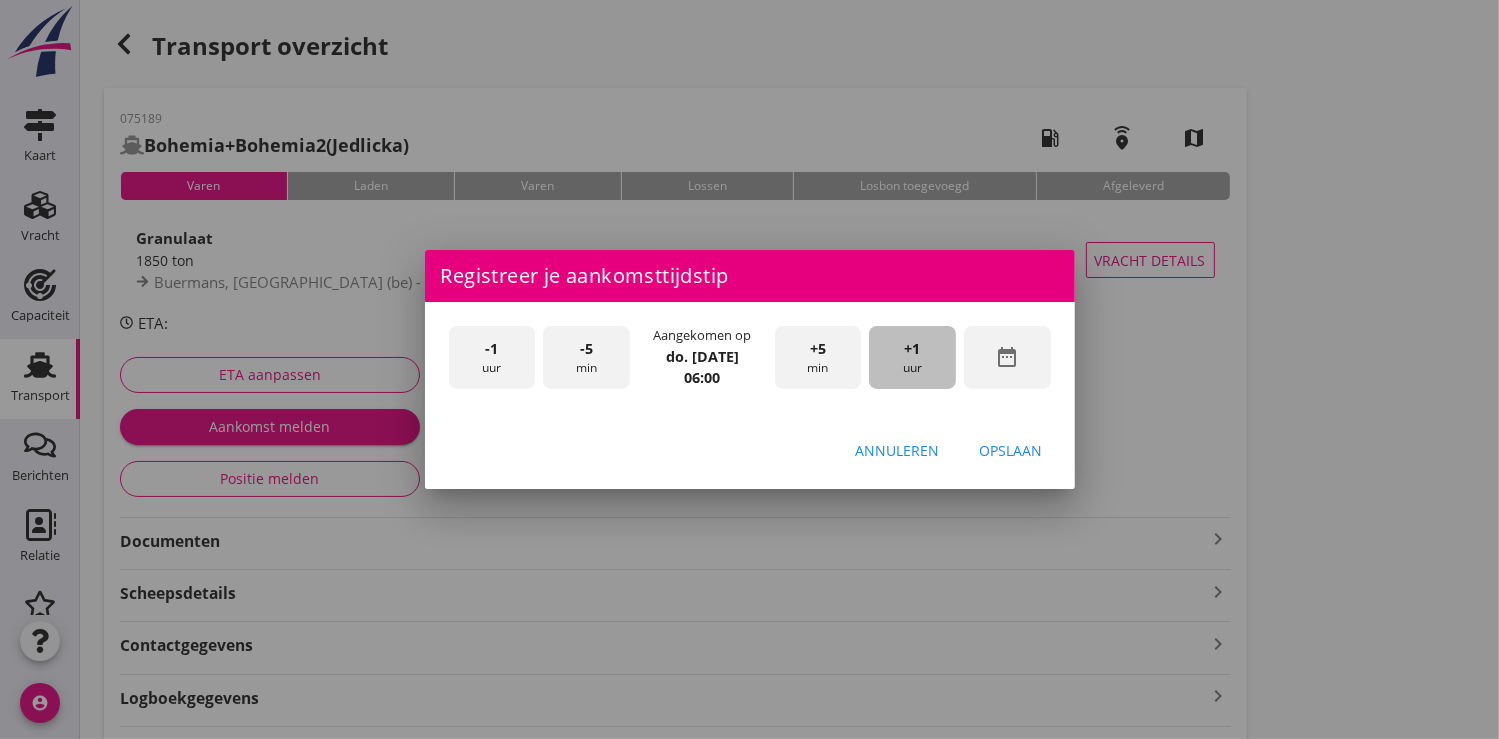 click on "+1  uur" at bounding box center [912, 357] 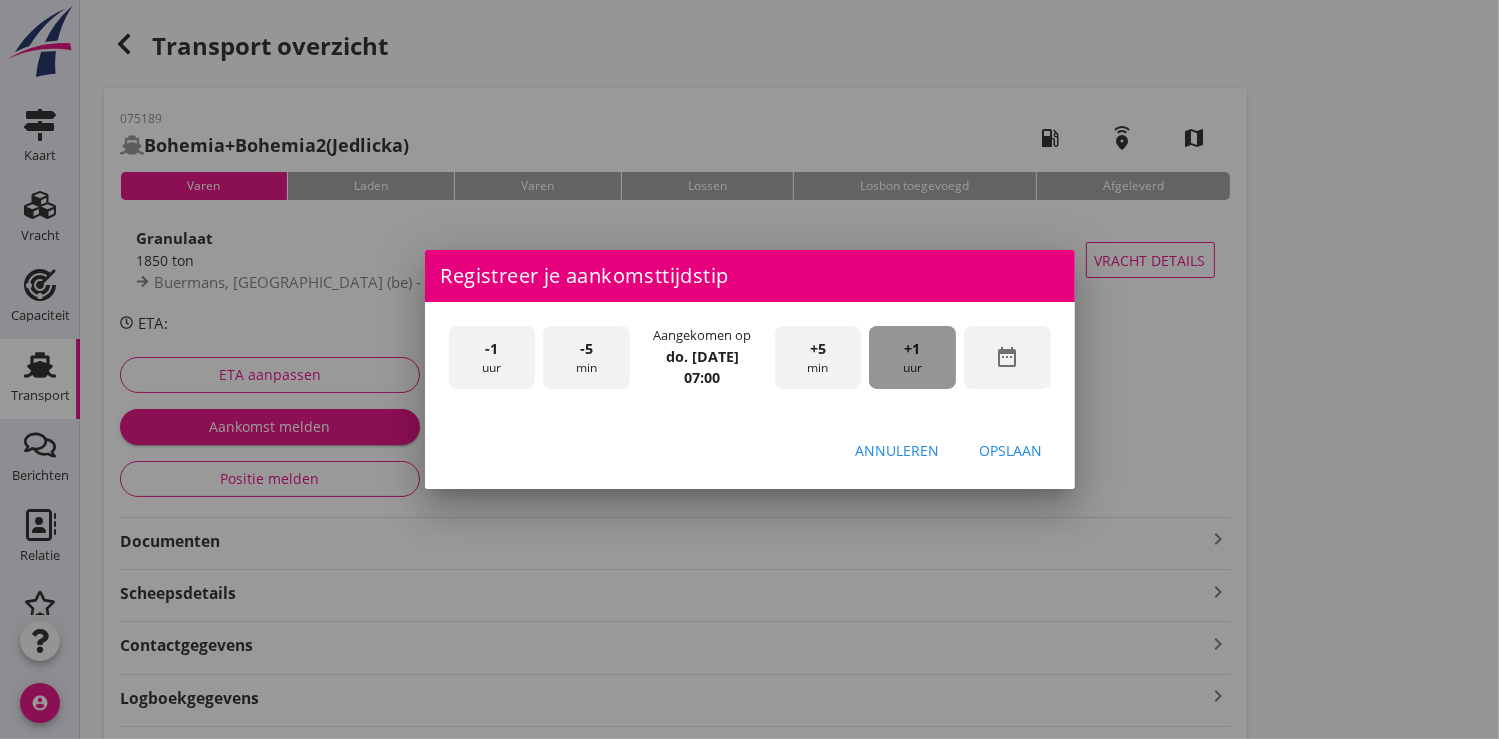 click on "+1  uur" at bounding box center [912, 357] 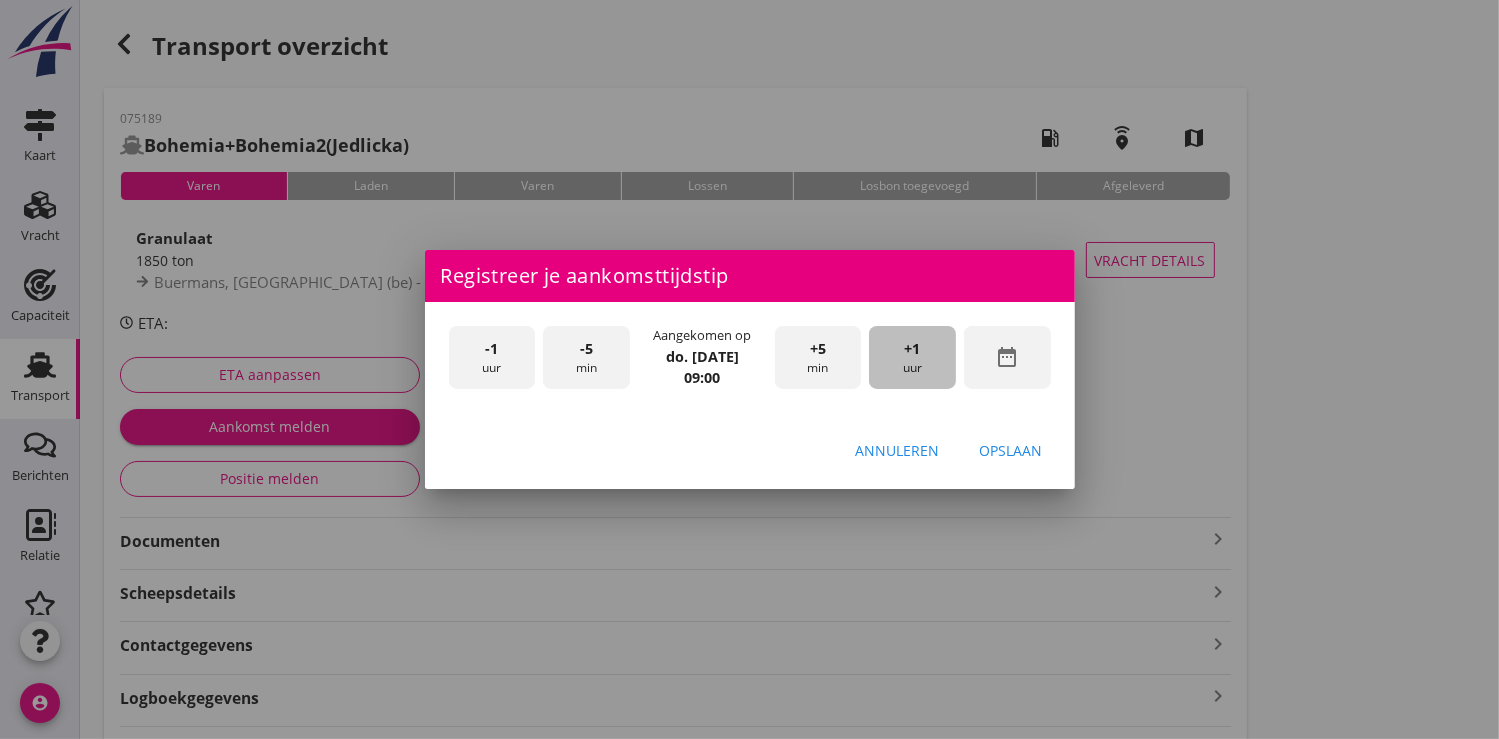 click on "+1  uur" at bounding box center (912, 357) 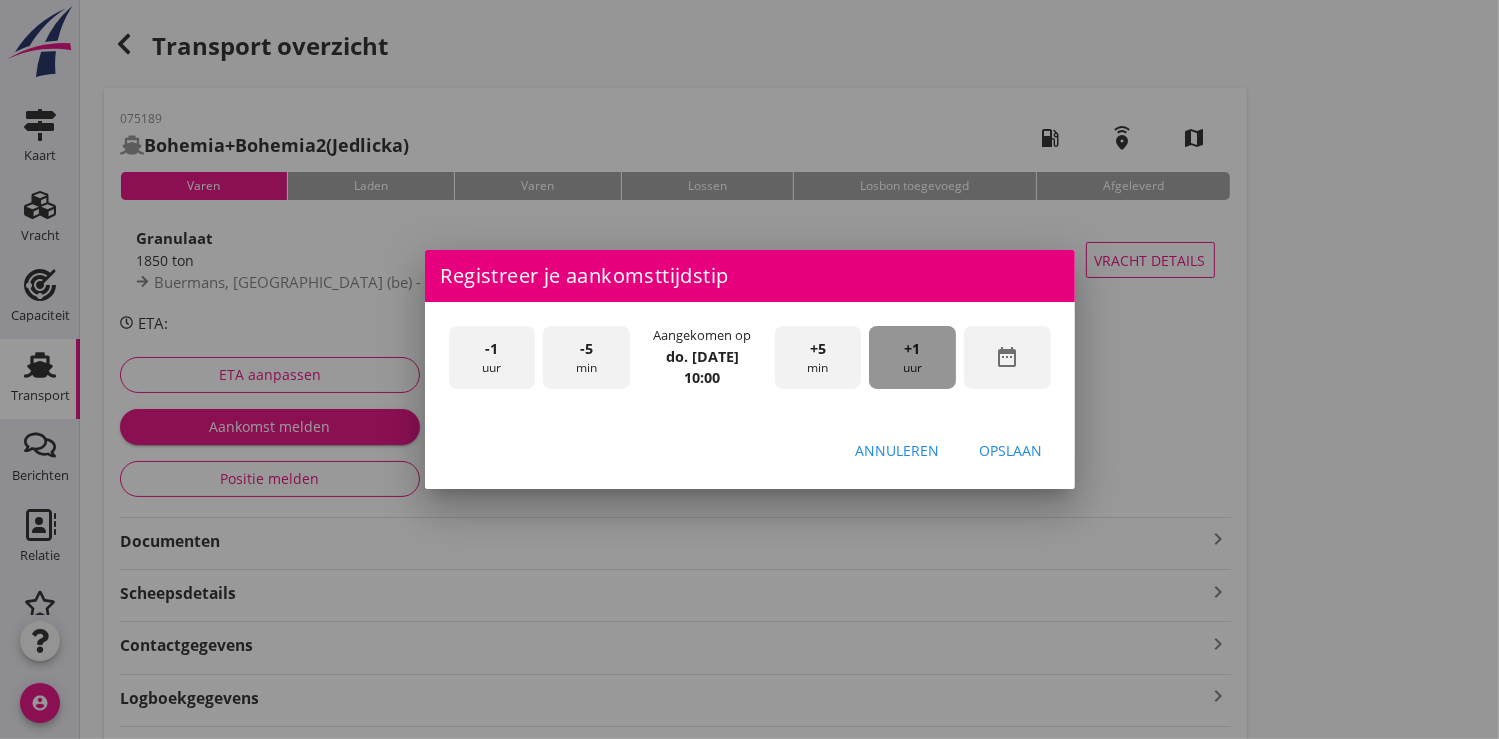 click on "+1  uur" at bounding box center (912, 357) 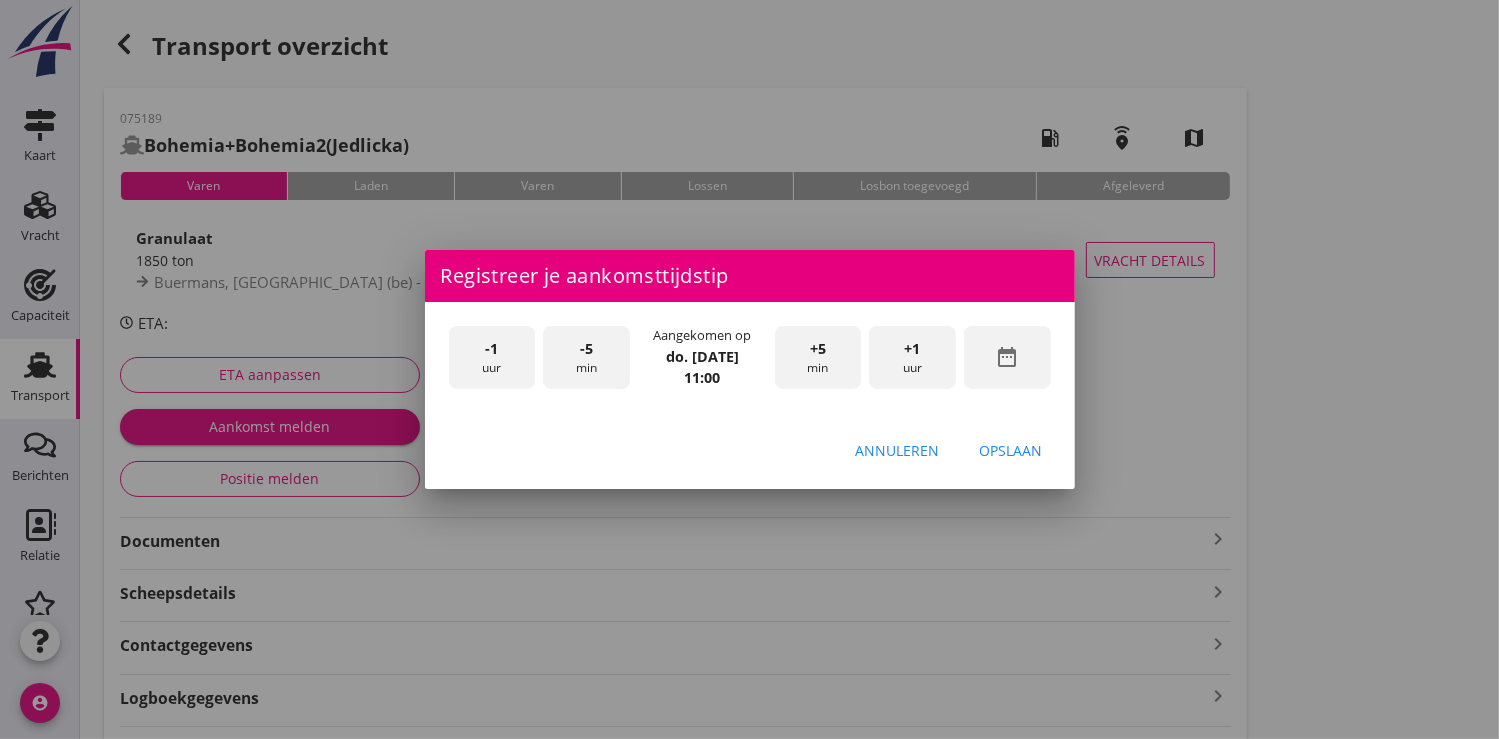click on "+1  uur" at bounding box center (912, 357) 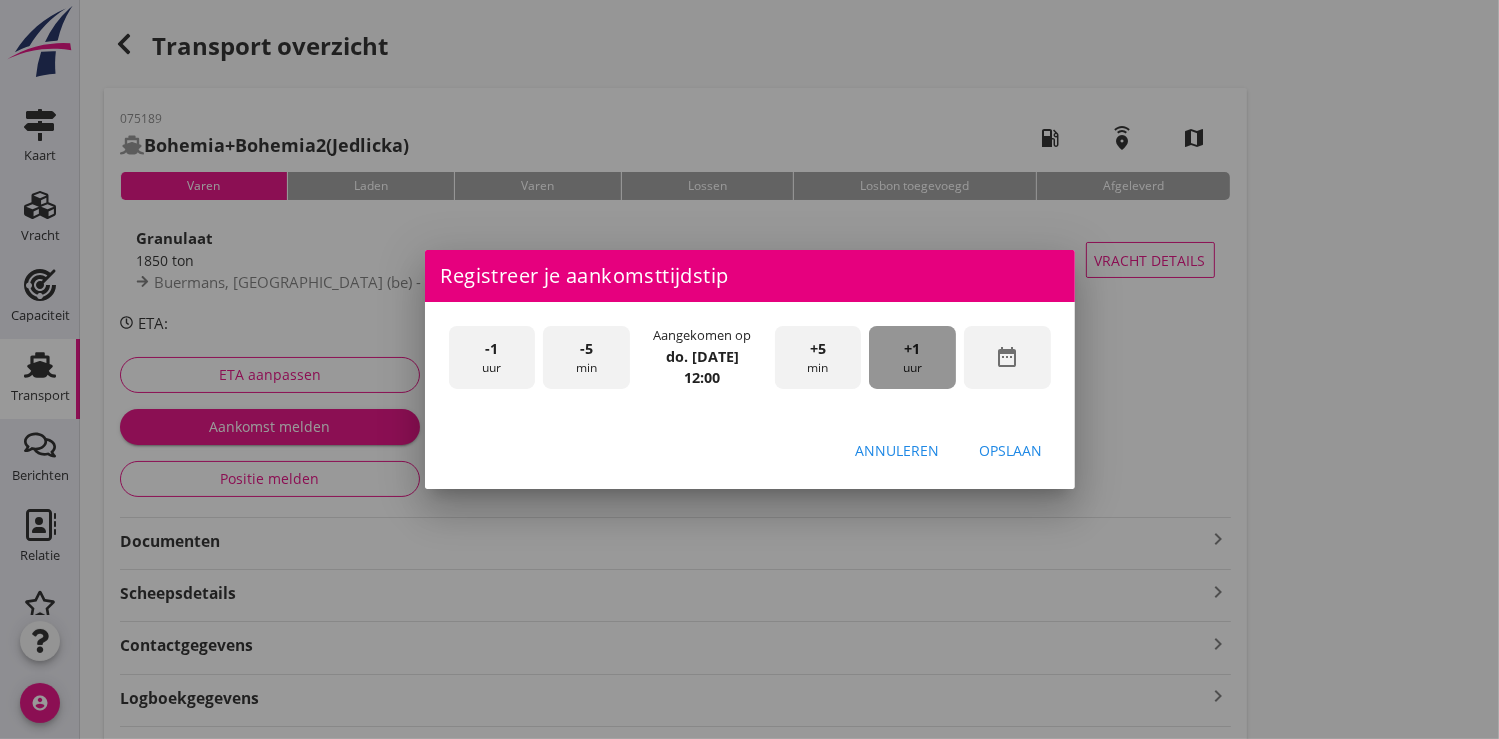 click on "+1  uur" at bounding box center (912, 357) 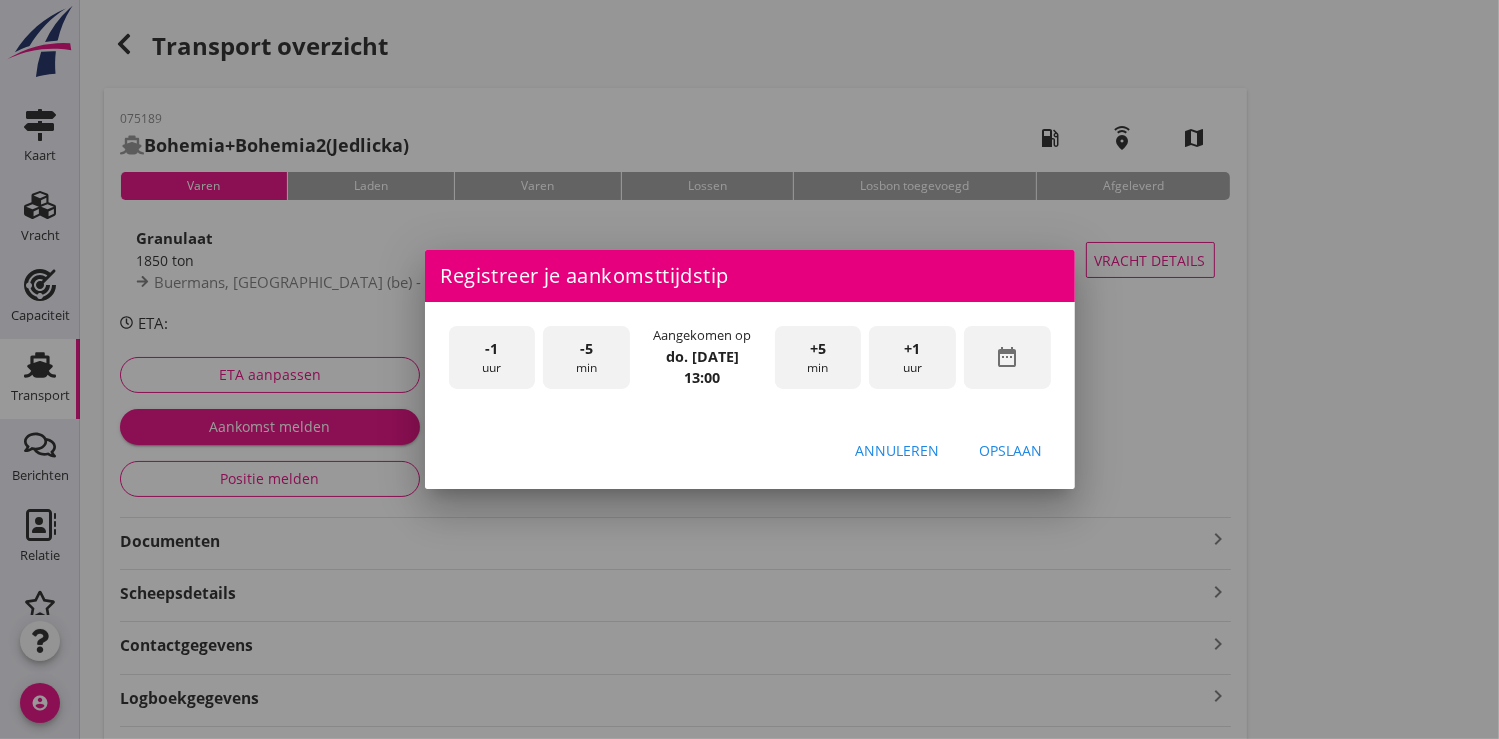 click on "Opslaan" at bounding box center (1011, 450) 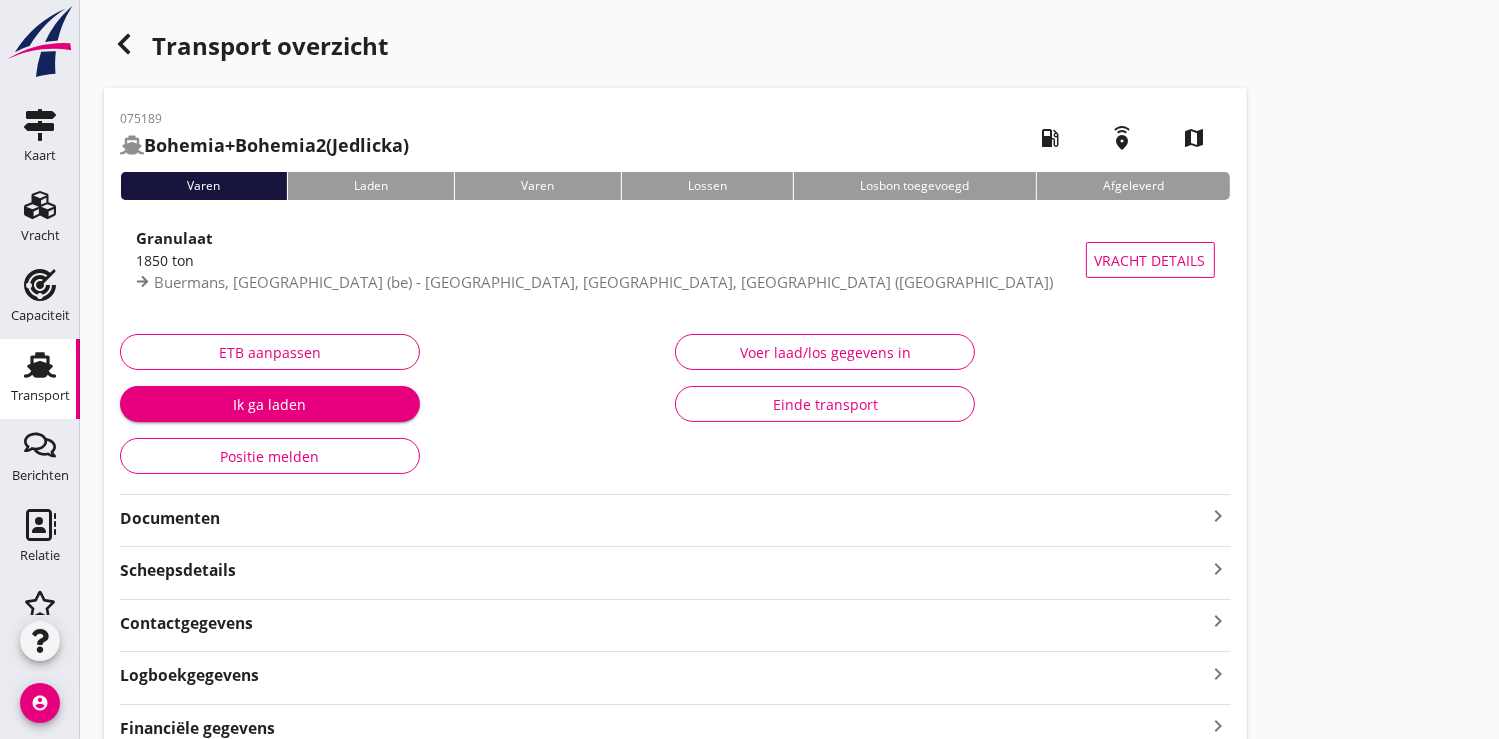 click on "Ik ga laden" at bounding box center [270, 404] 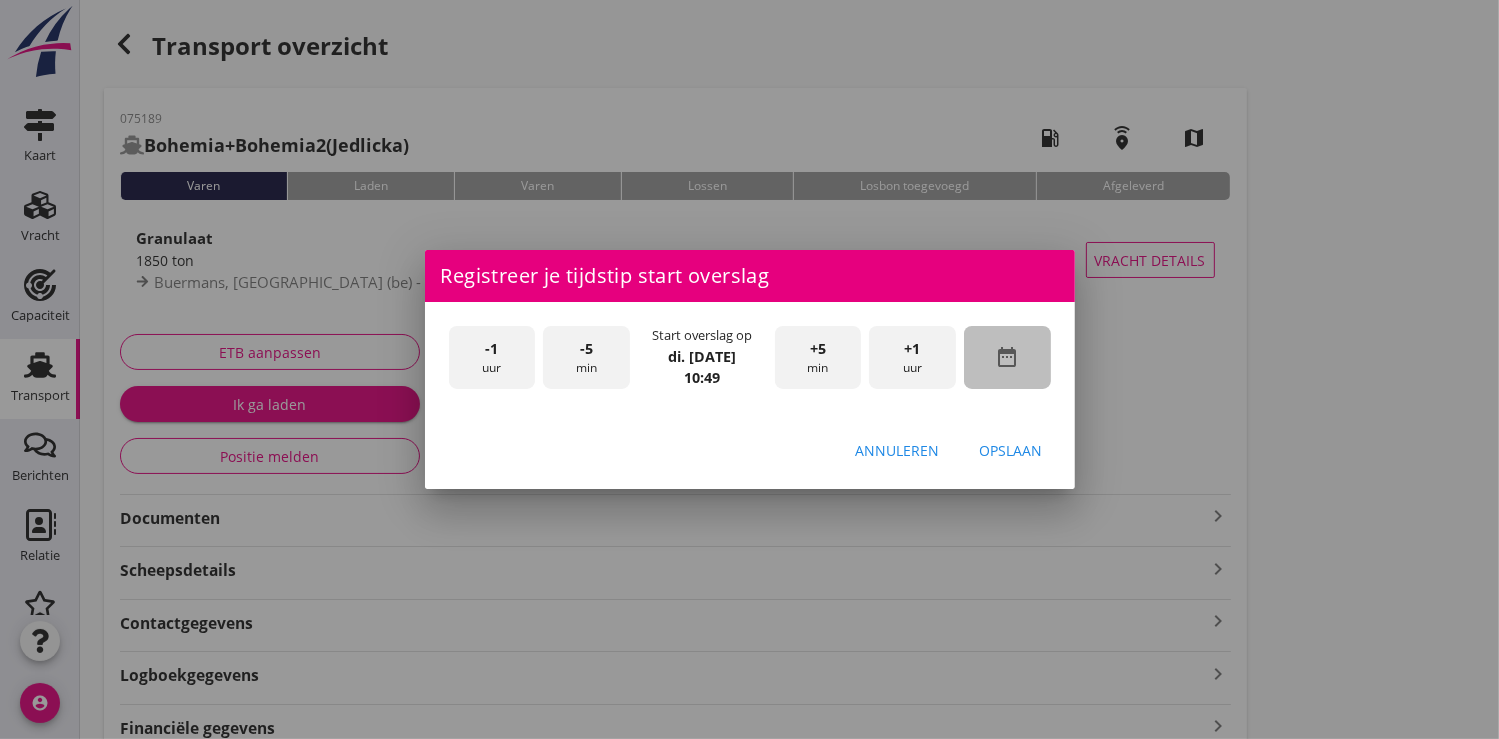 click on "date_range" at bounding box center (1007, 357) 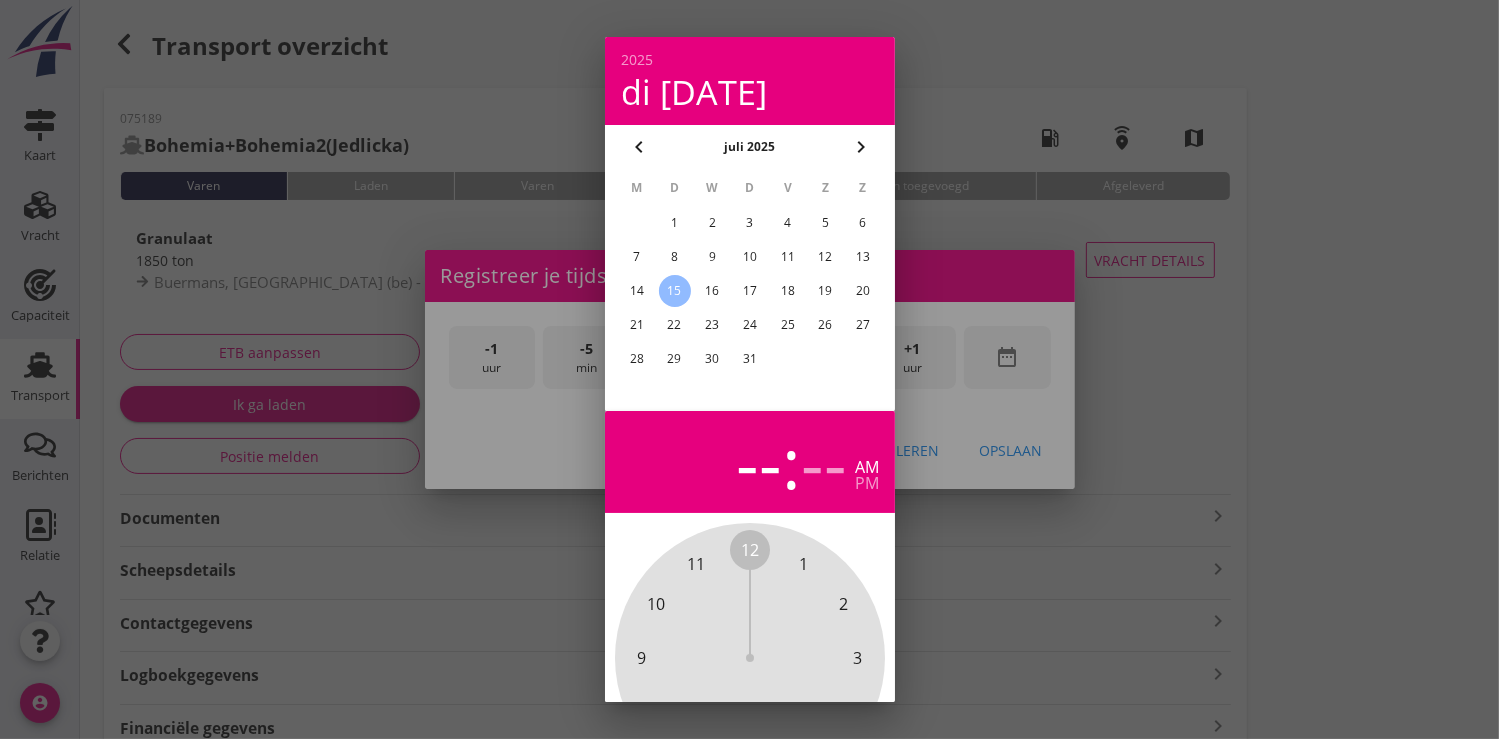 click on "11" at bounding box center [787, 257] 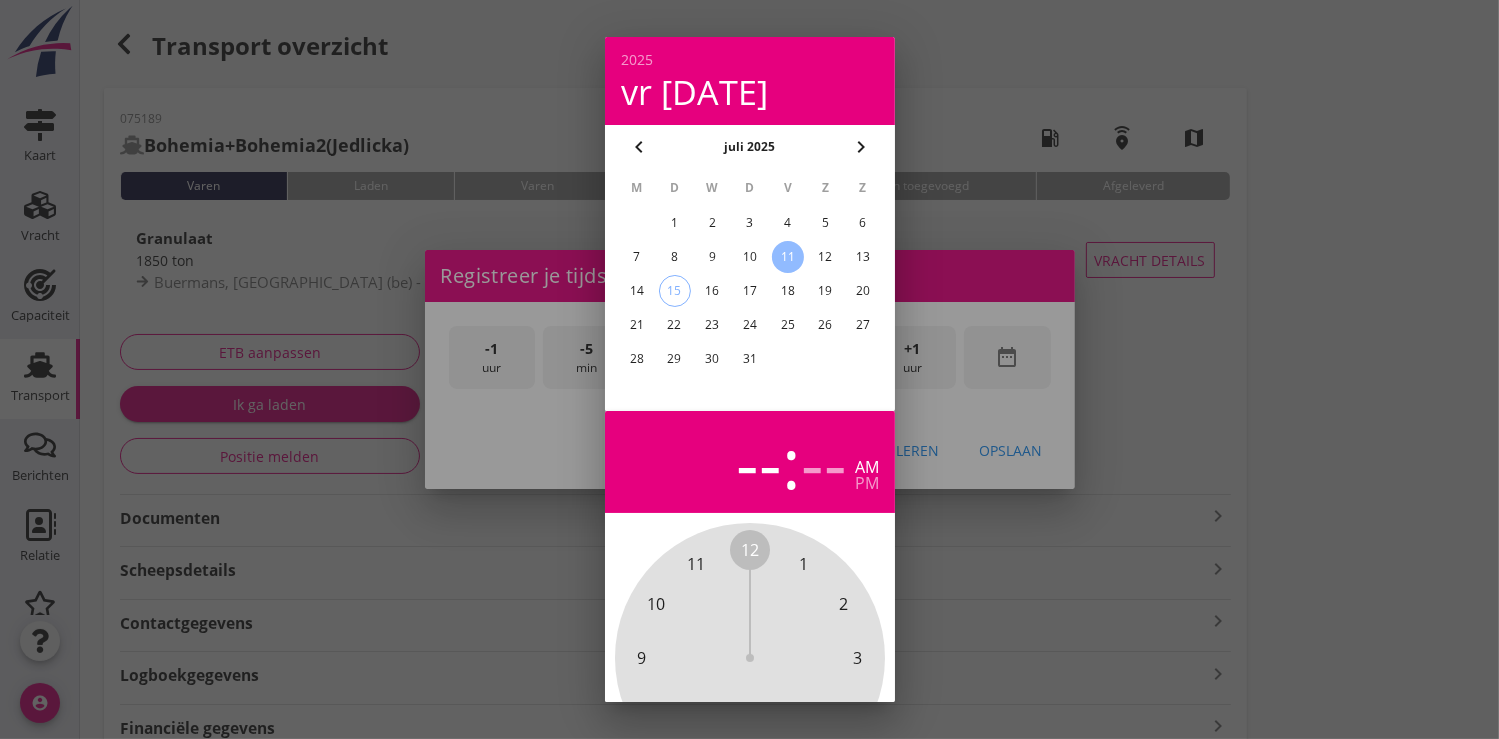 scroll, scrollTop: 185, scrollLeft: 0, axis: vertical 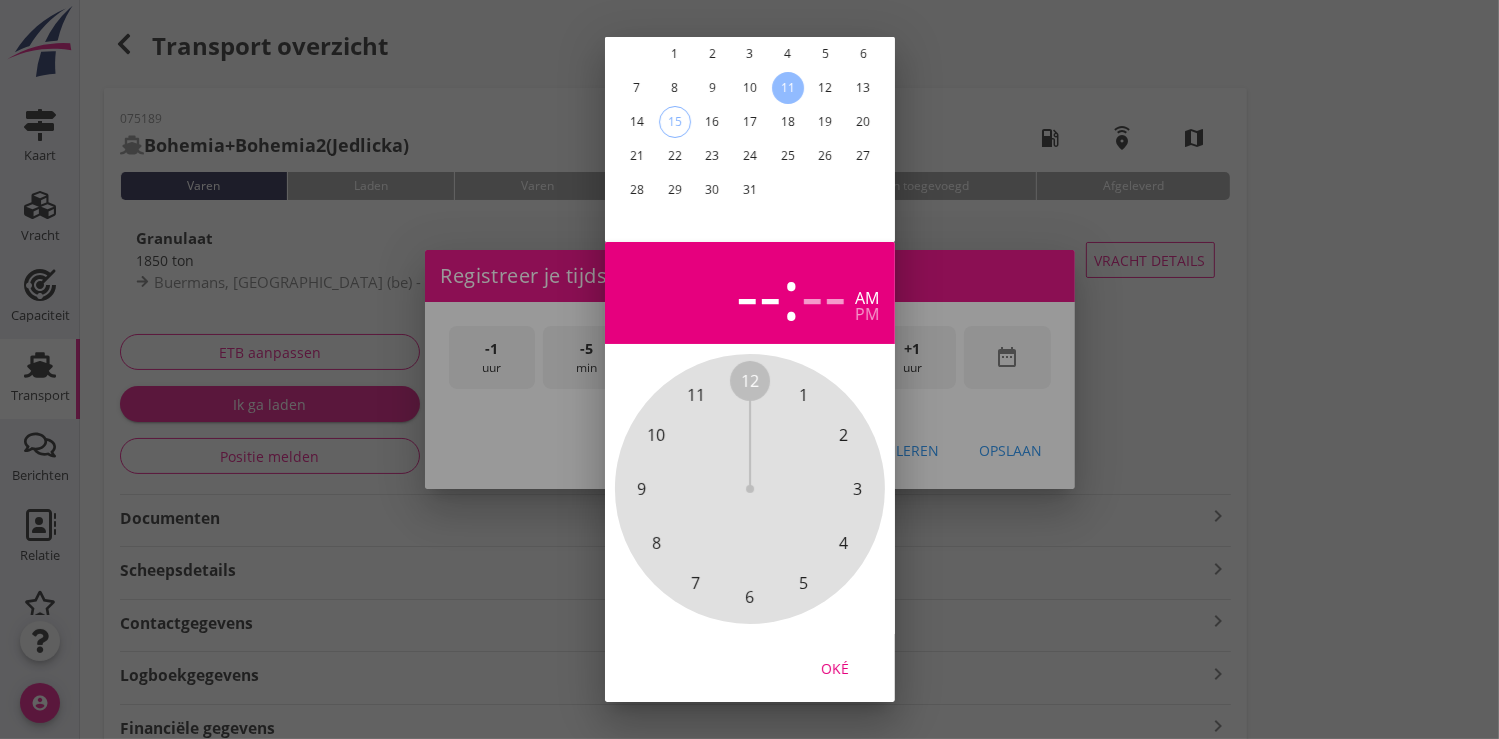 click on "Oké" at bounding box center [835, 667] 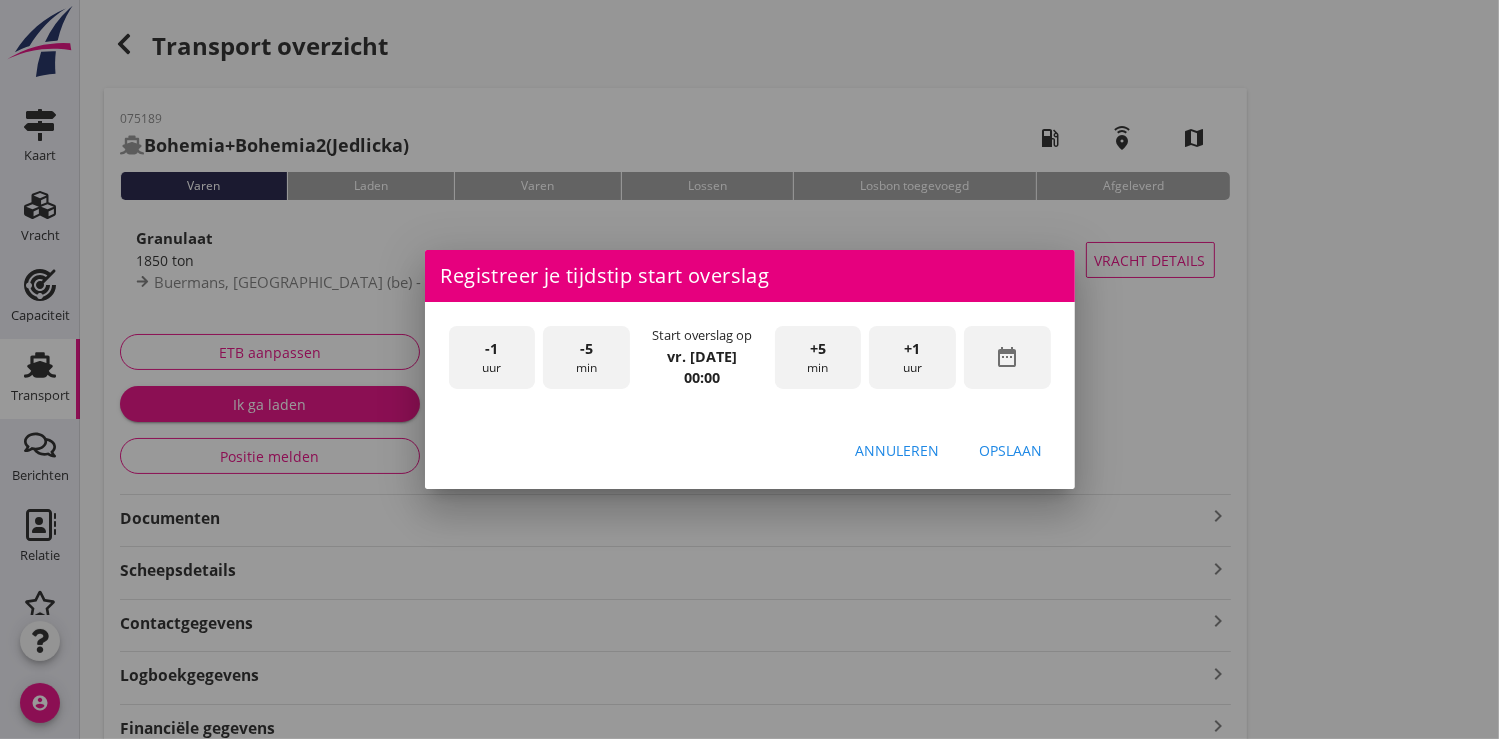 click on "+1" at bounding box center (913, 349) 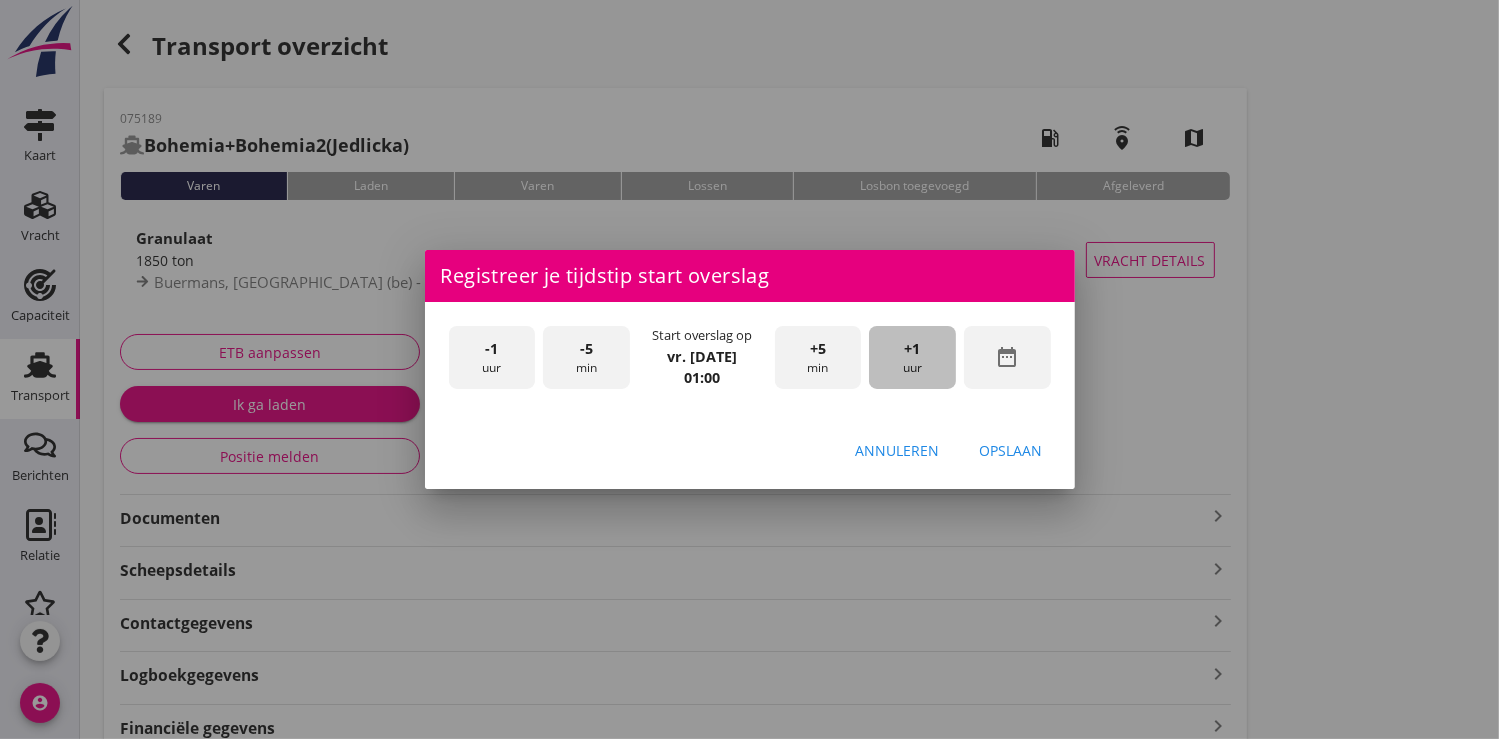 click on "+1" at bounding box center (913, 349) 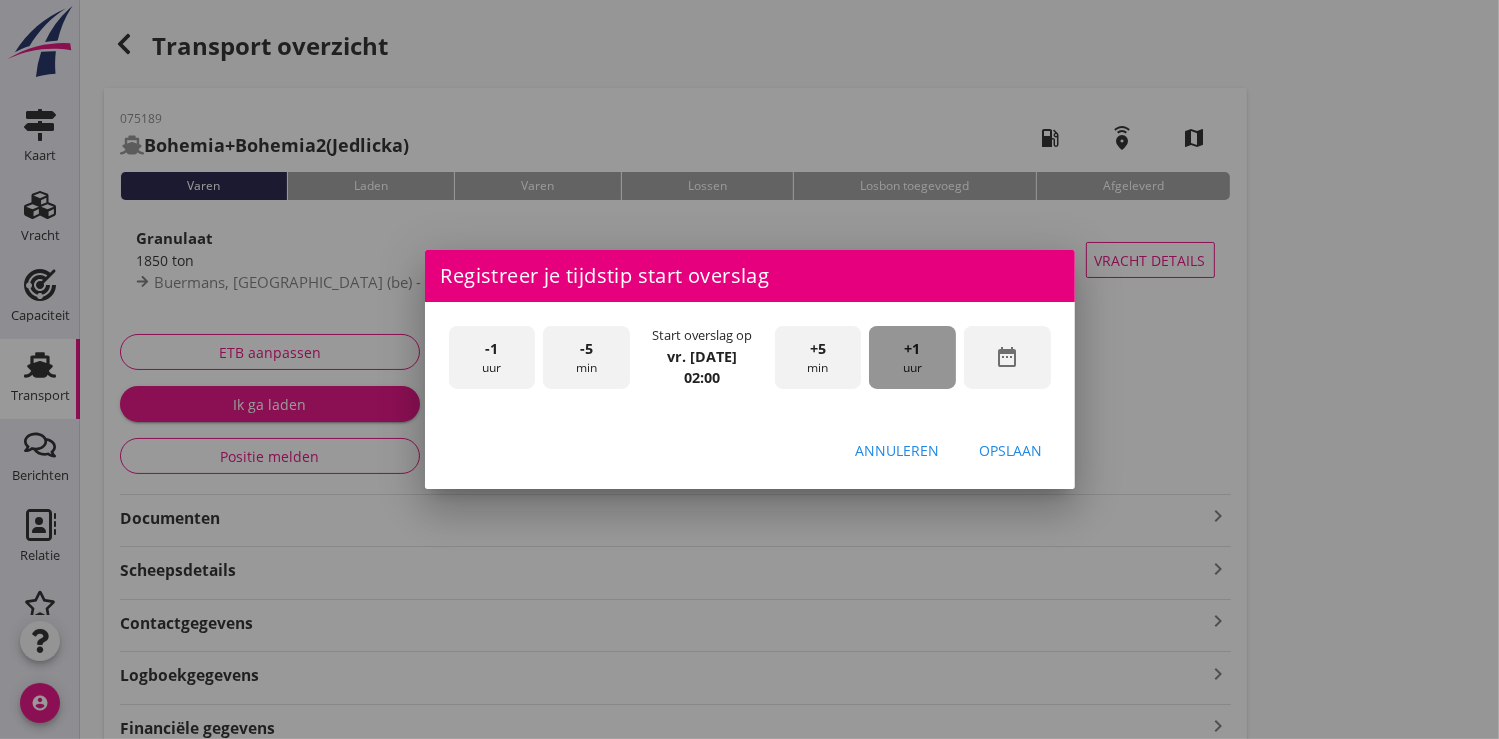 click on "+1" at bounding box center (913, 349) 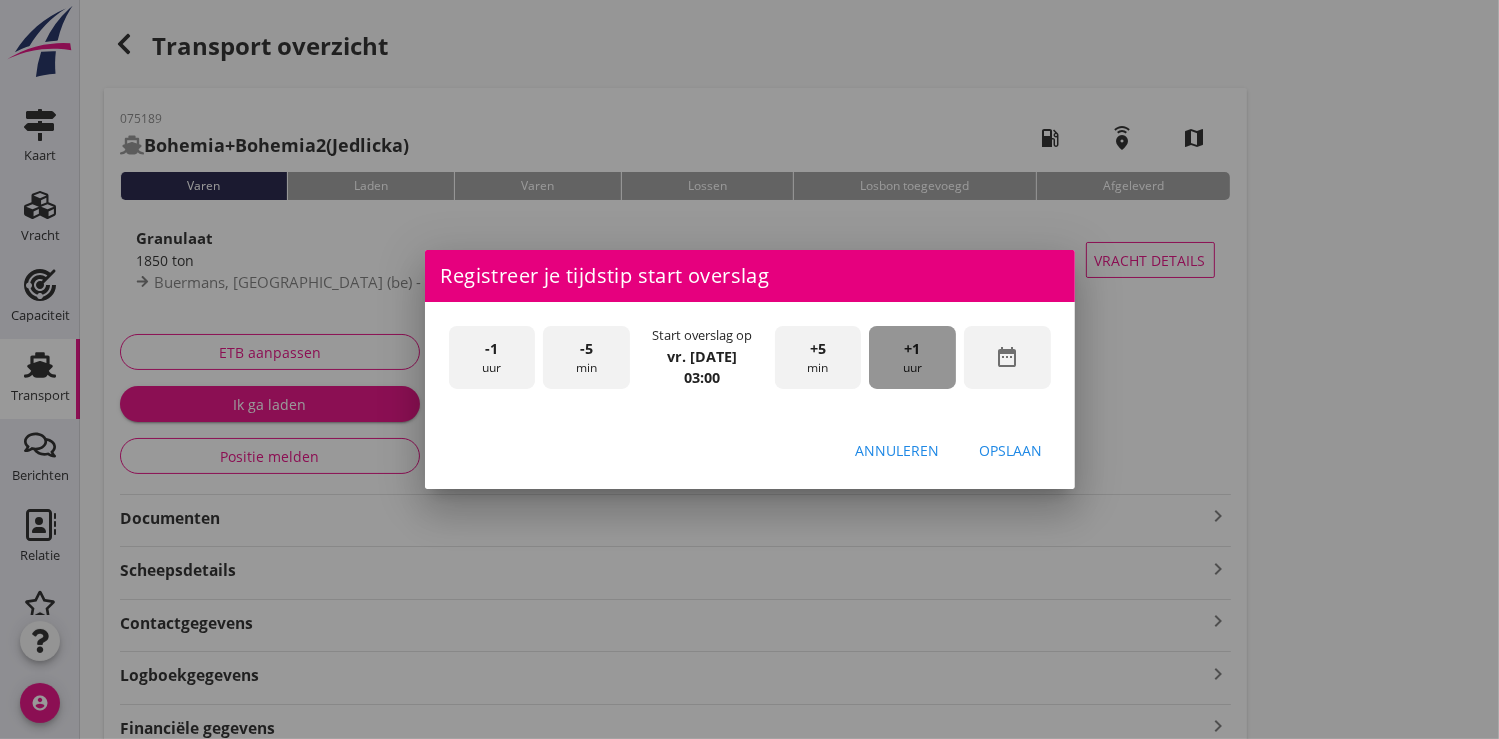 click on "+1" at bounding box center (913, 349) 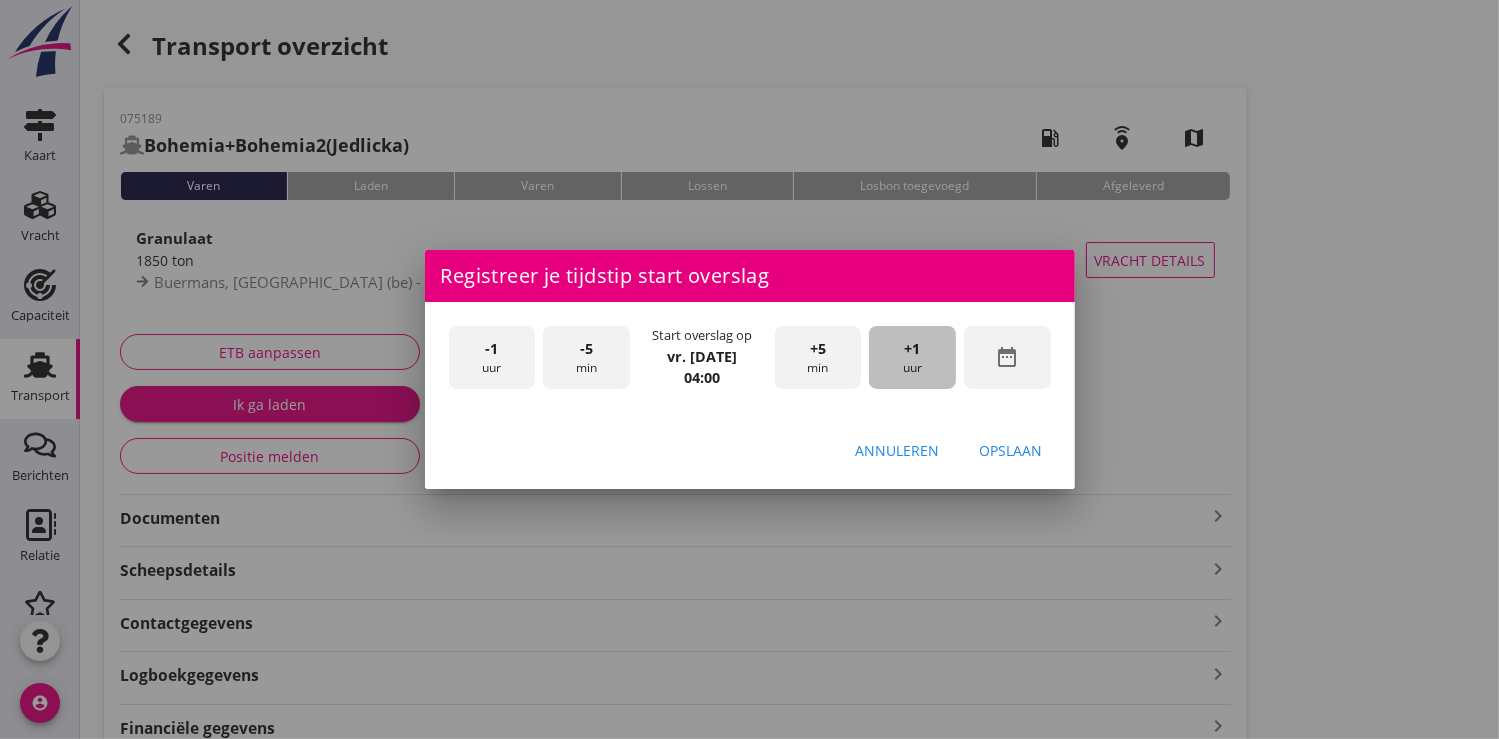 click on "+1" at bounding box center (913, 349) 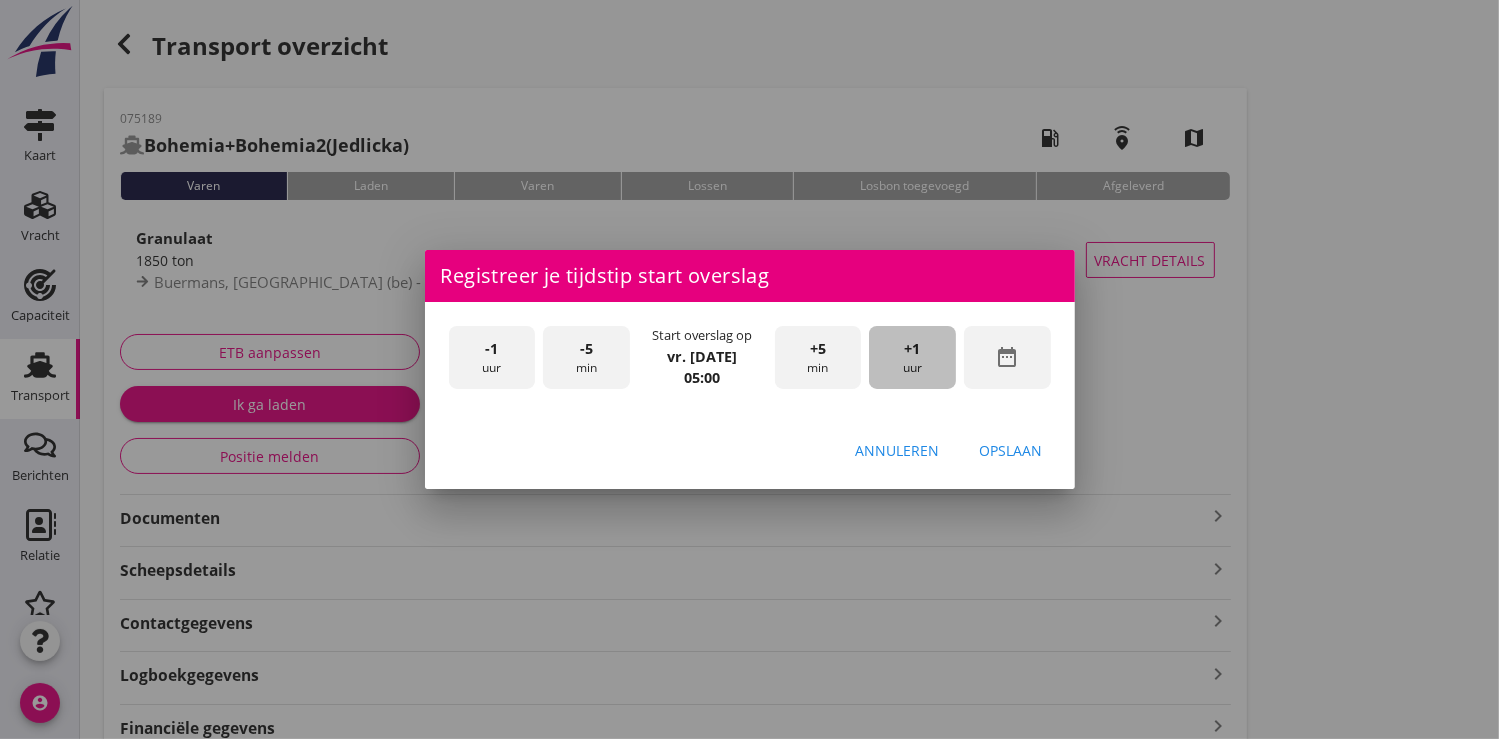click on "+1" at bounding box center [913, 349] 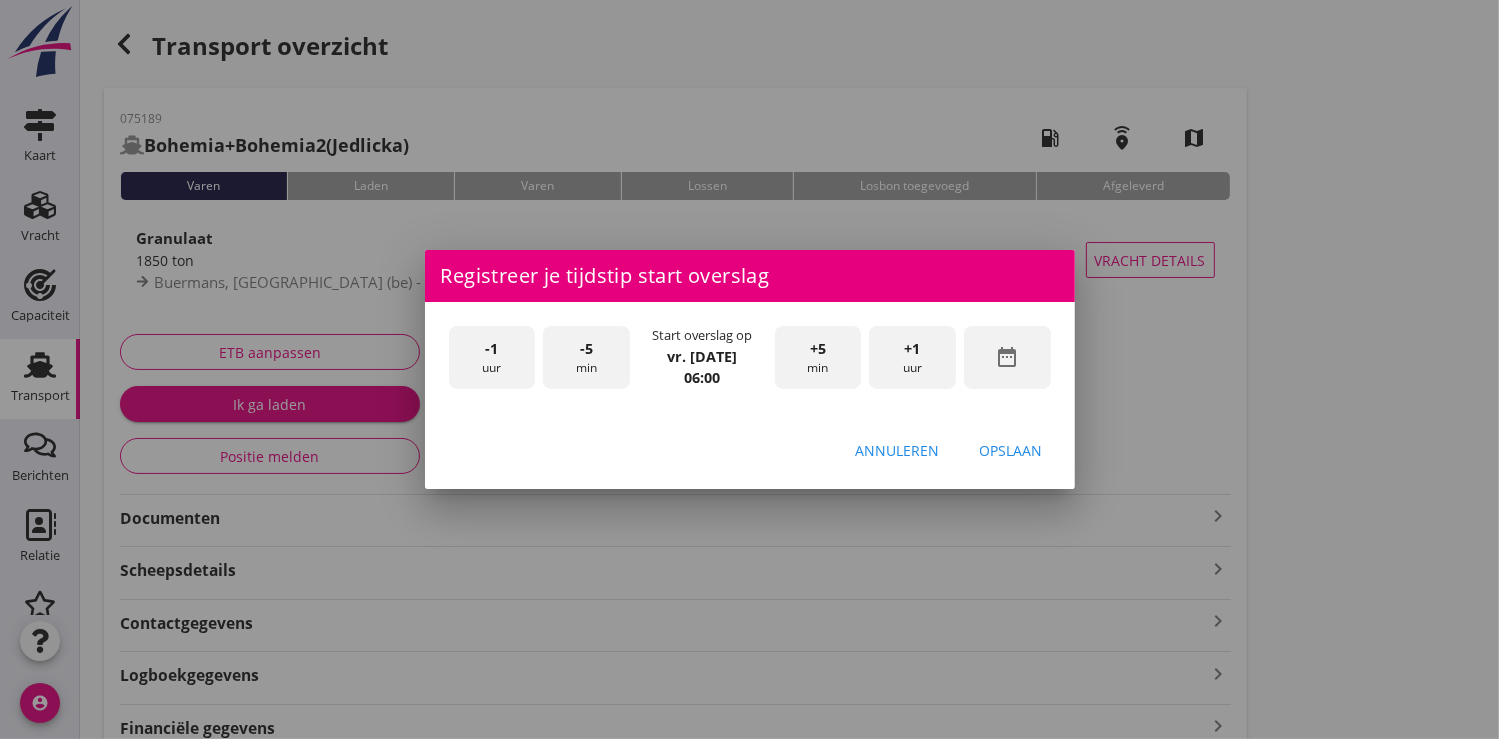 click on "Opslaan" at bounding box center (1011, 450) 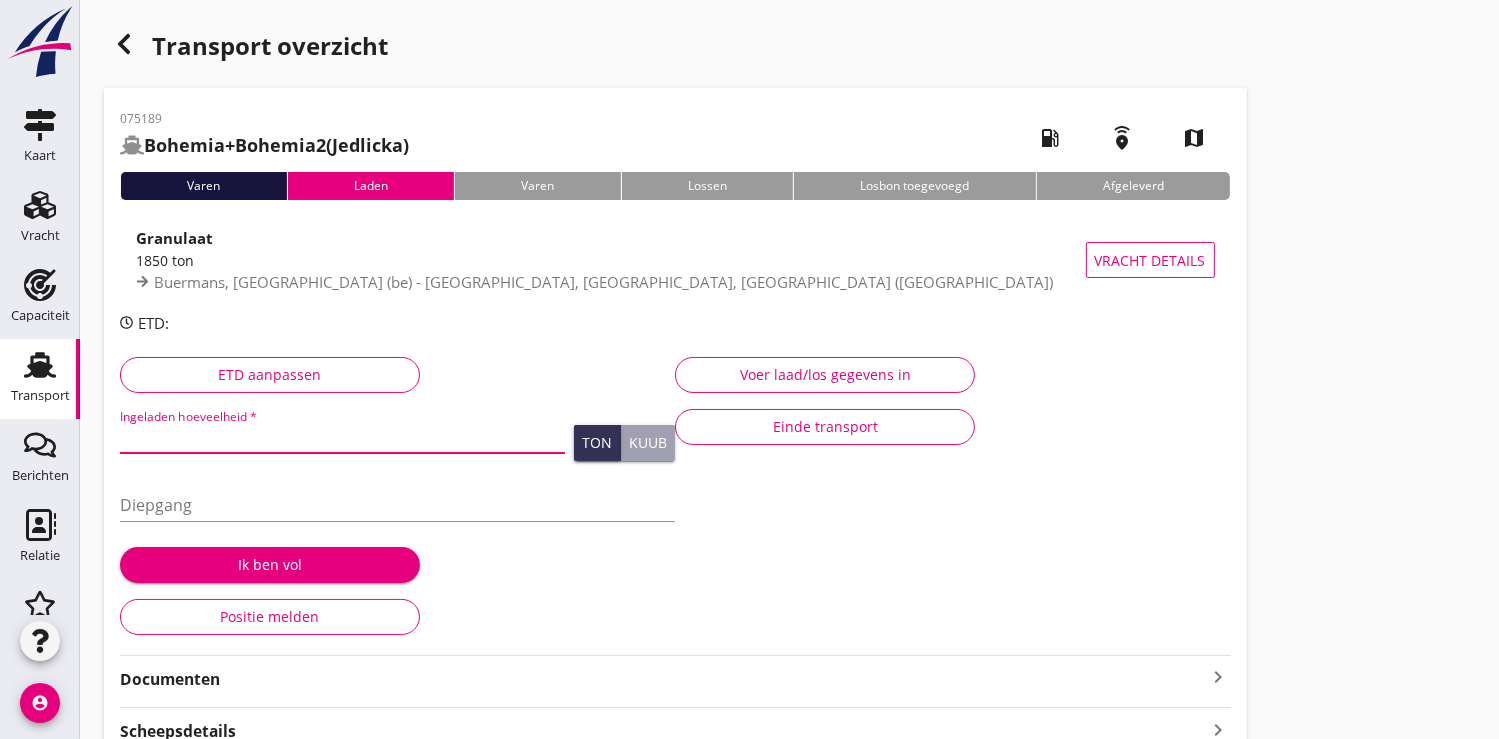click at bounding box center (342, 437) 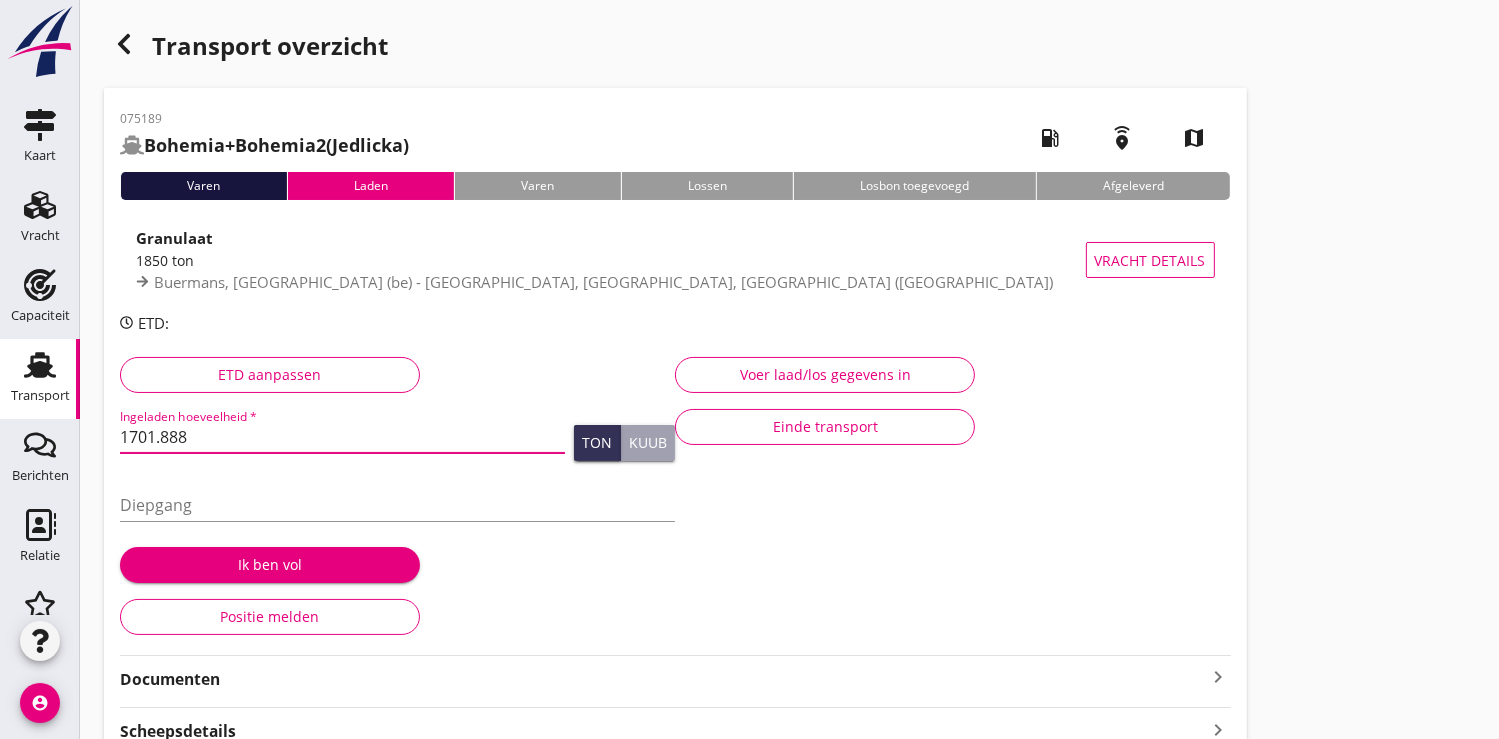 type on "1701.888" 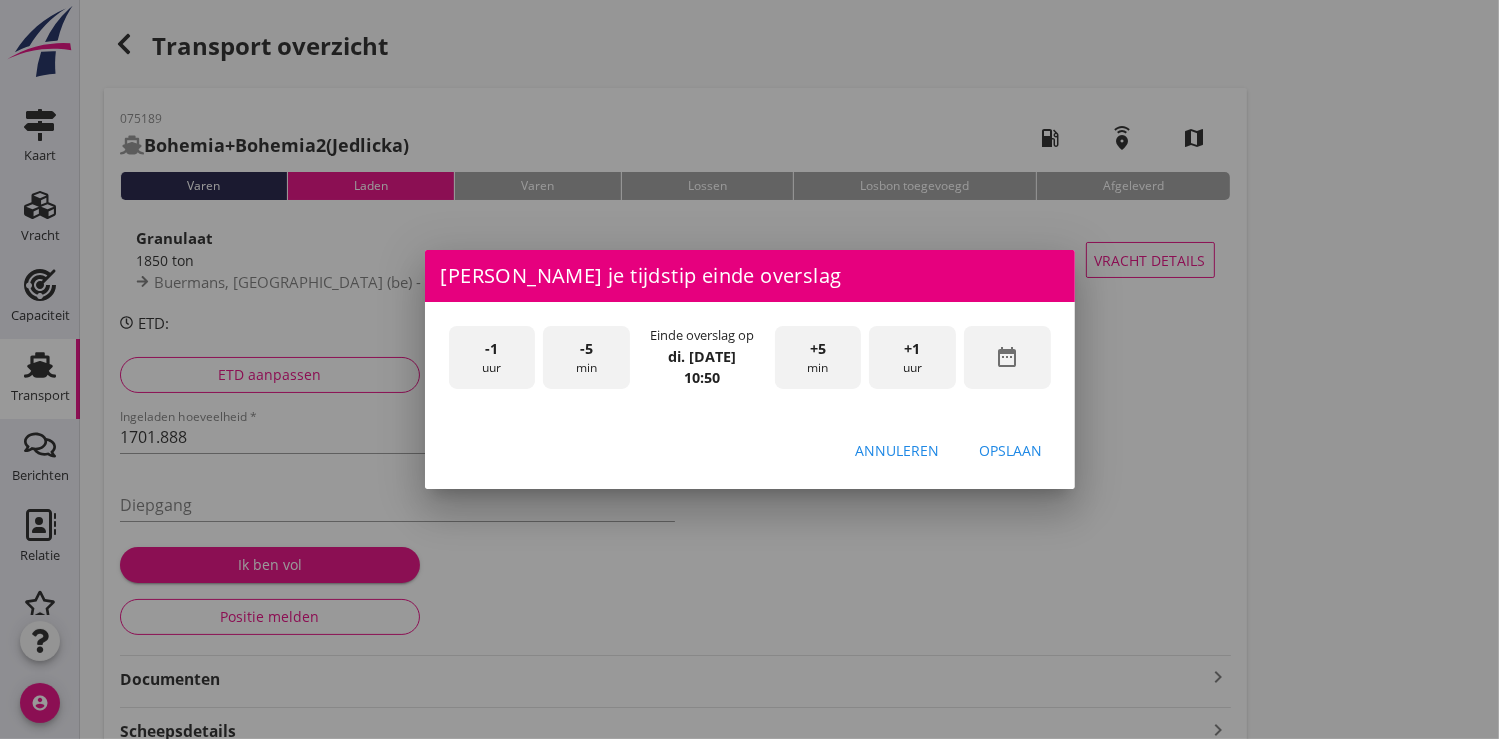 click on "date_range" at bounding box center (1007, 357) 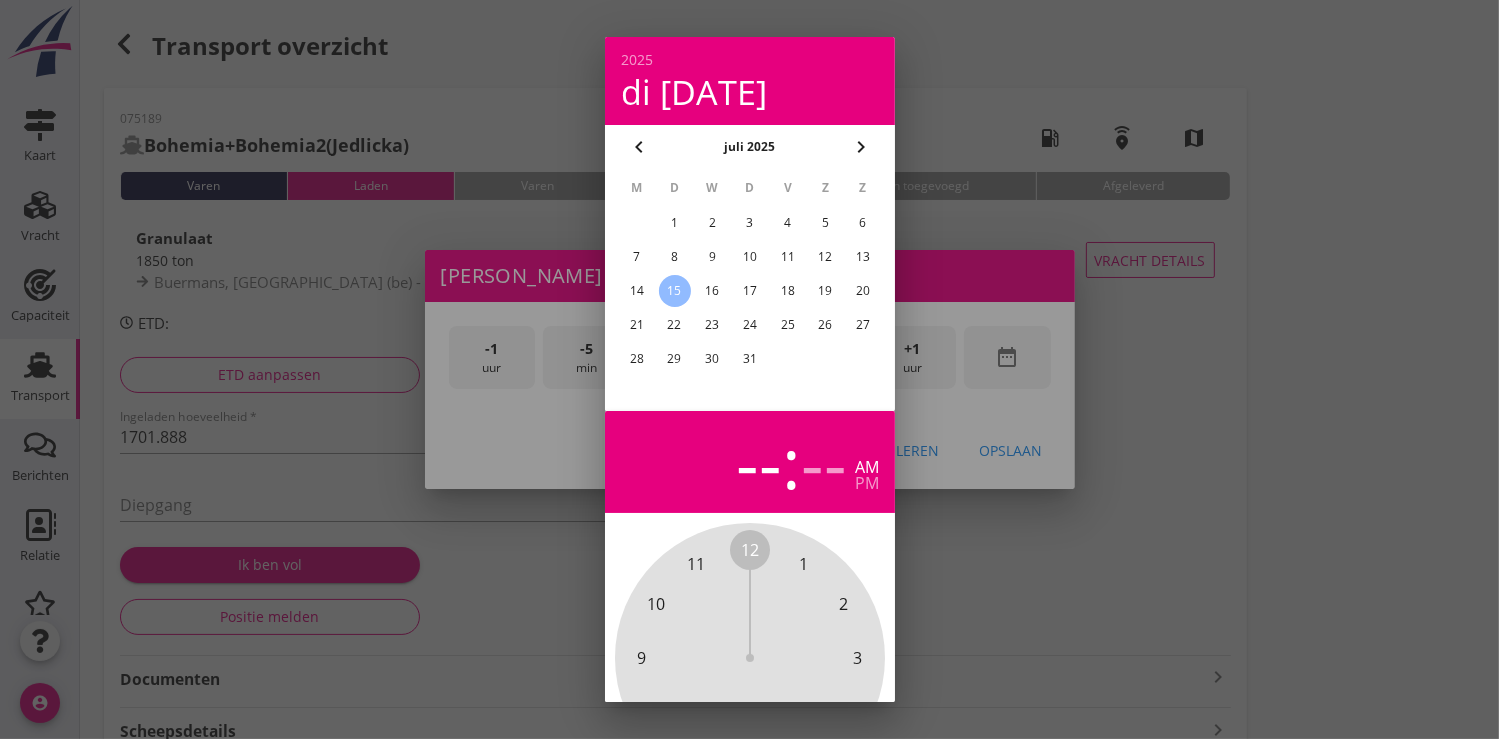 click on "11" at bounding box center [787, 257] 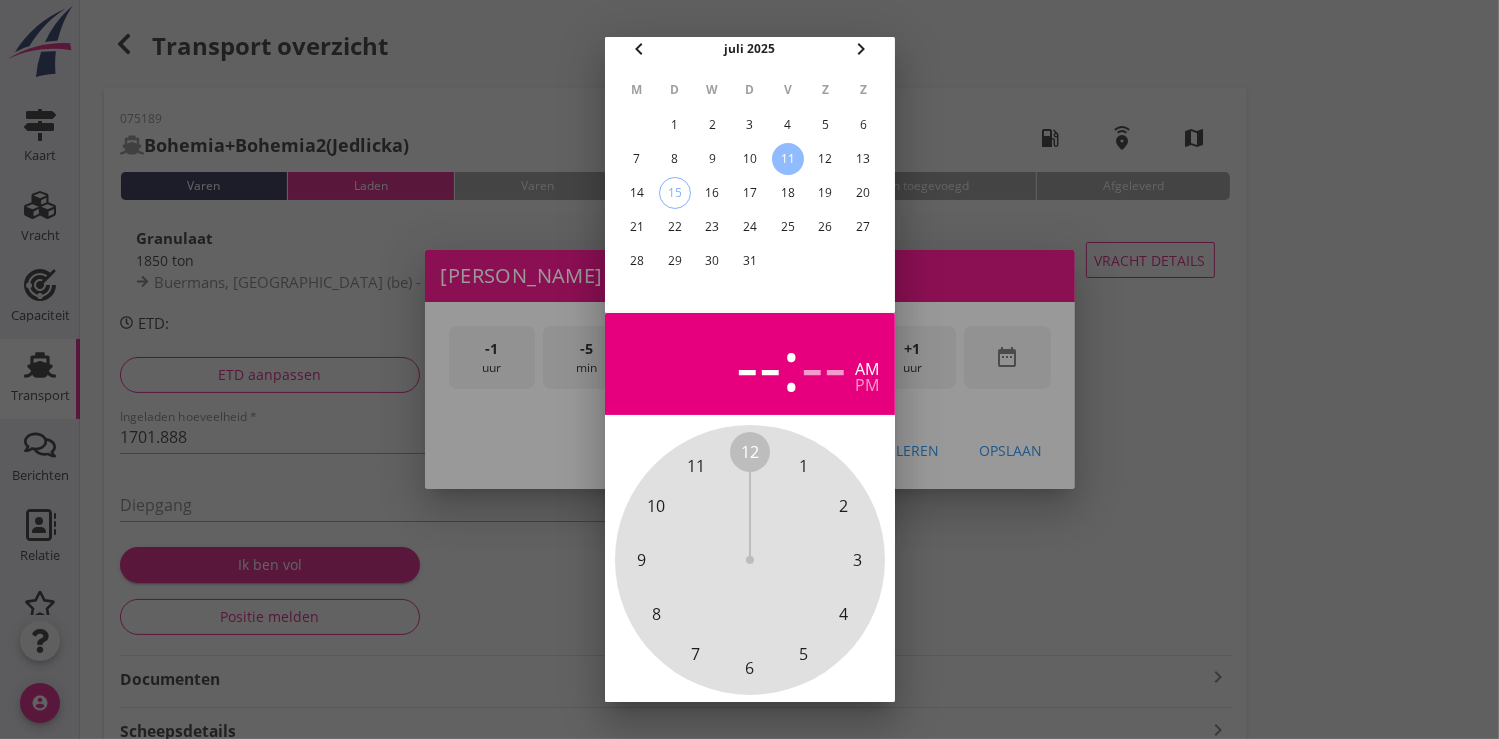 scroll, scrollTop: 185, scrollLeft: 0, axis: vertical 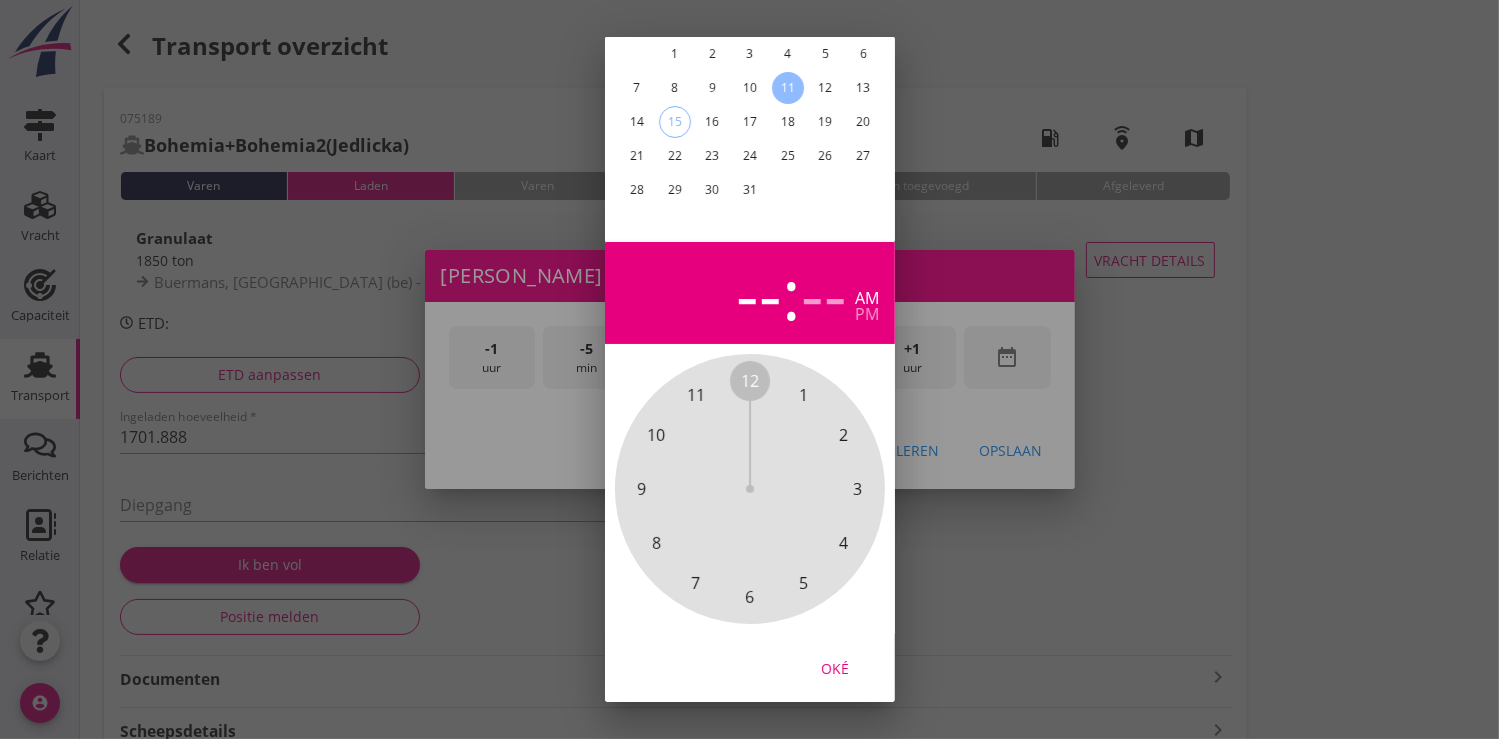 click on "Oké" at bounding box center [835, 667] 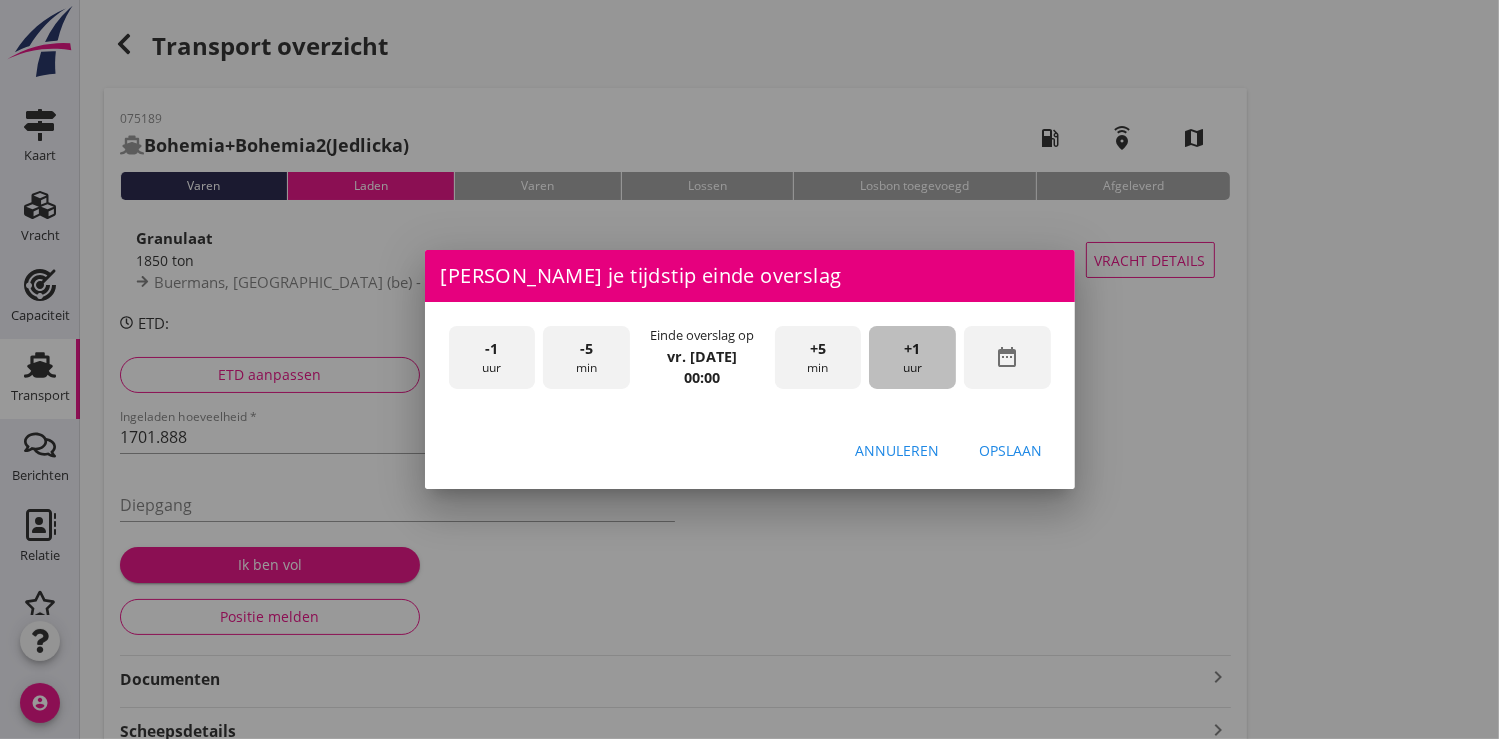 click on "+1" at bounding box center (913, 349) 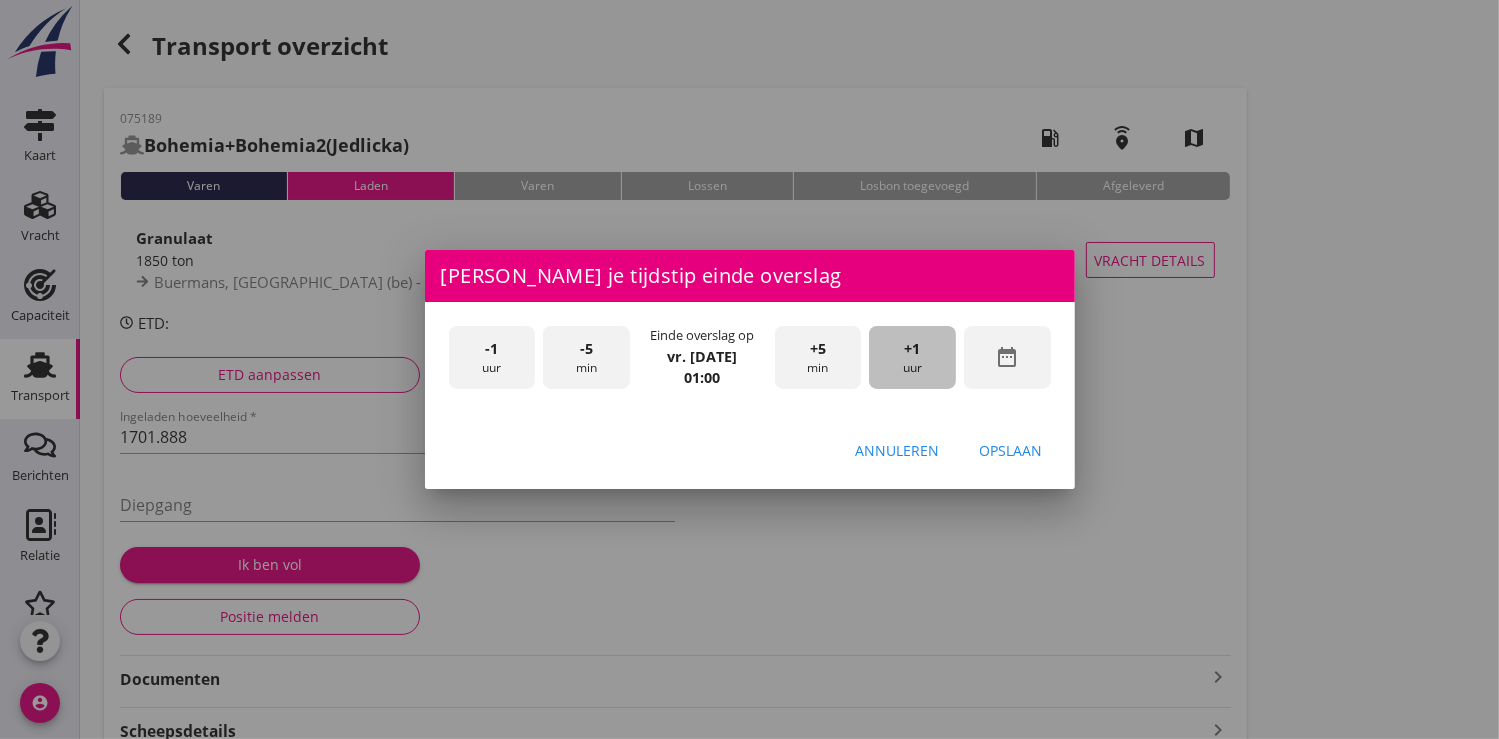 click on "+1" at bounding box center [913, 349] 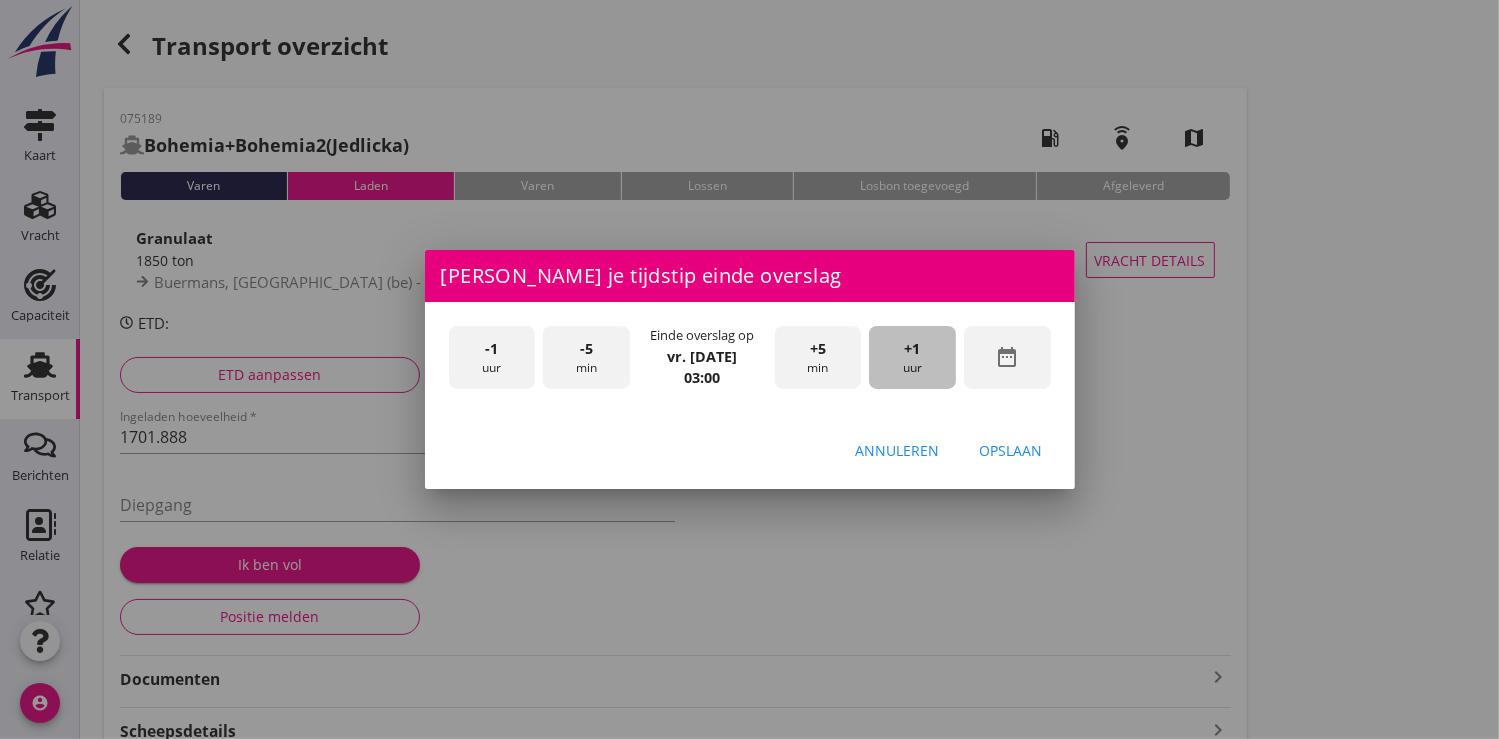 click on "+1" at bounding box center [913, 349] 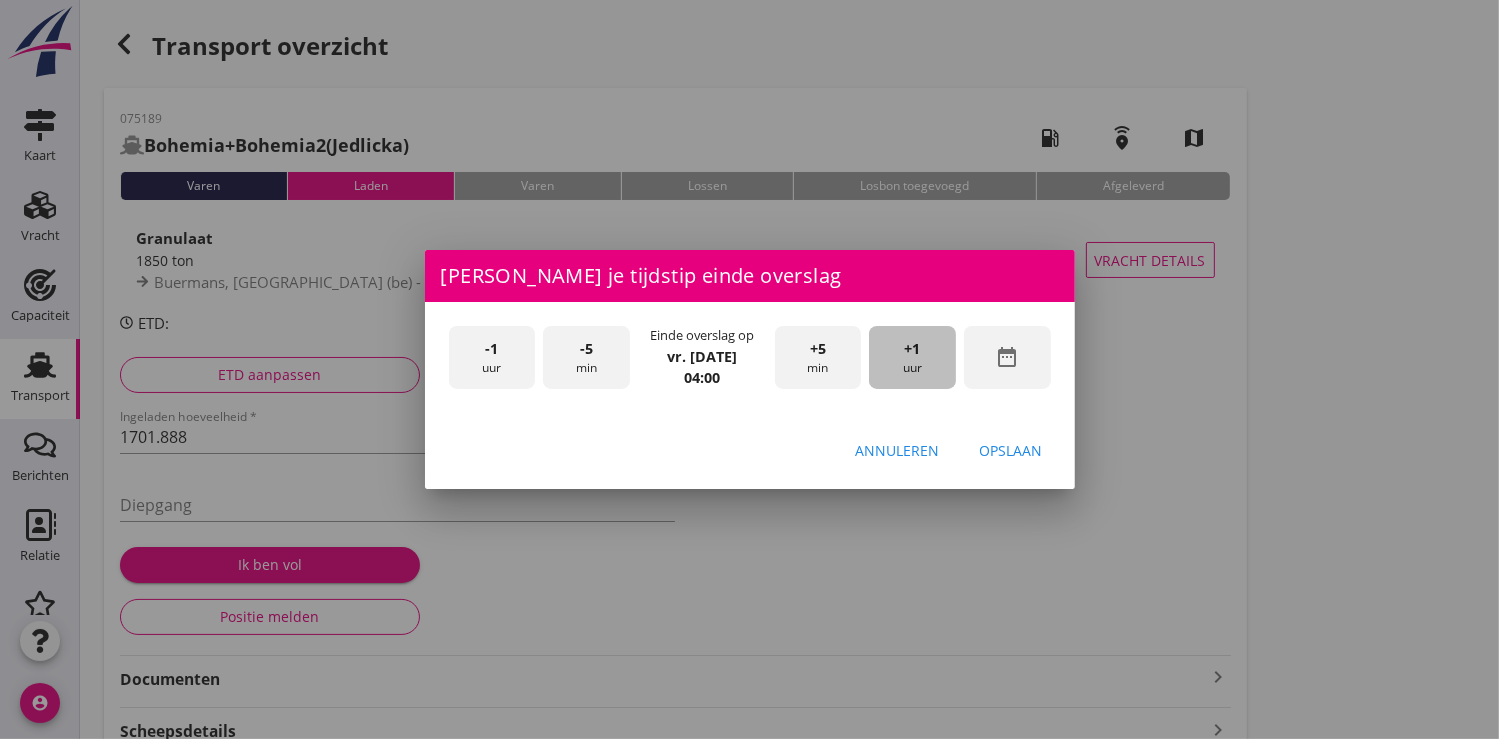 click on "+1" at bounding box center [913, 349] 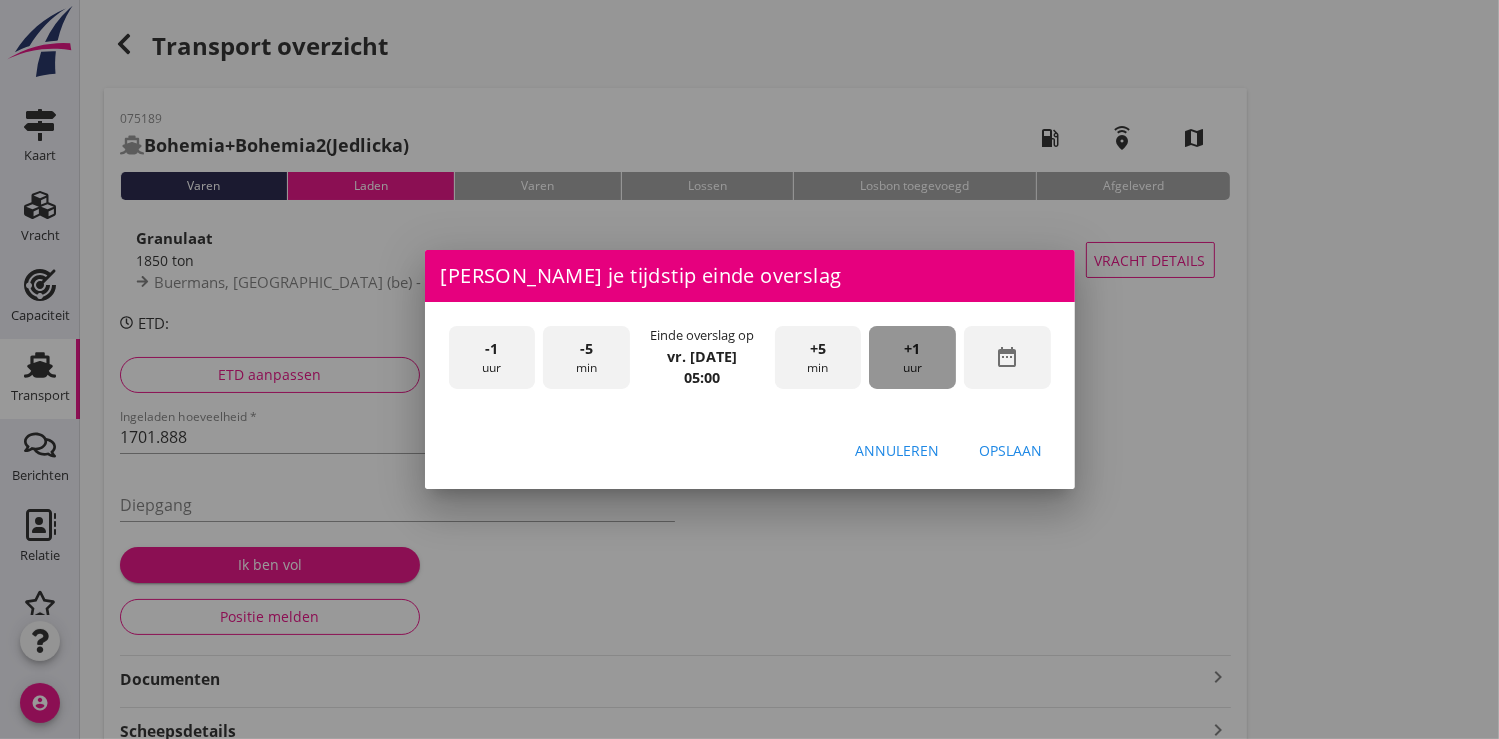 click on "+1" at bounding box center (913, 349) 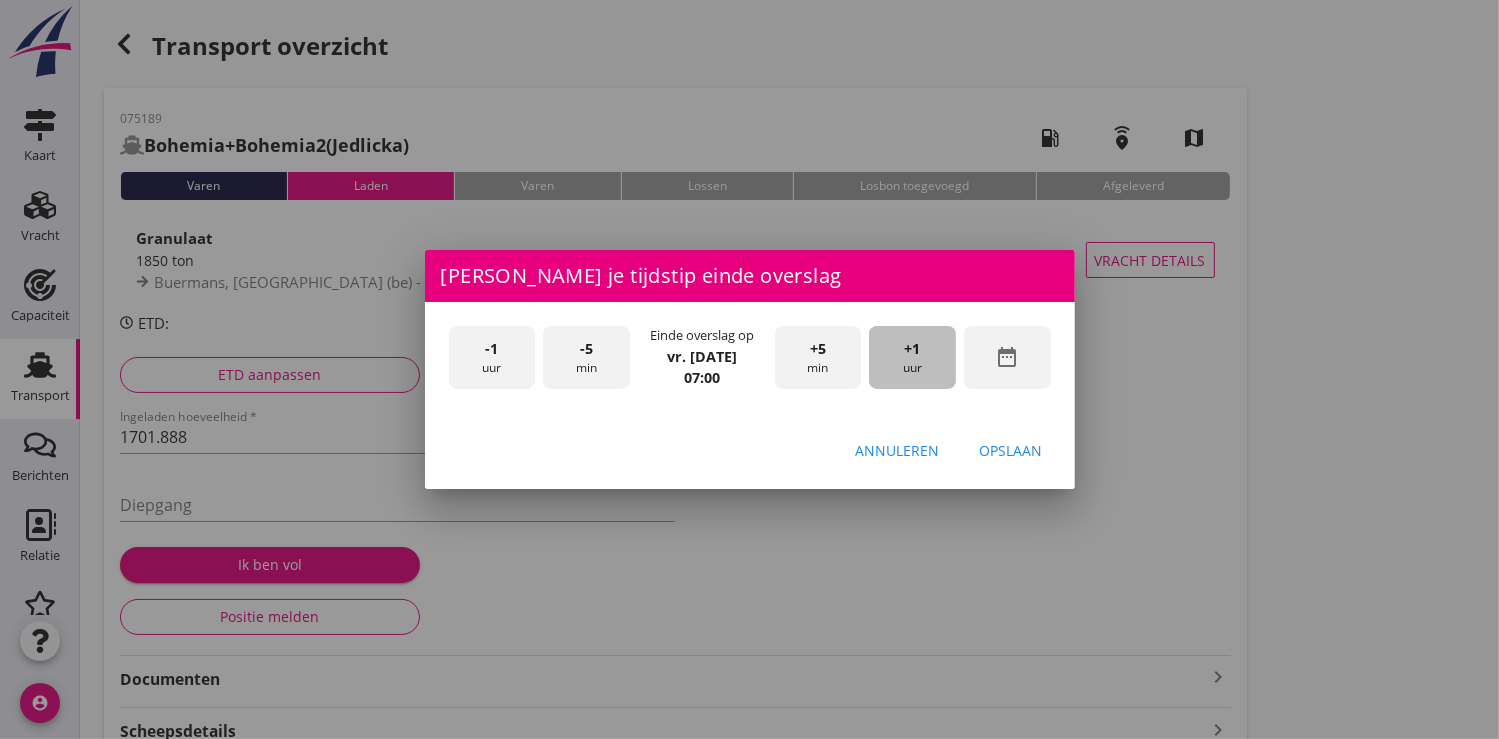 click on "+1" at bounding box center [913, 349] 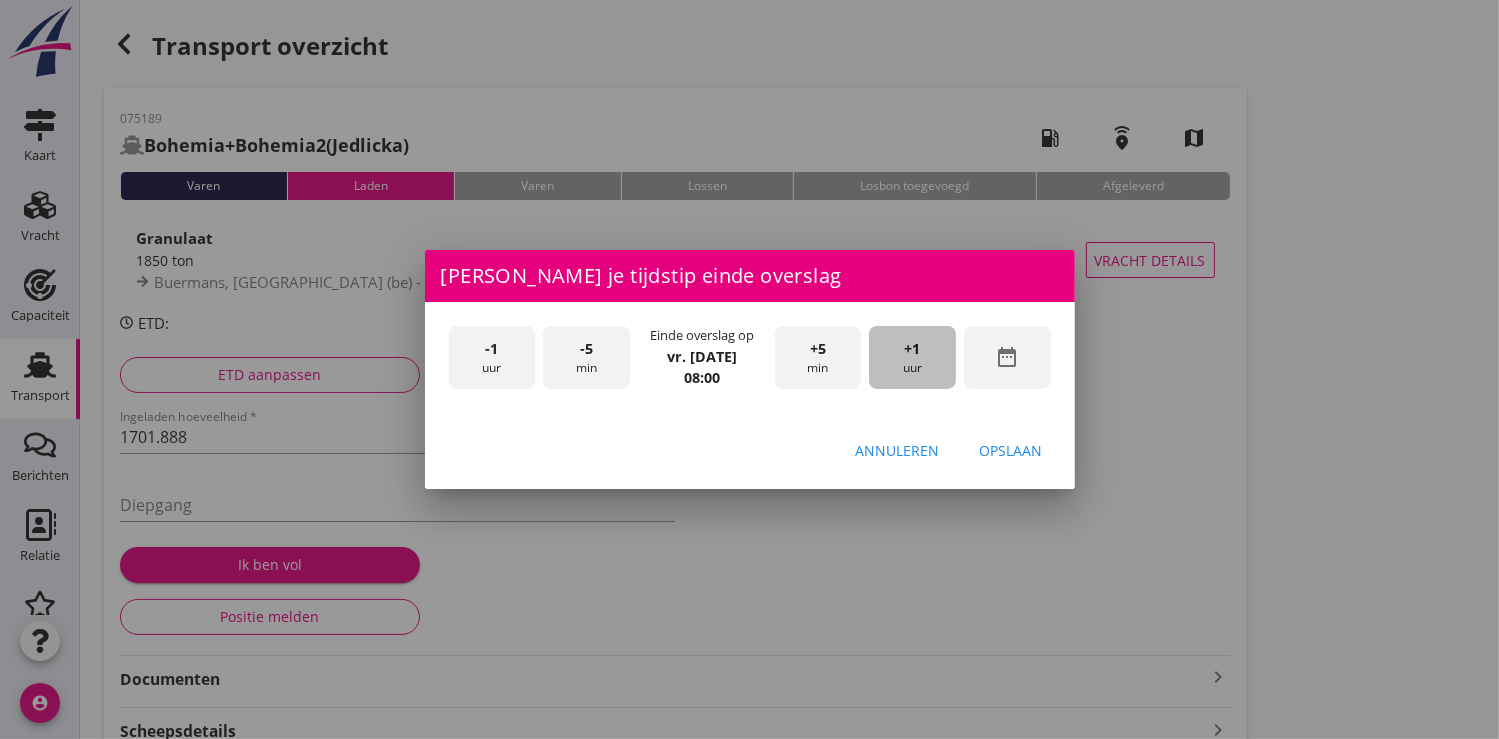 click on "+1" at bounding box center [913, 349] 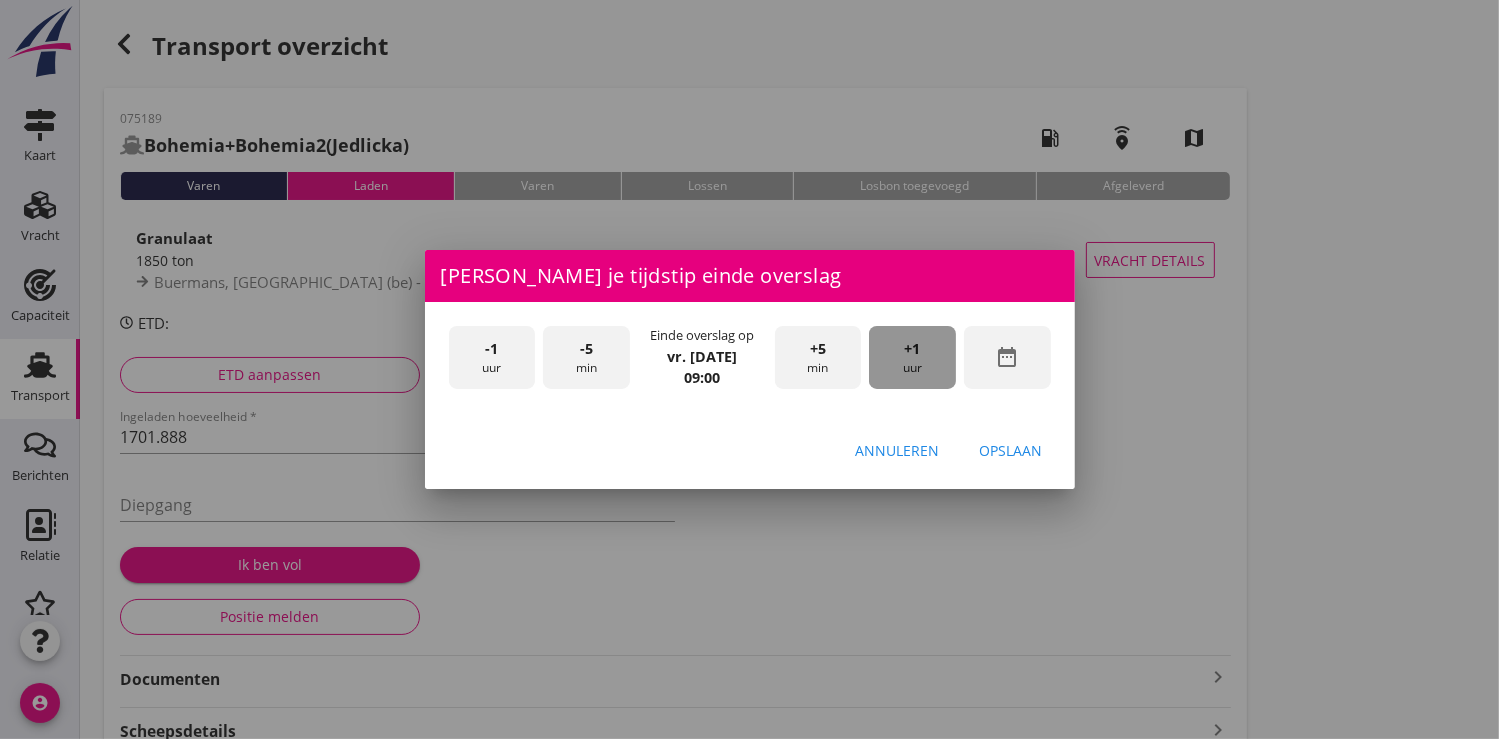 click on "+1" at bounding box center [913, 349] 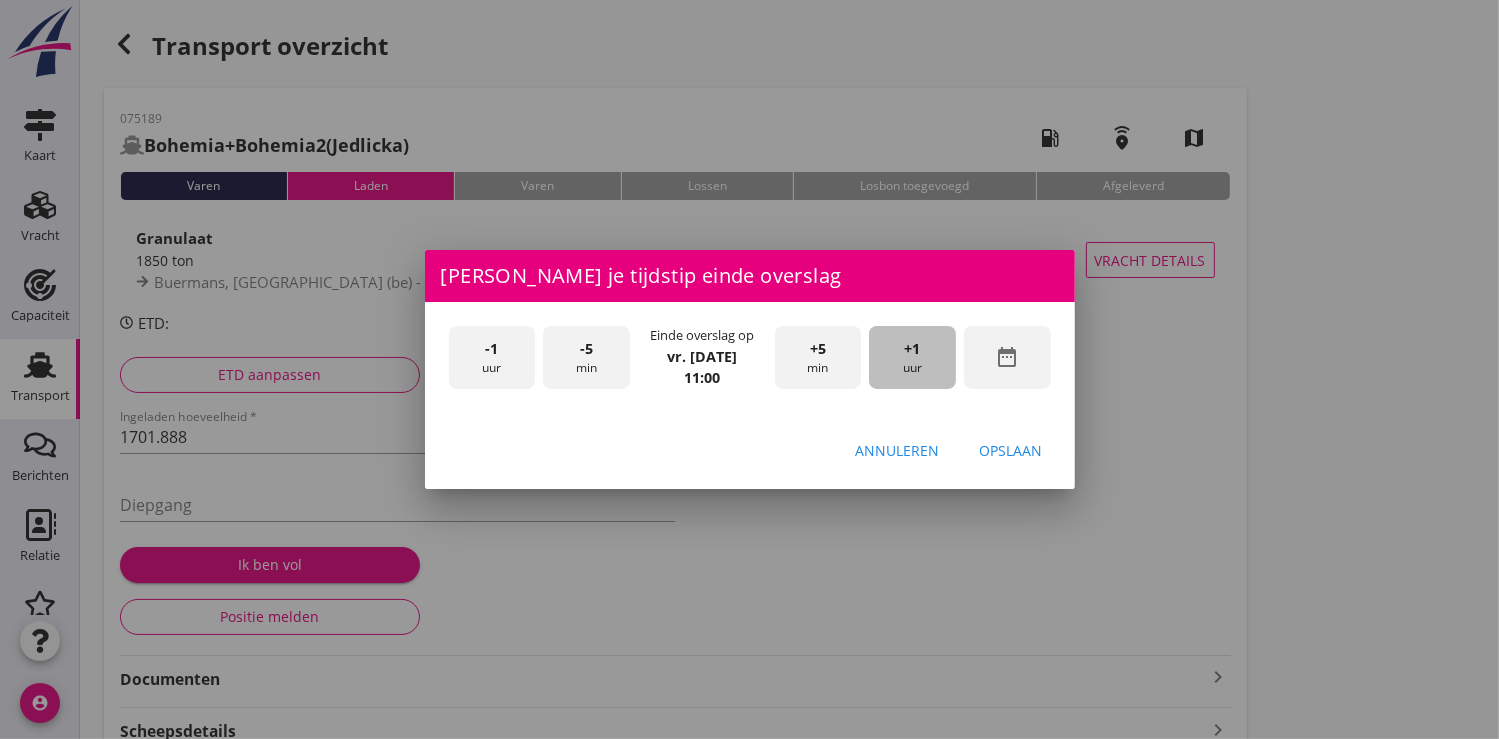 click on "+1" at bounding box center (913, 349) 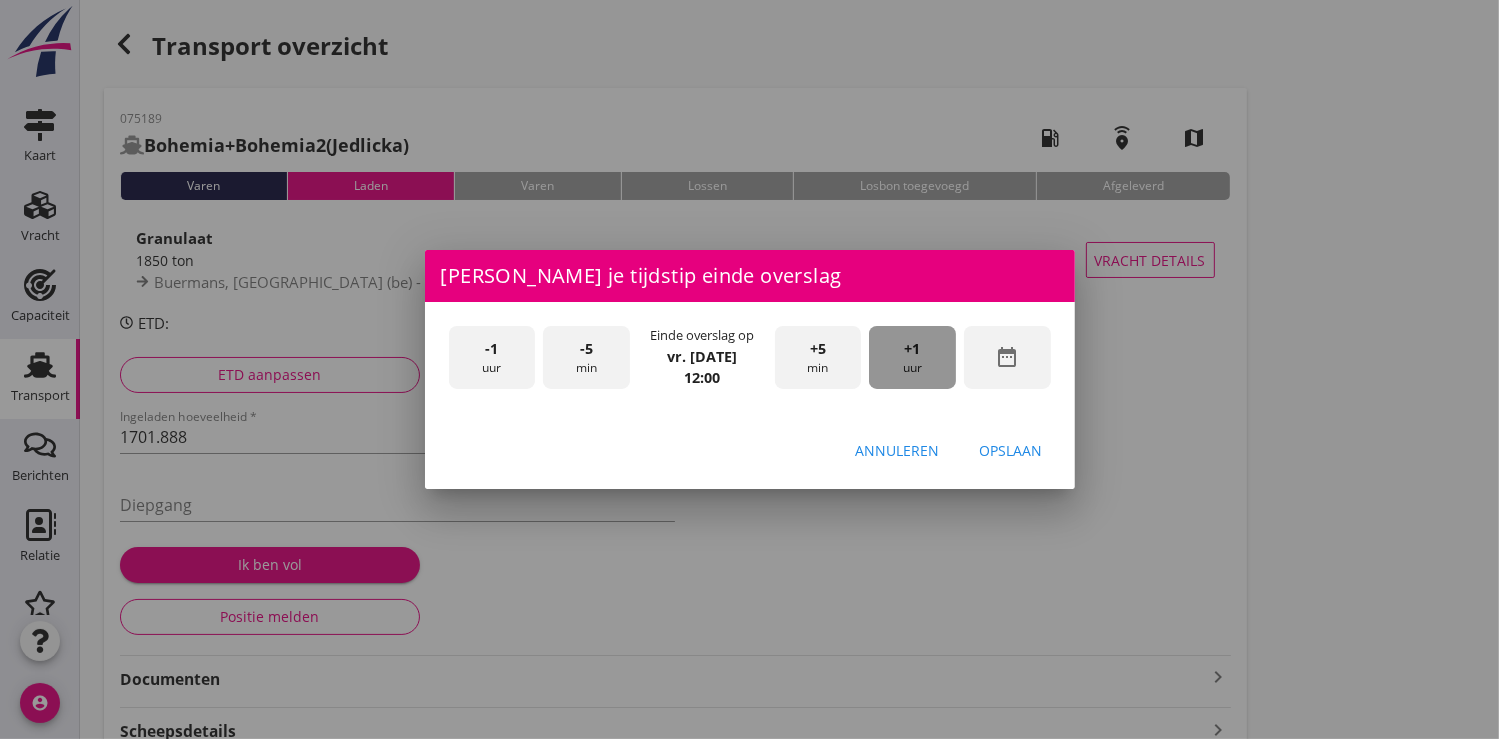click on "+1" at bounding box center [913, 349] 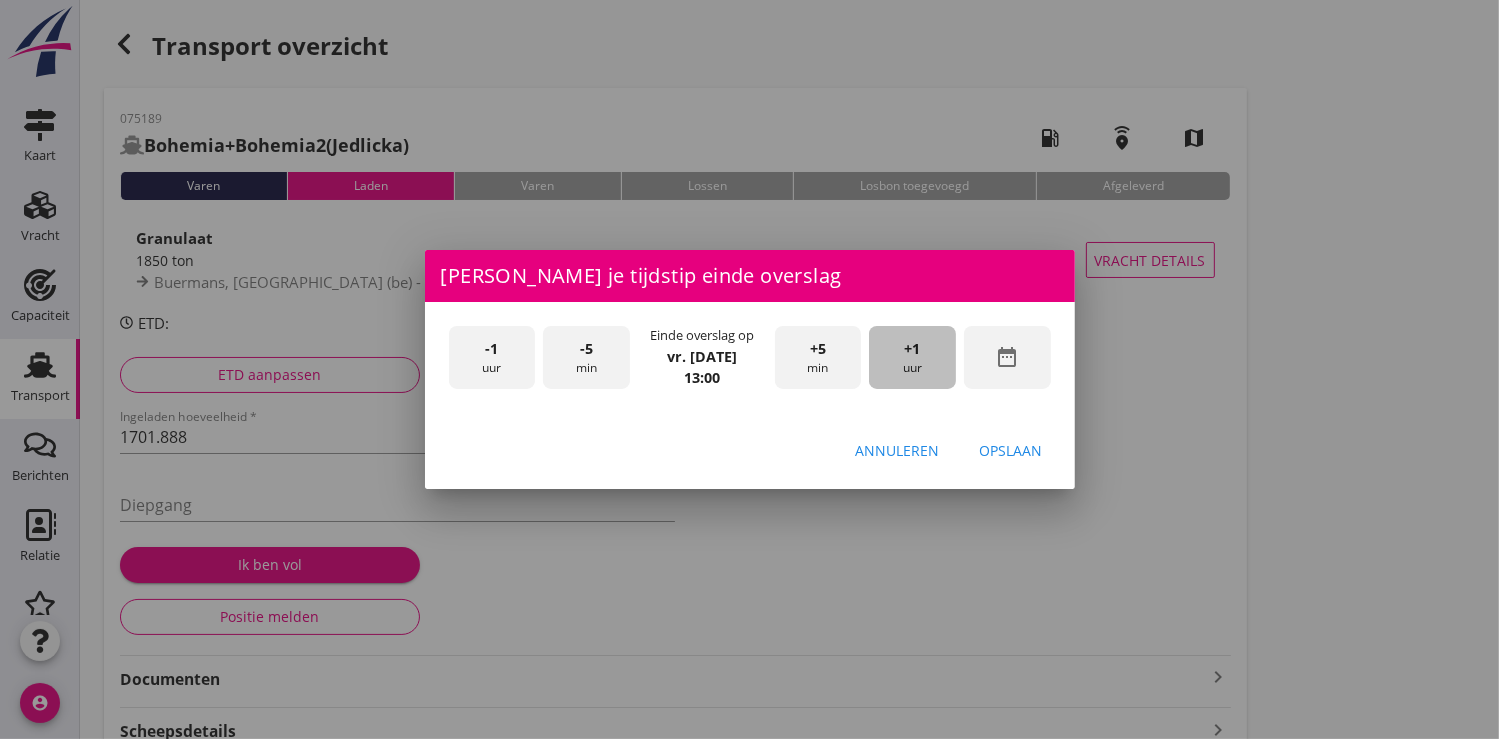 click on "+1" at bounding box center (913, 349) 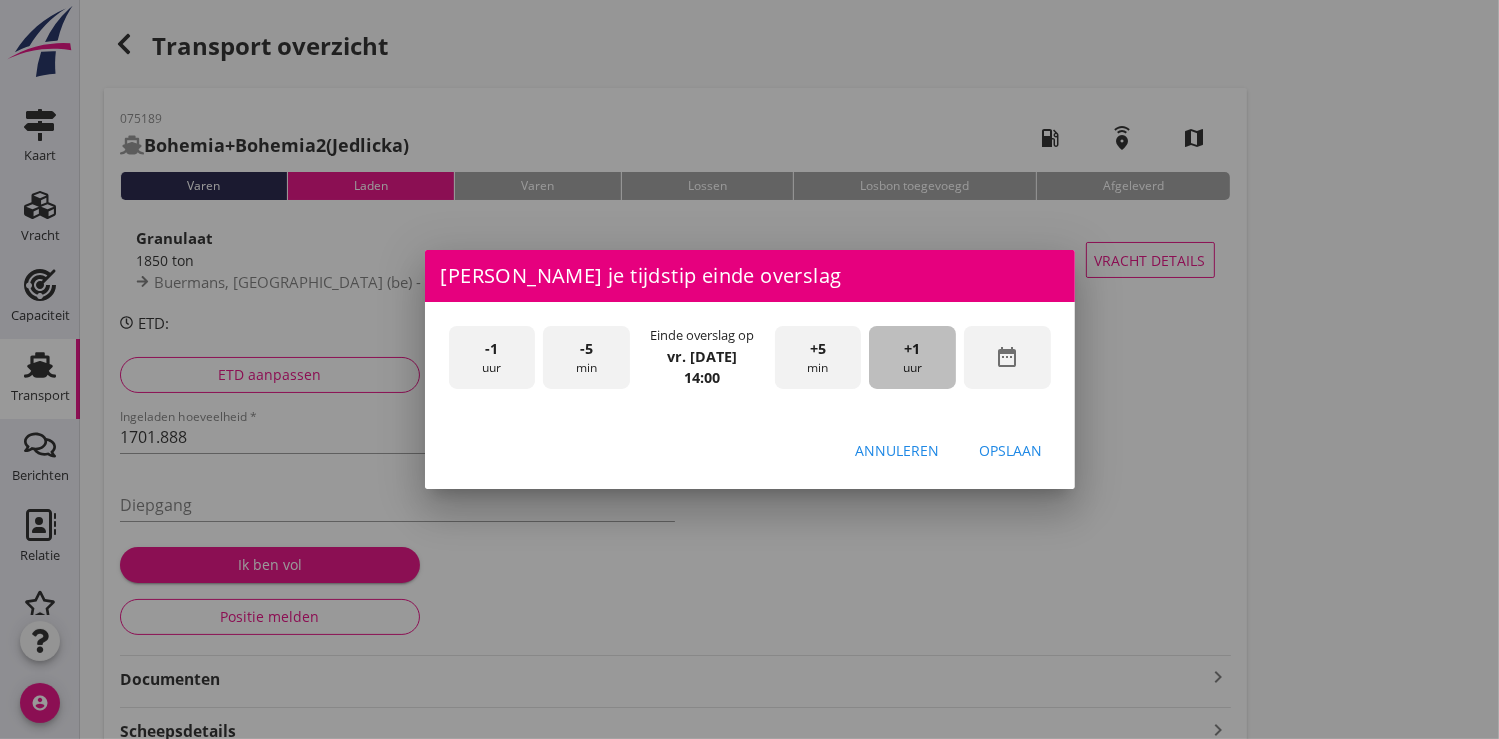 click on "+1" at bounding box center [913, 349] 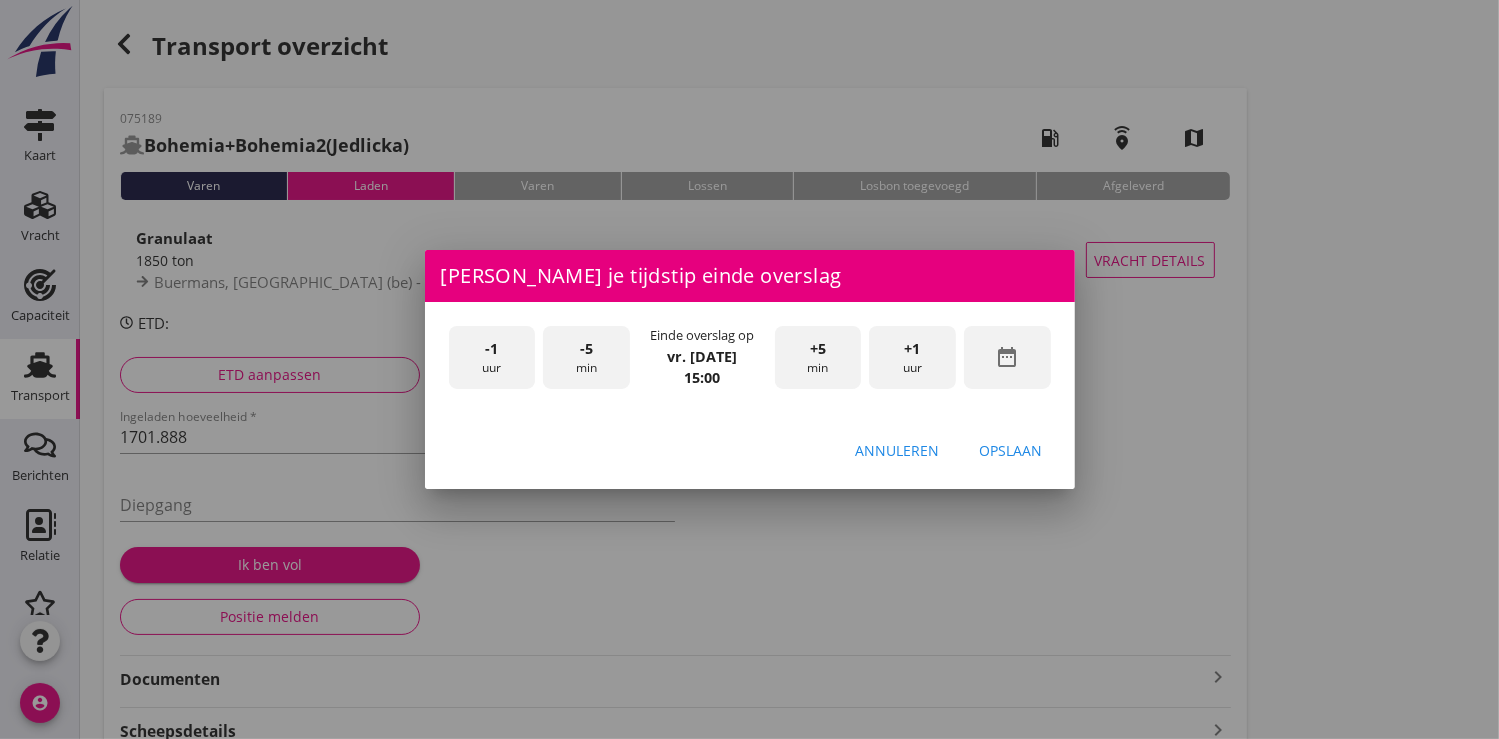 click on "+1" at bounding box center (913, 349) 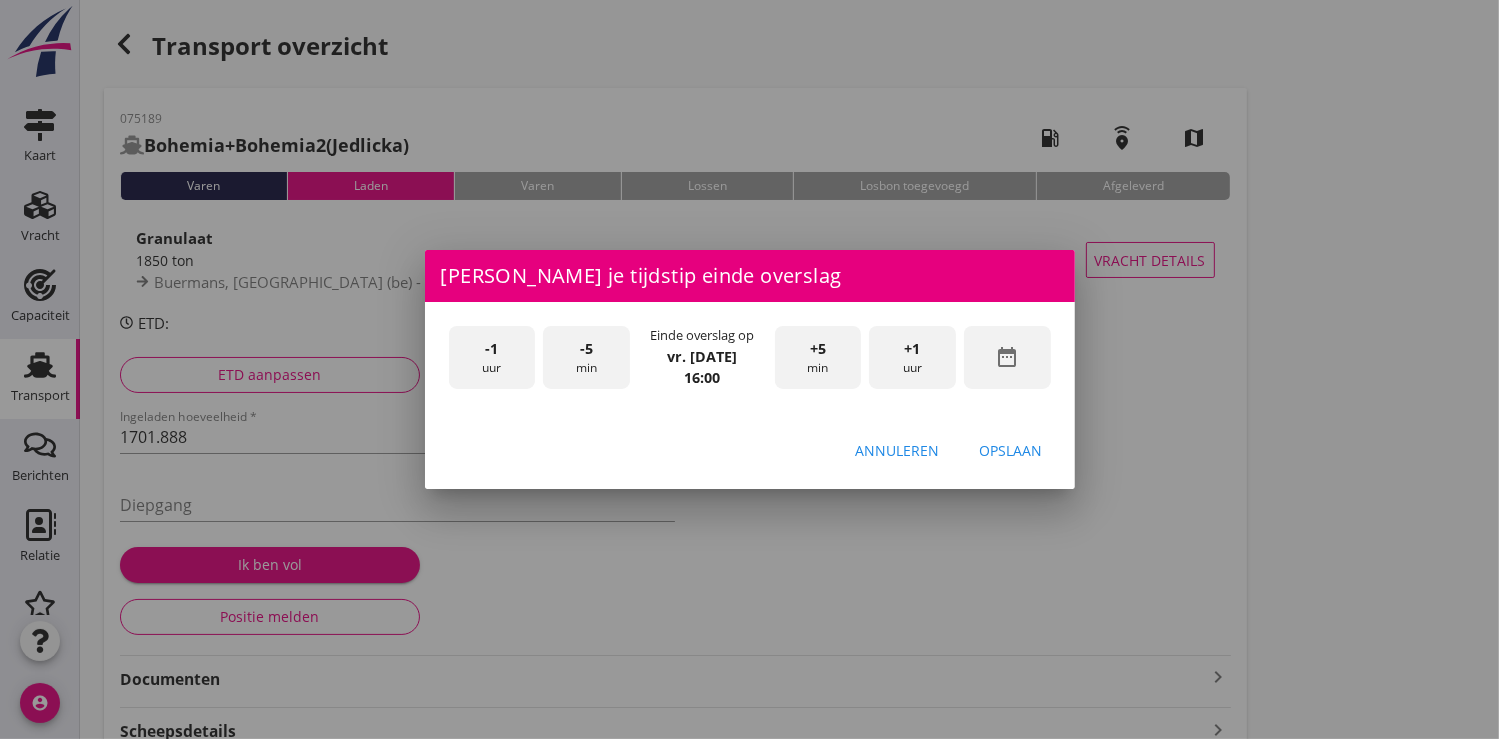 click on "Opslaan" at bounding box center (1011, 450) 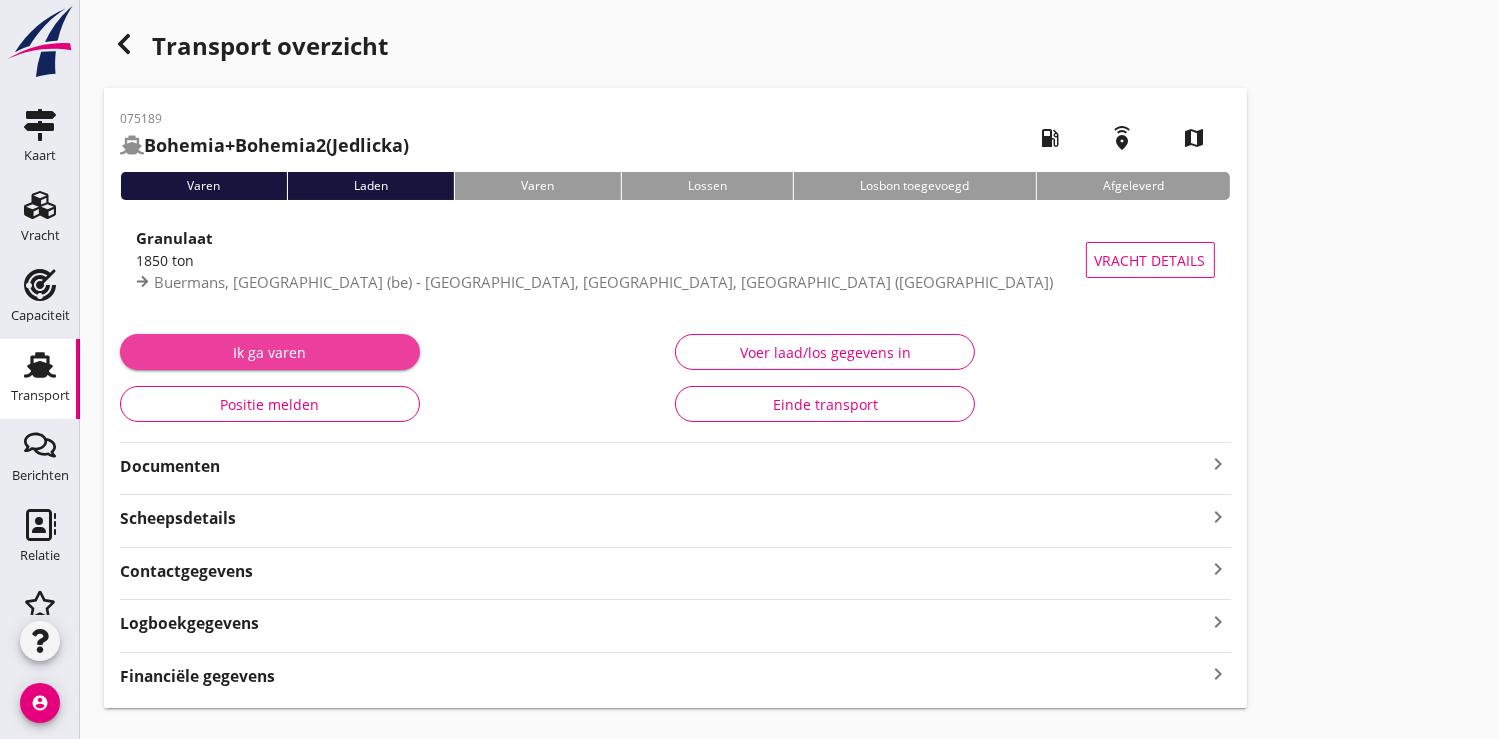 click on "Ik ga varen" at bounding box center [270, 352] 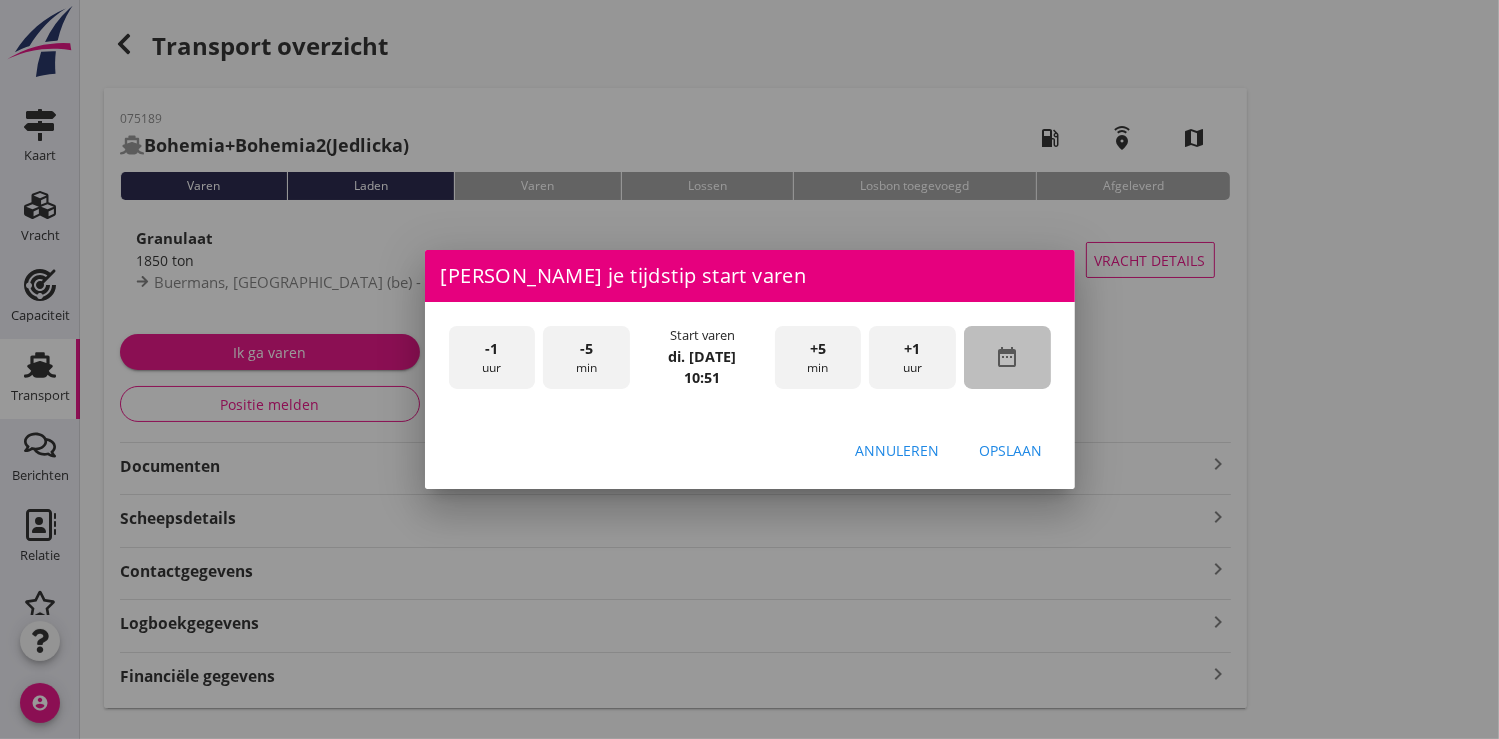 click on "date_range" at bounding box center (1007, 357) 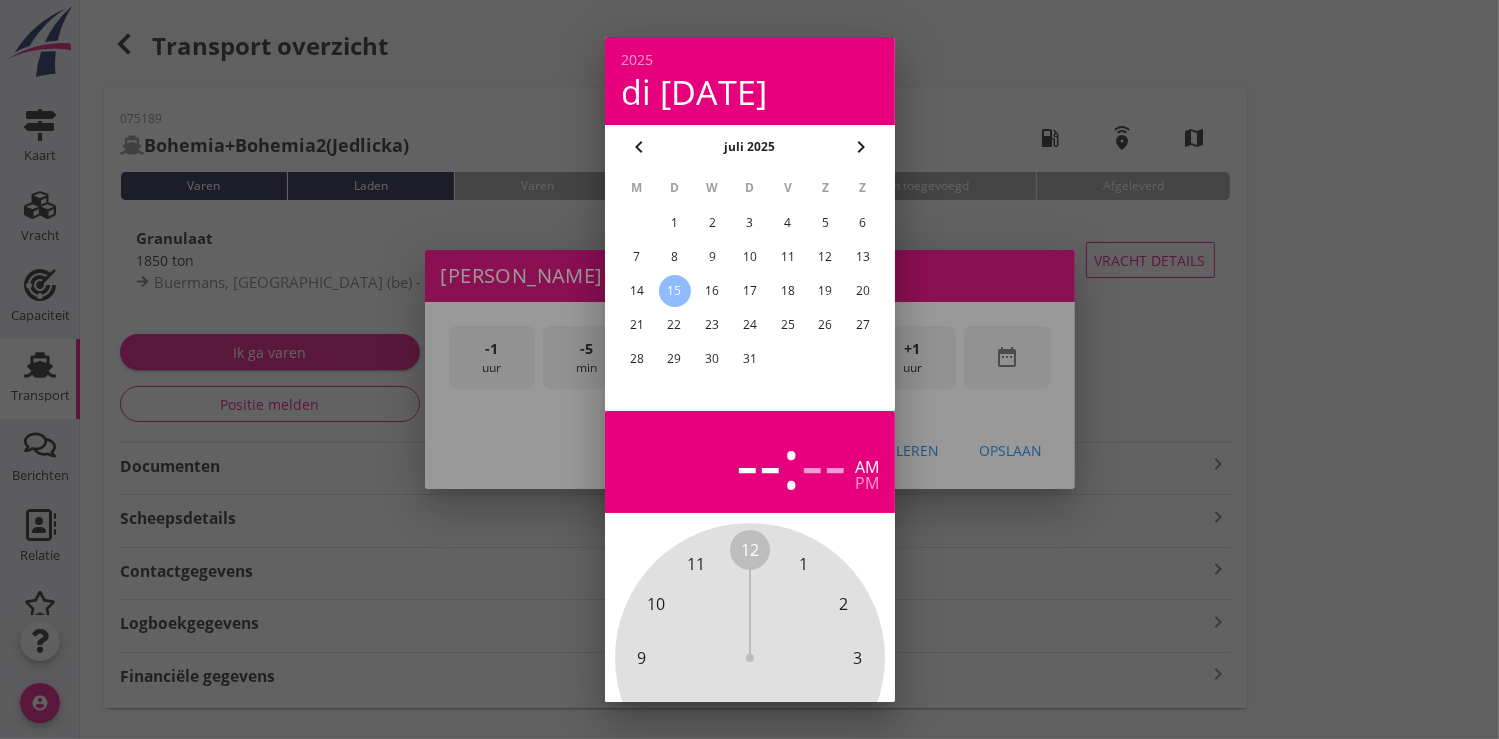 click on "12" at bounding box center [825, 257] 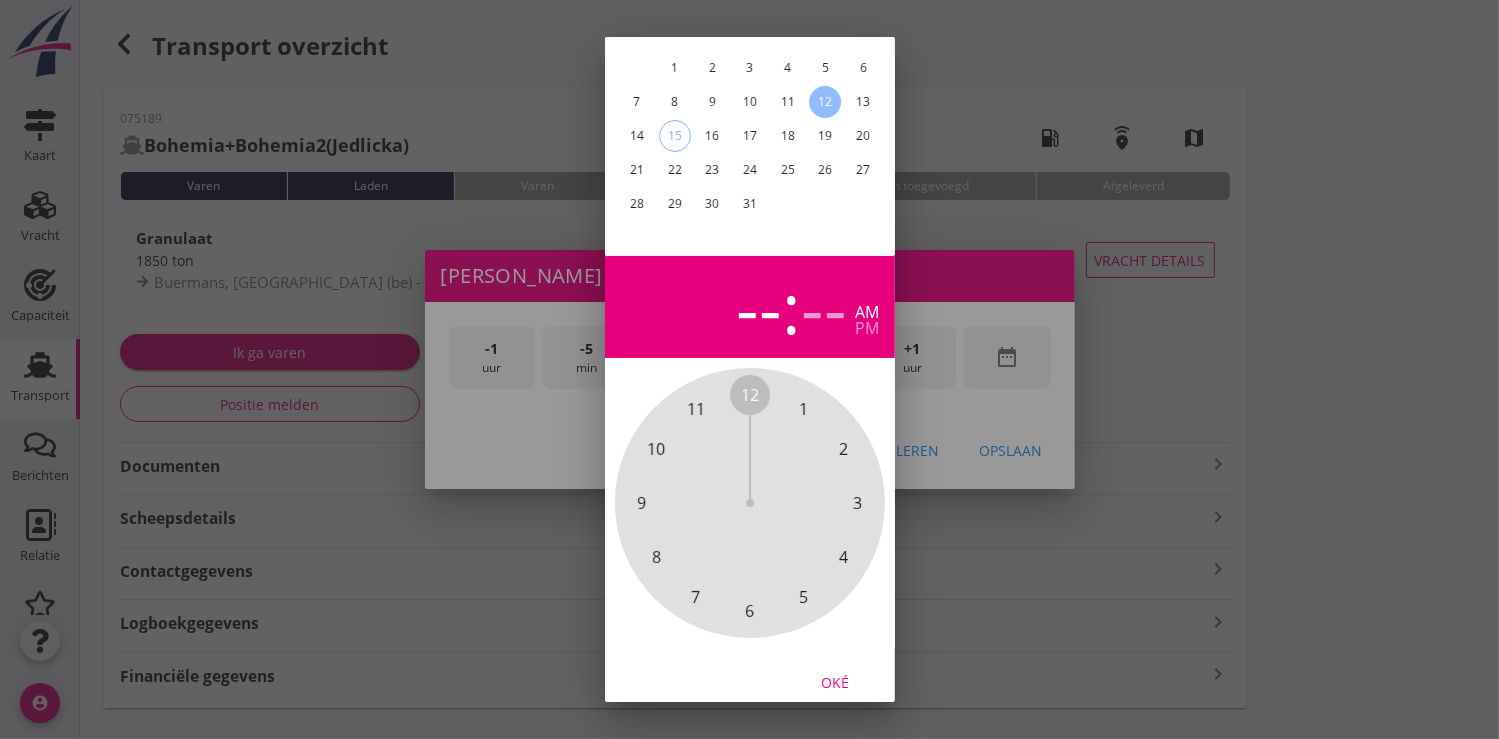 scroll, scrollTop: 185, scrollLeft: 0, axis: vertical 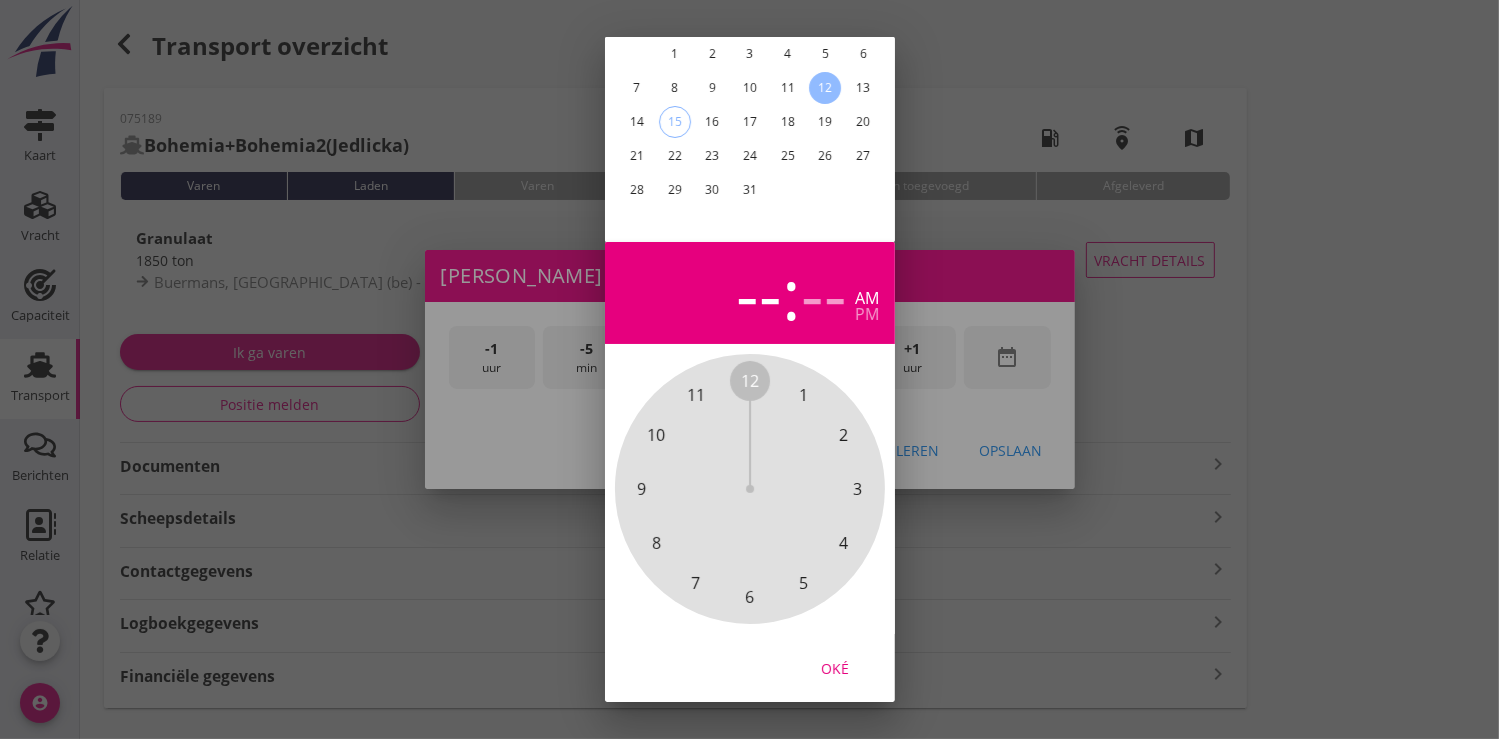 click on "Oké" at bounding box center [835, 667] 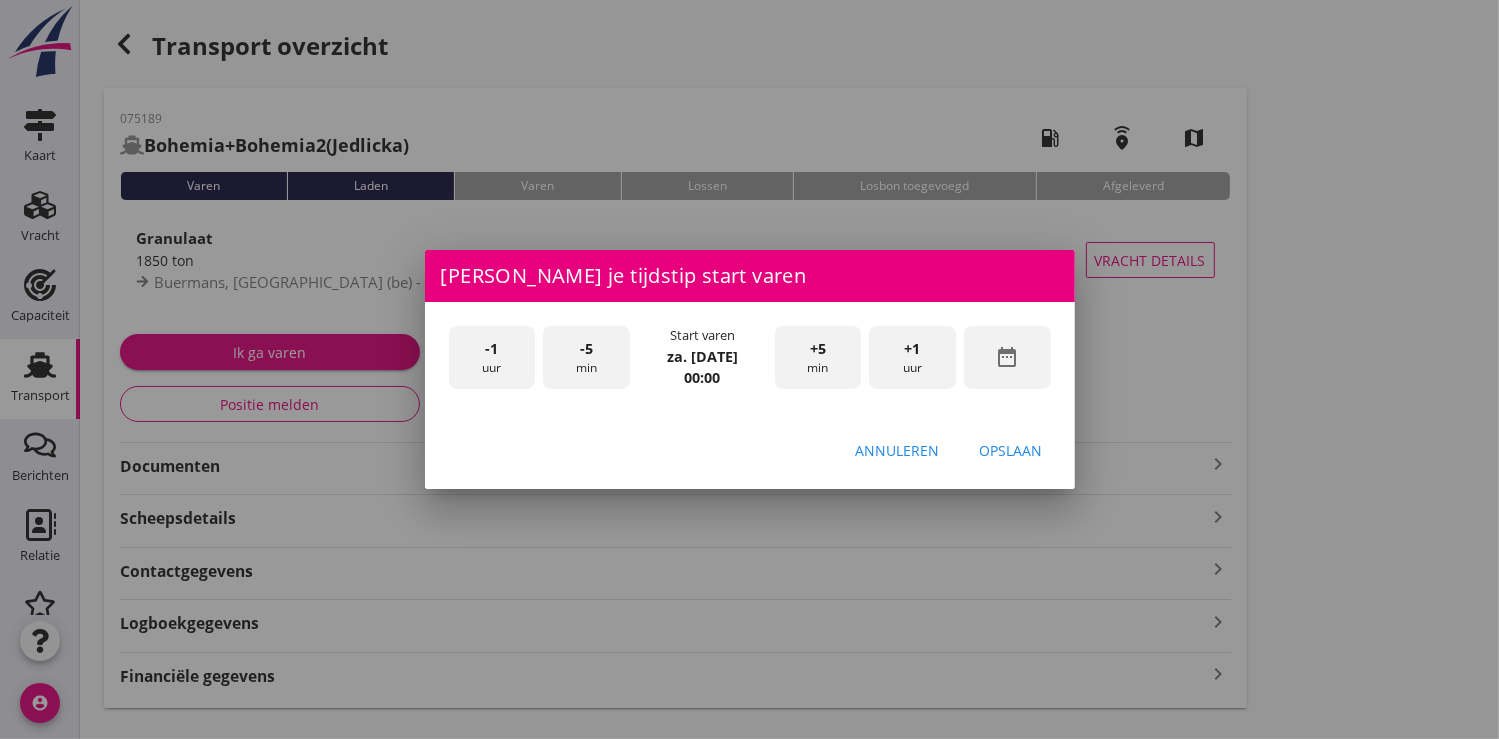 click on "+1  uur" at bounding box center (912, 357) 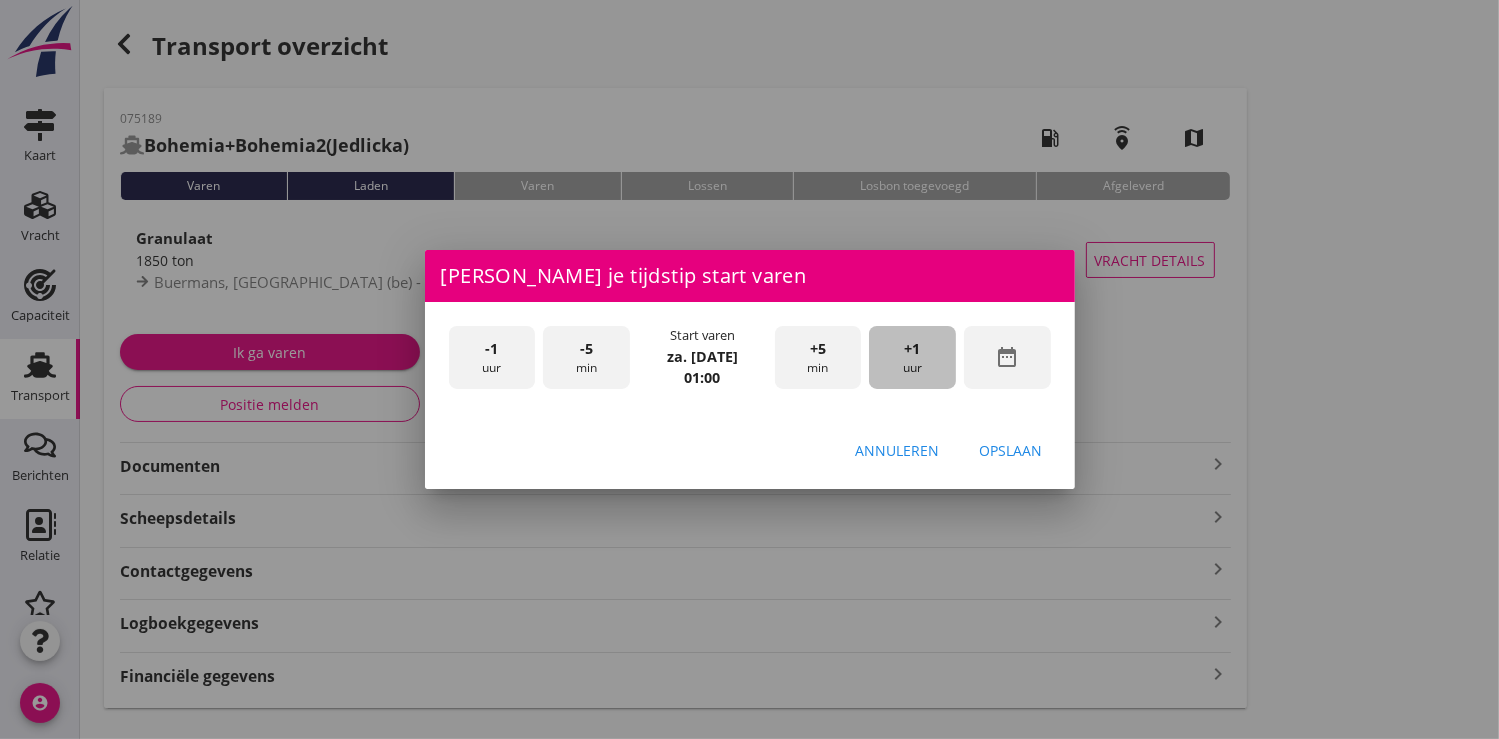 click on "+1  uur" at bounding box center (912, 357) 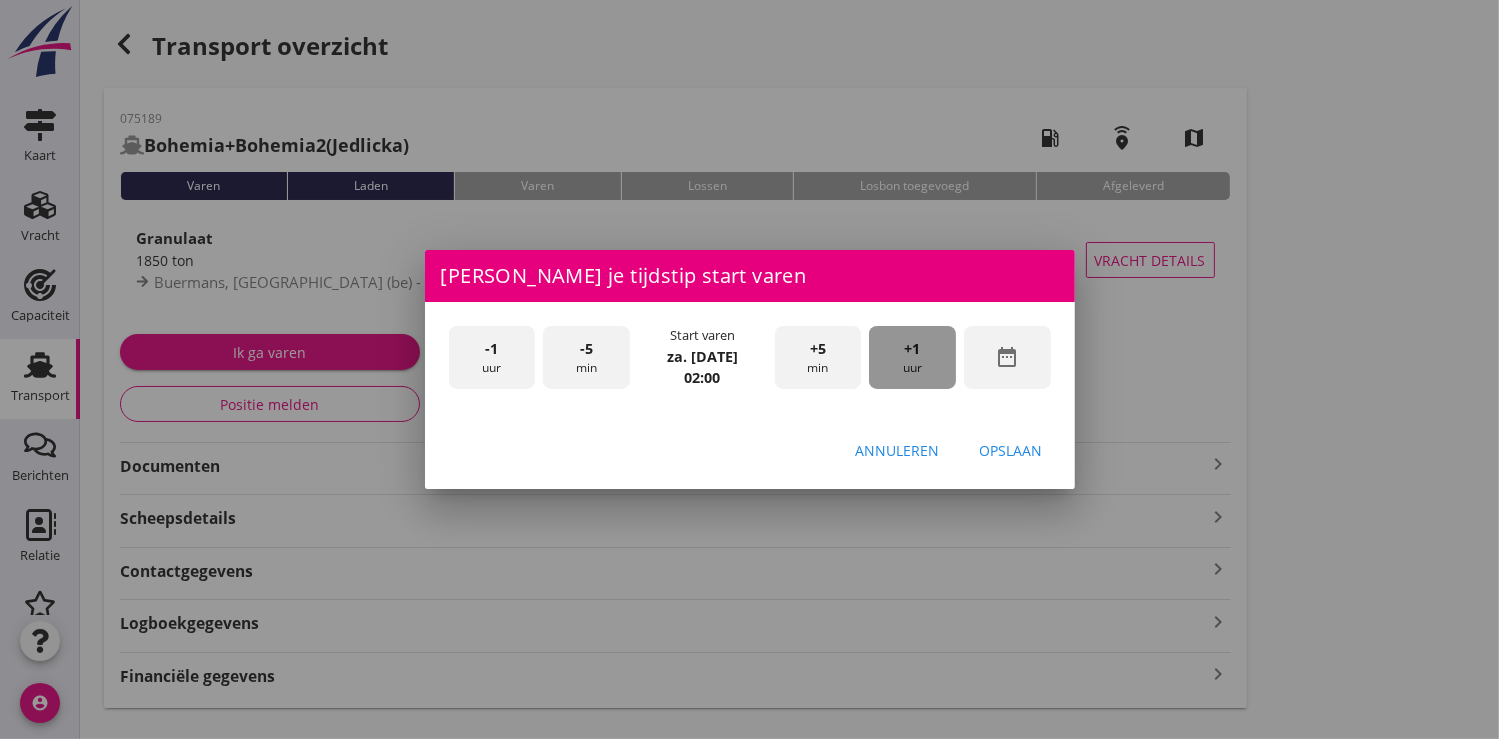 click on "+1  uur" at bounding box center [912, 357] 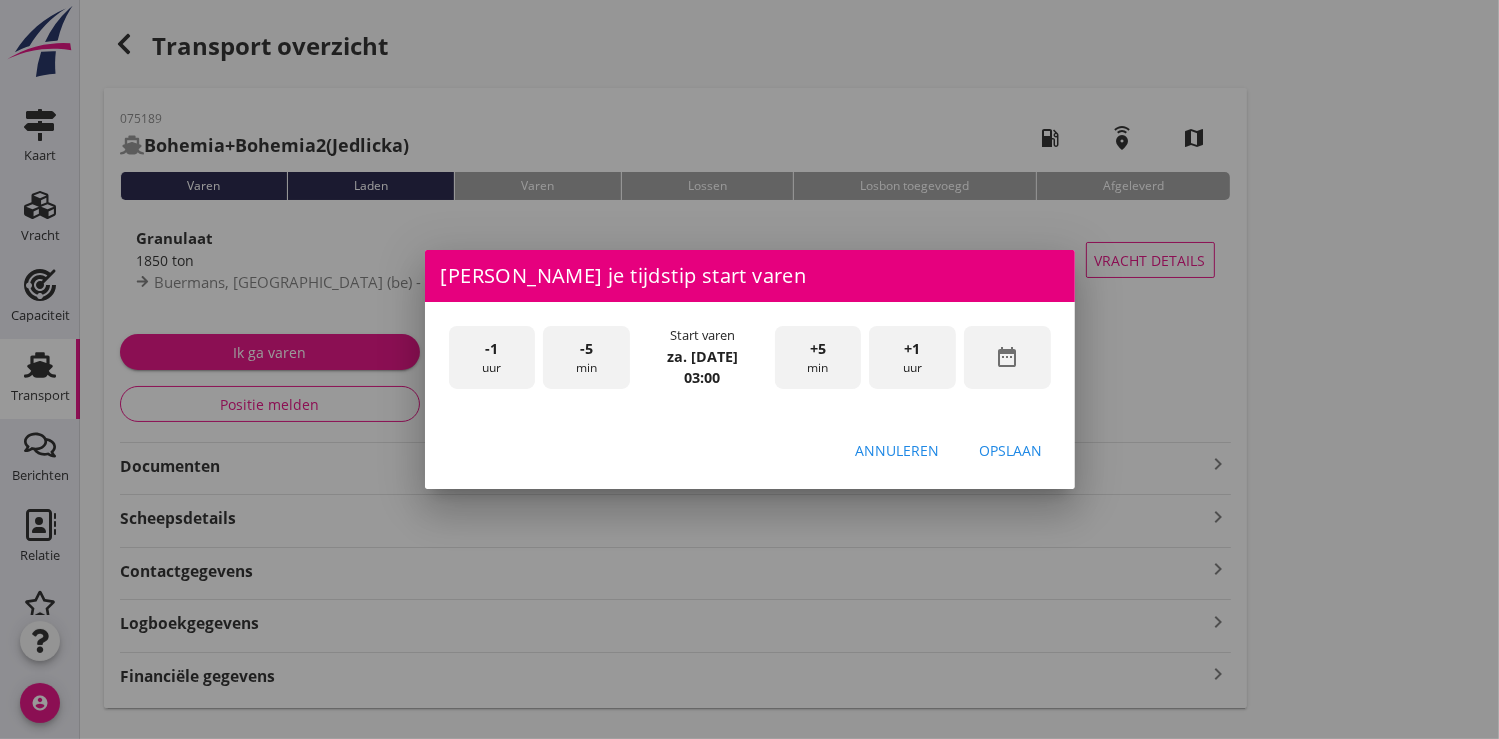 click on "+1  uur" at bounding box center [912, 357] 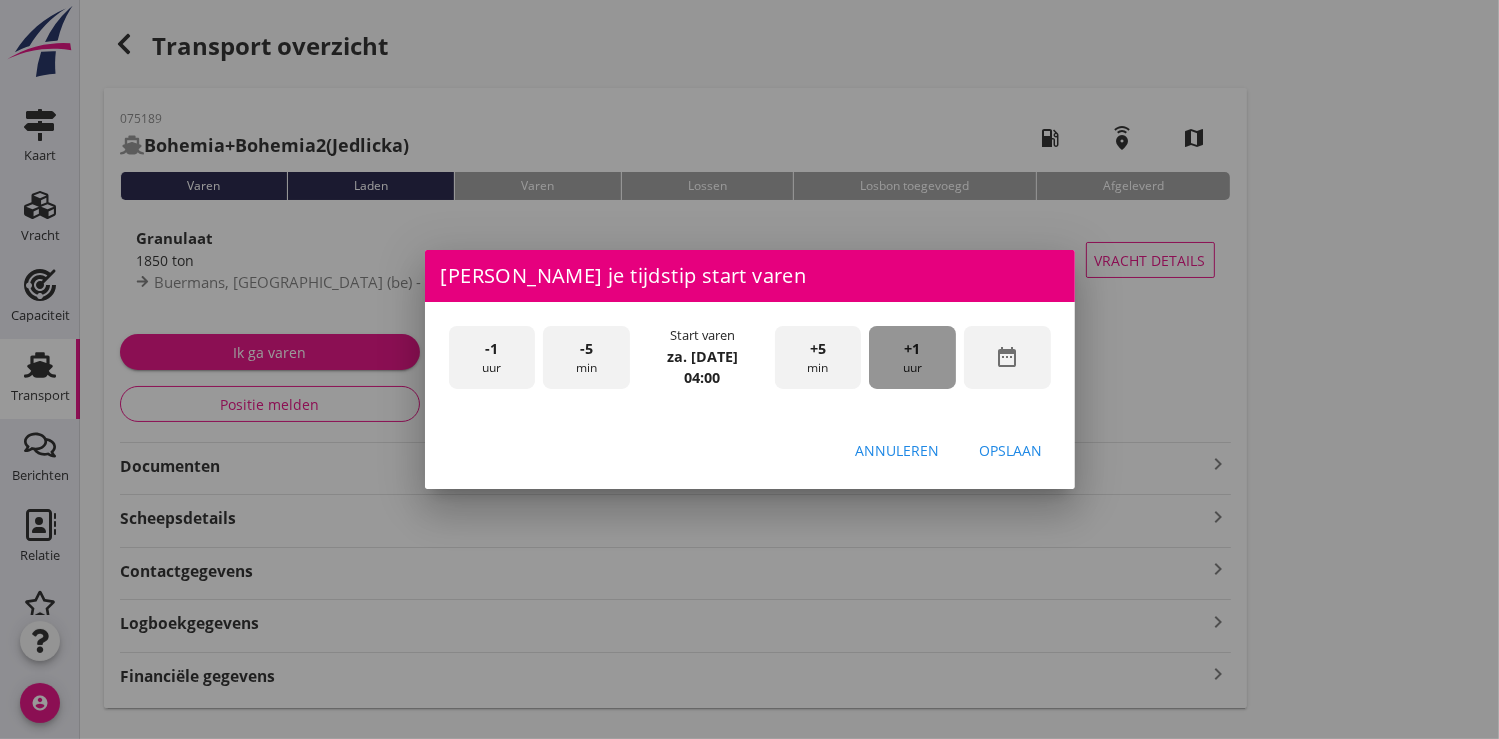 click on "+1  uur" at bounding box center [912, 357] 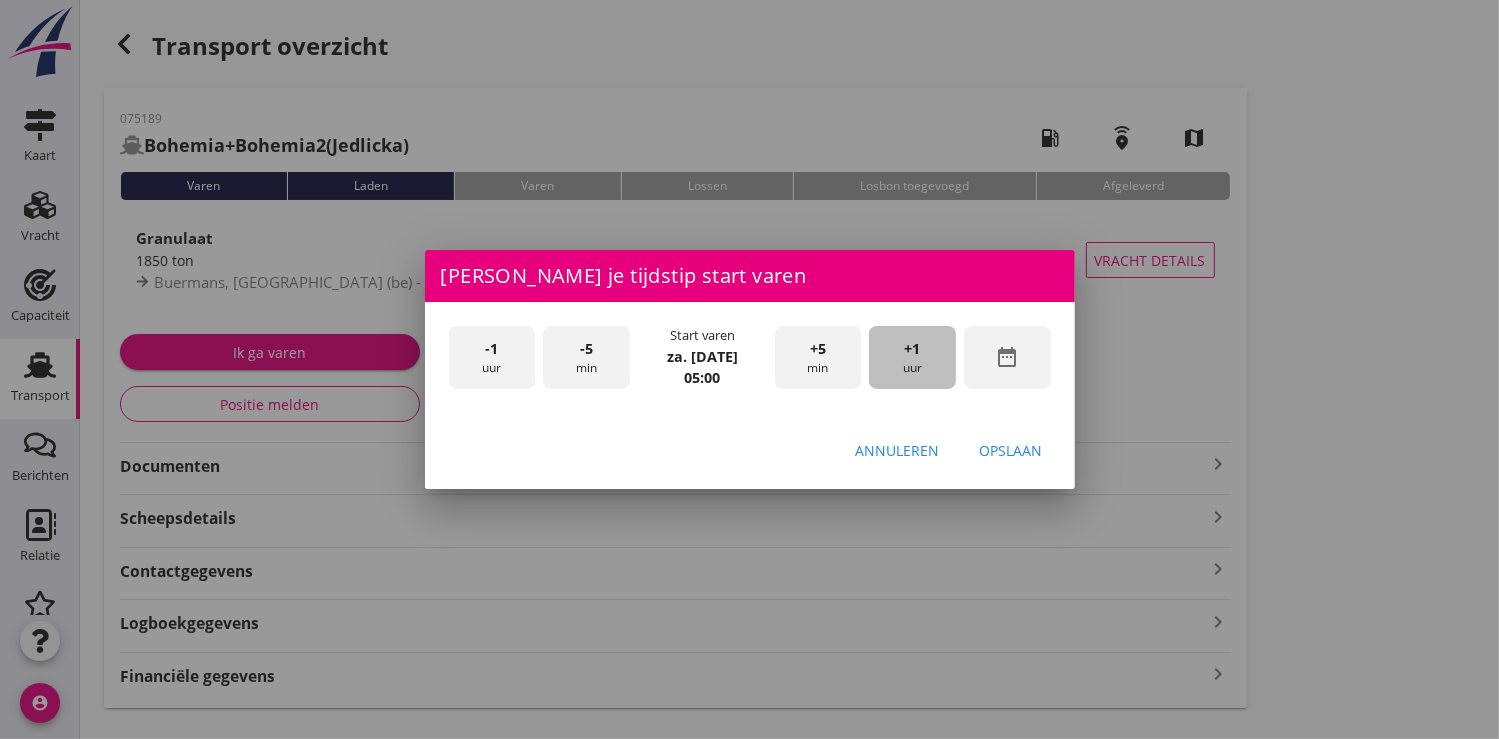 click on "+1  uur" at bounding box center [912, 357] 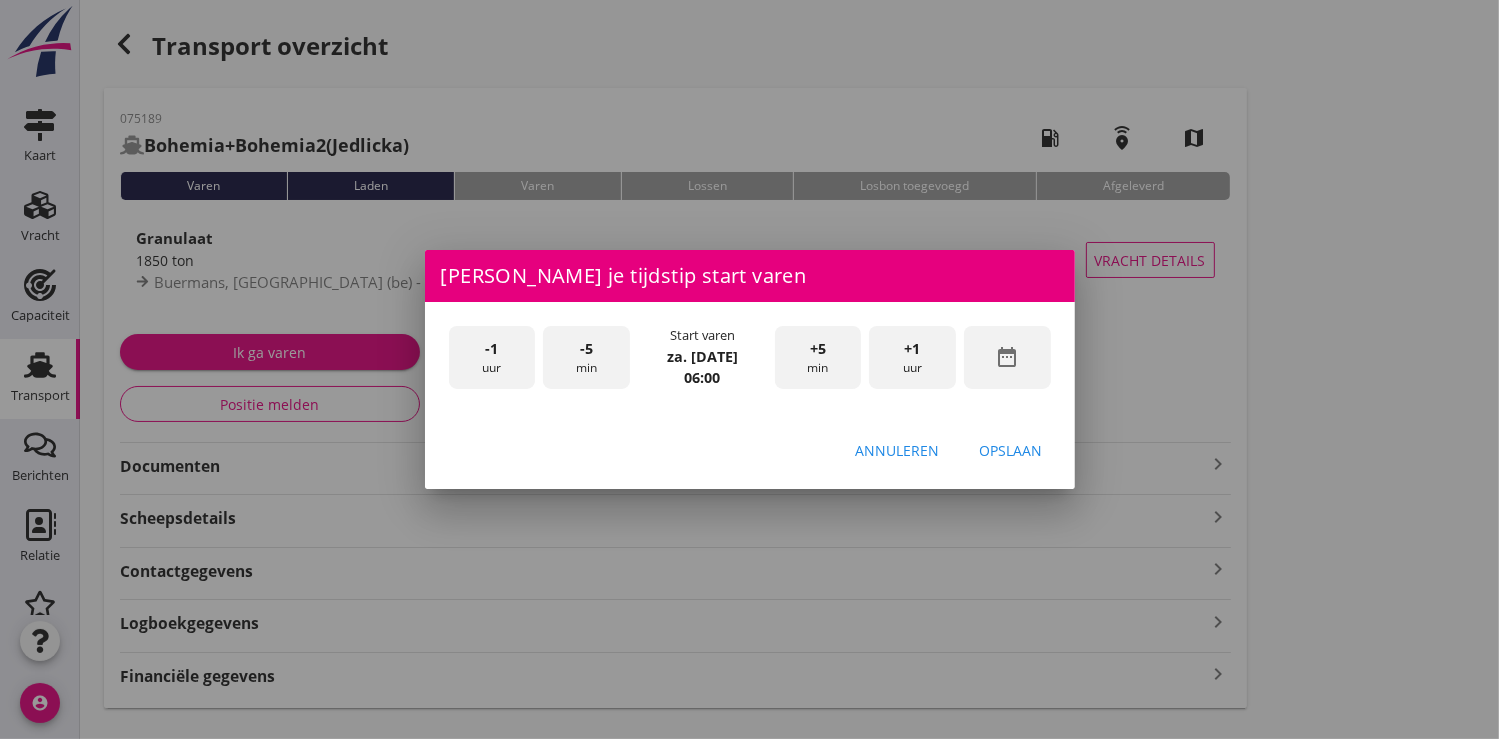 click on "Opslaan" at bounding box center (1011, 450) 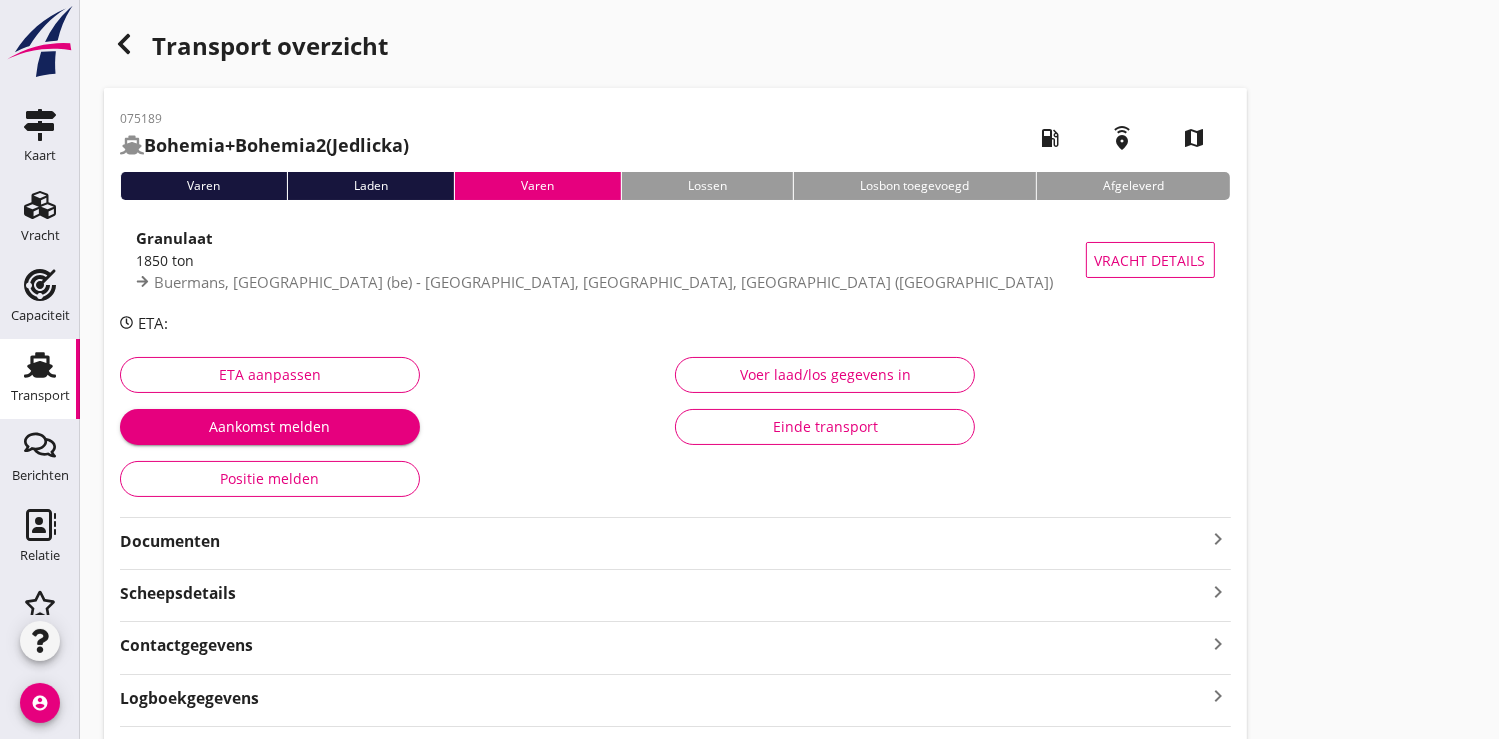 click on "Documenten" at bounding box center (663, 541) 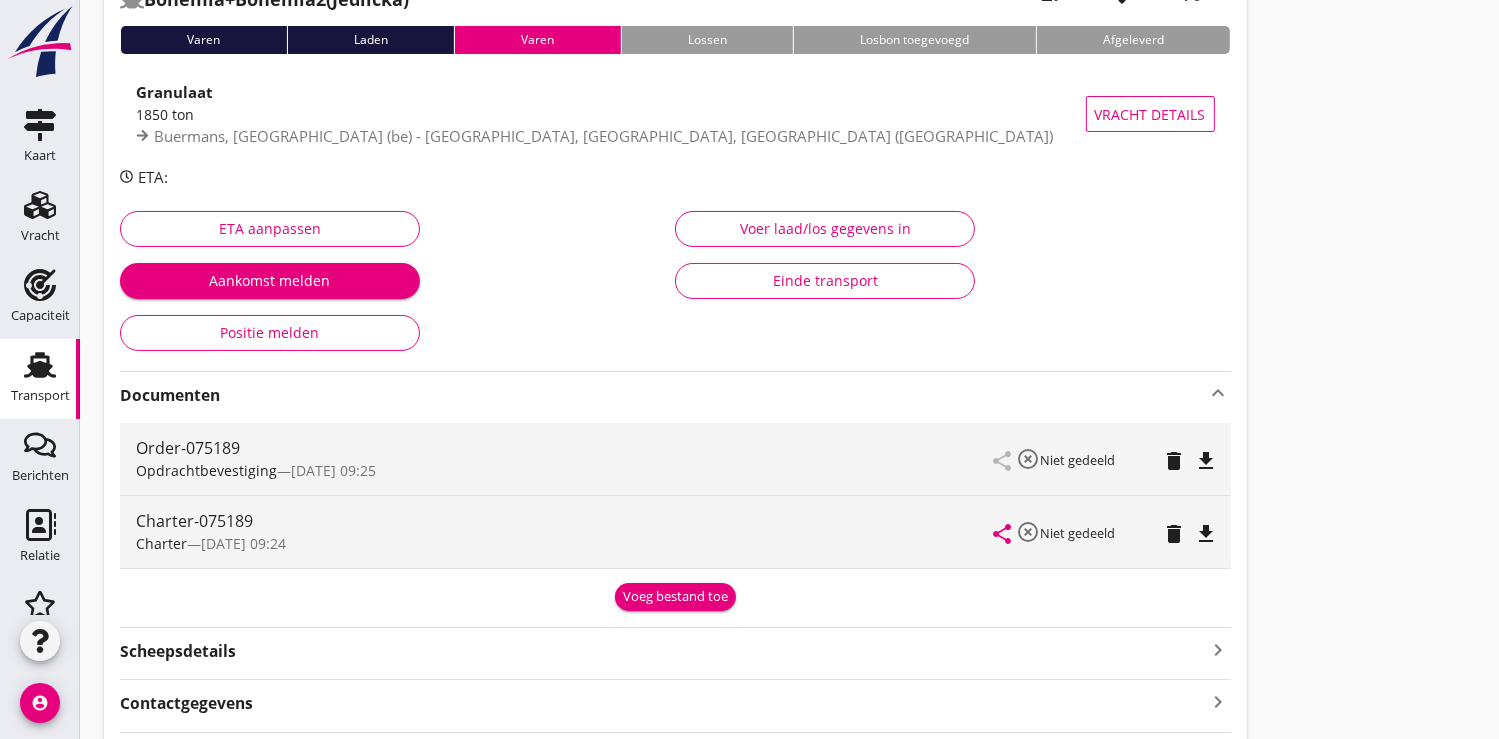 scroll, scrollTop: 318, scrollLeft: 0, axis: vertical 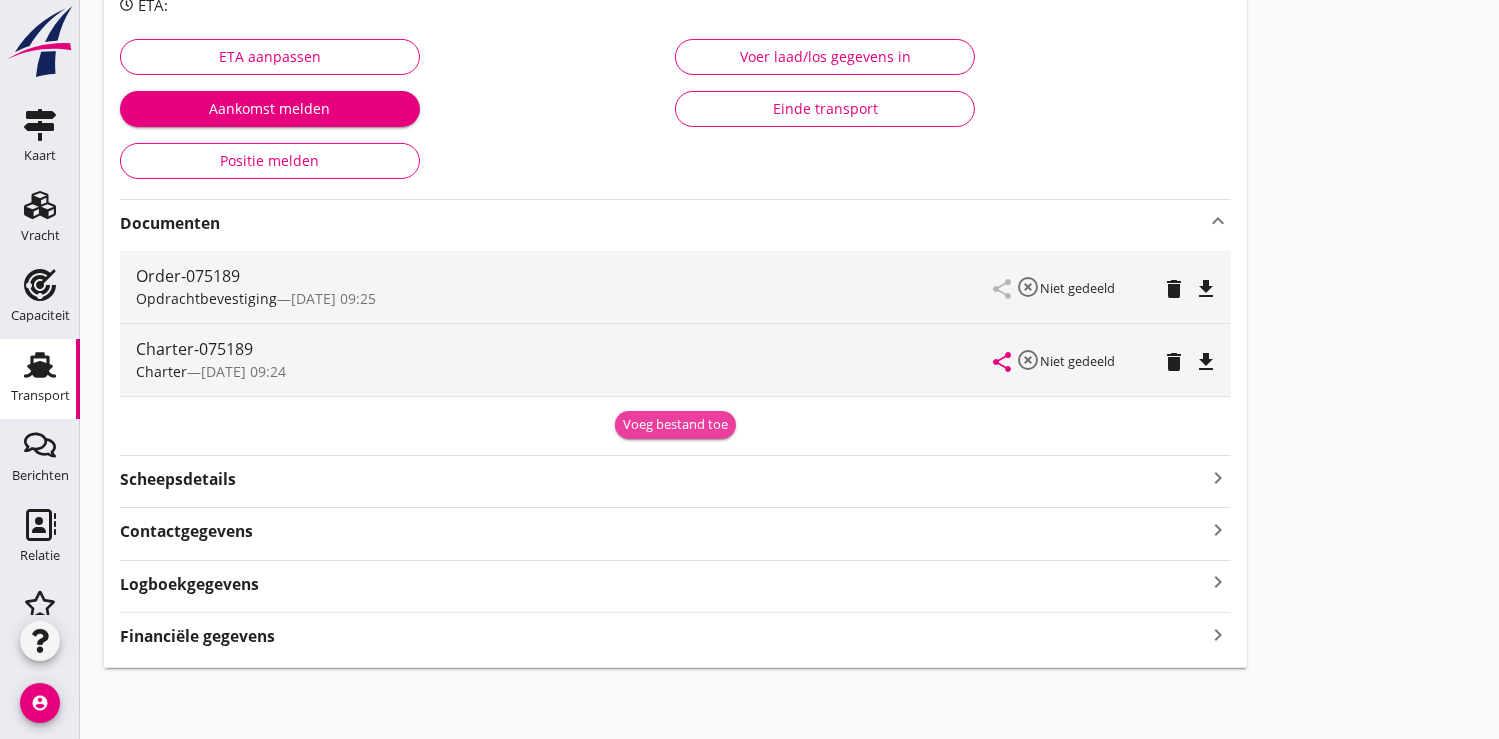click on "Voeg bestand toe" at bounding box center (675, 425) 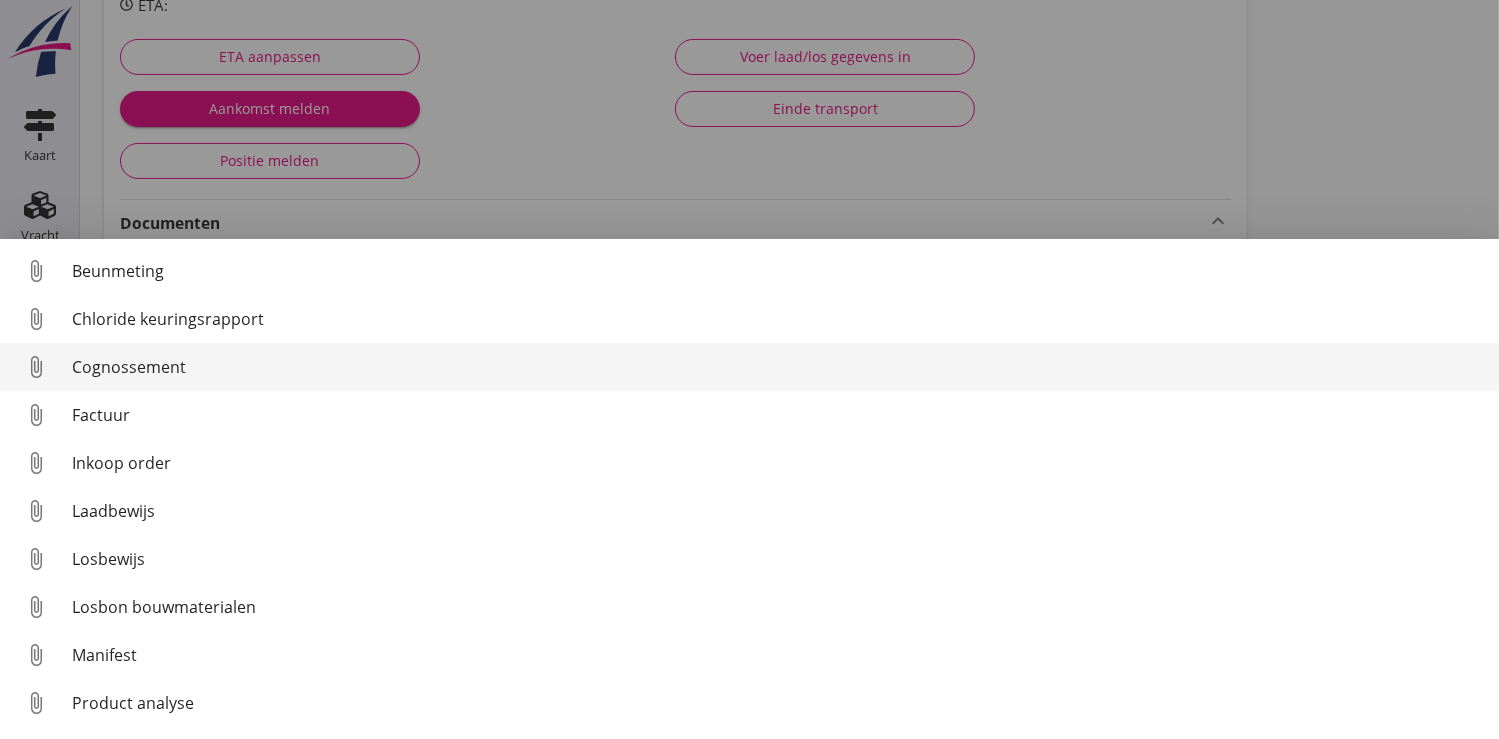 click on "attach_file Cognossement" at bounding box center (749, 367) 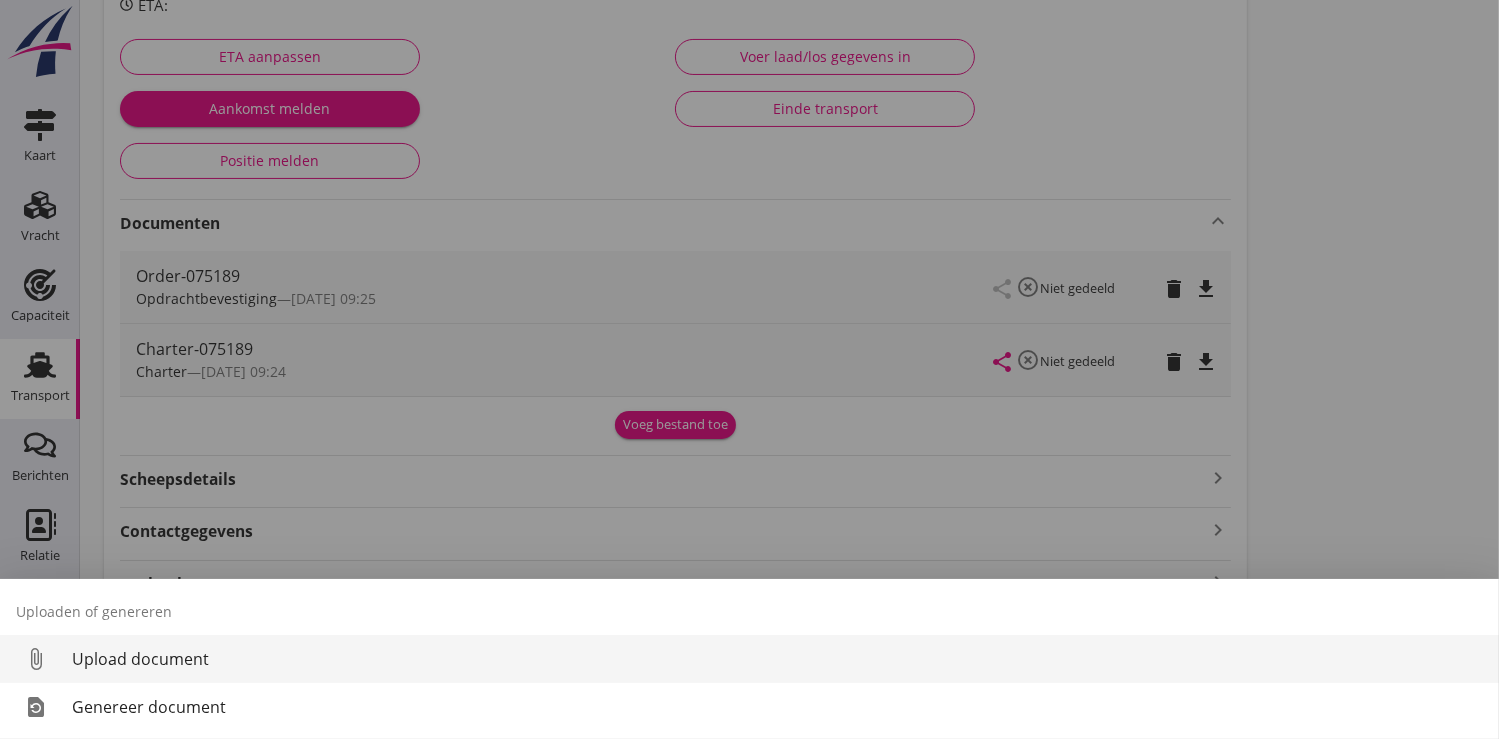click on "Upload document" at bounding box center [777, 659] 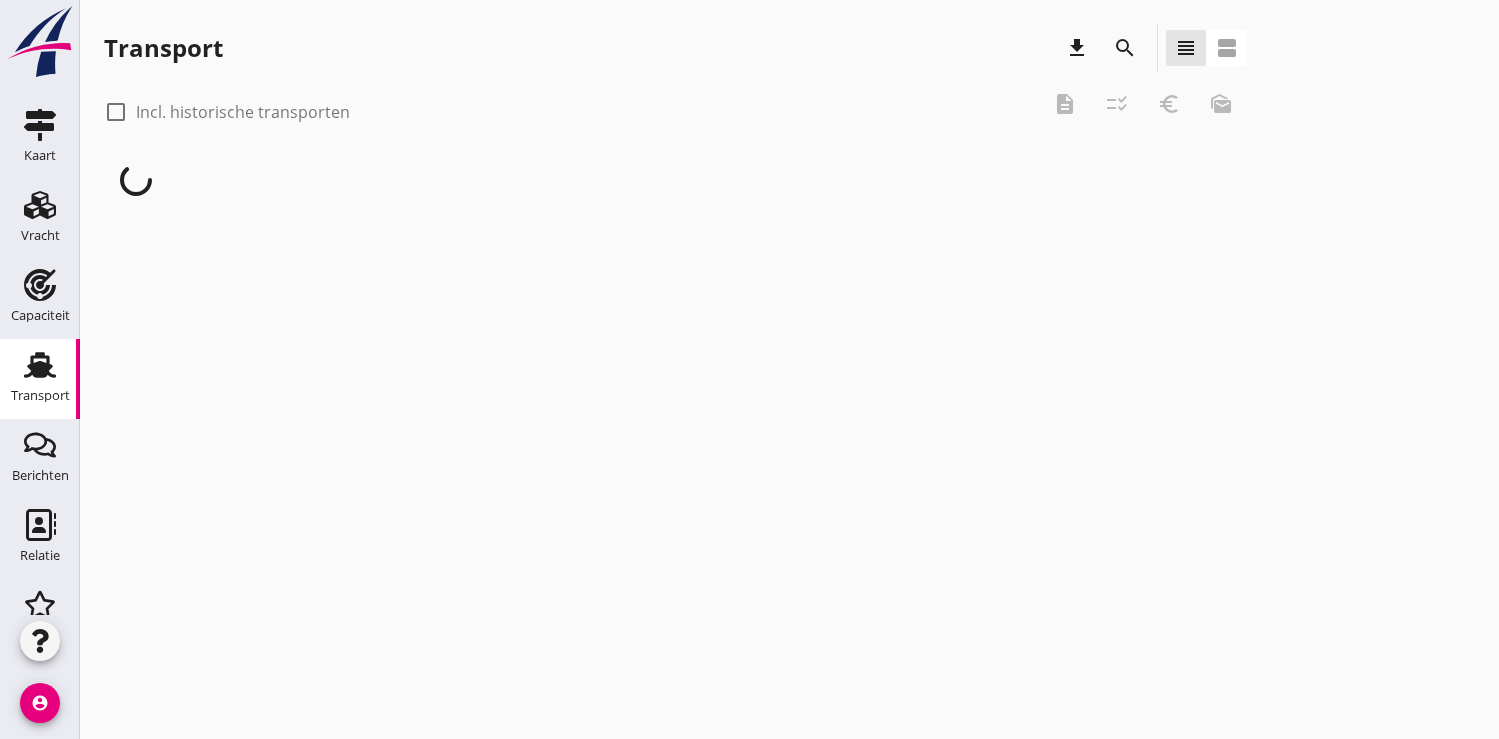 scroll, scrollTop: 0, scrollLeft: 0, axis: both 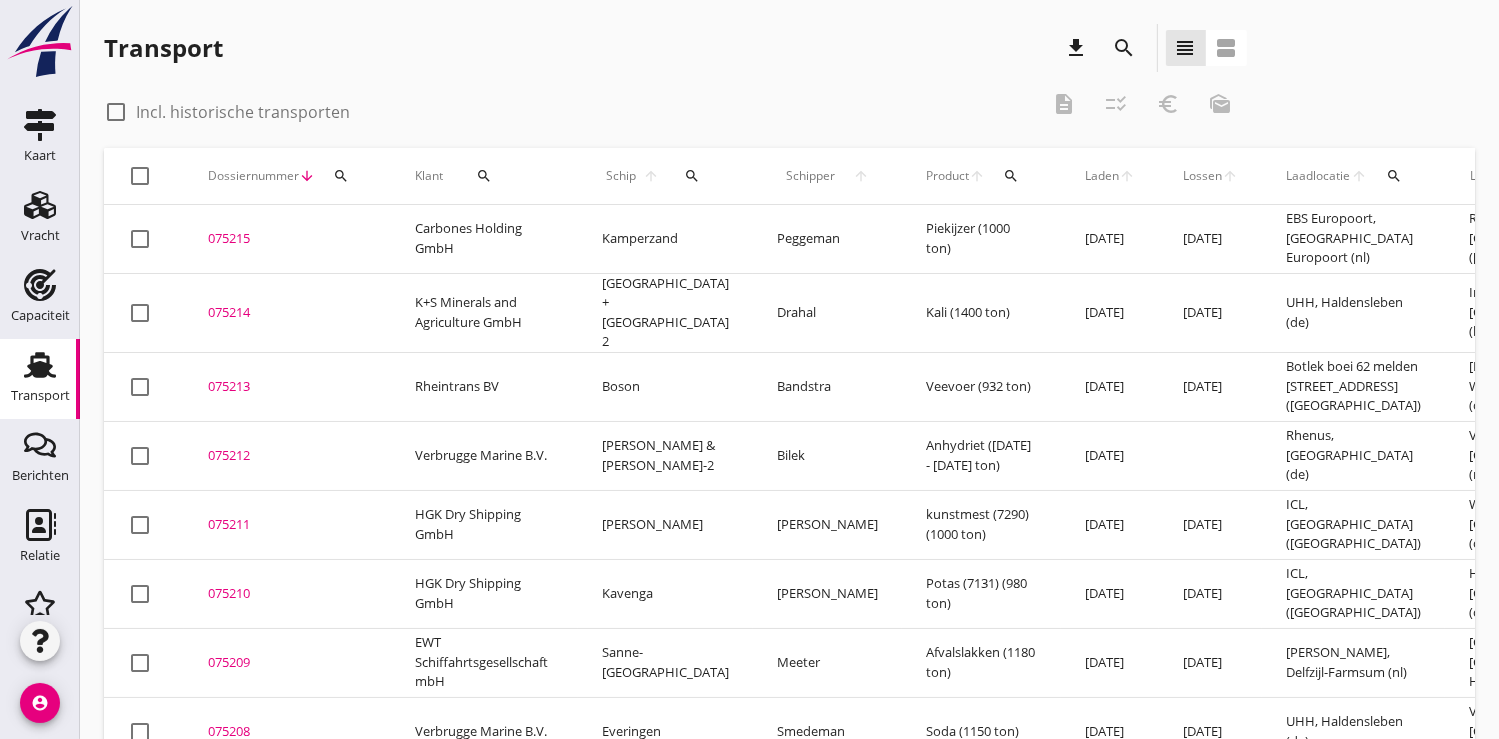 click on "search" at bounding box center (341, 176) 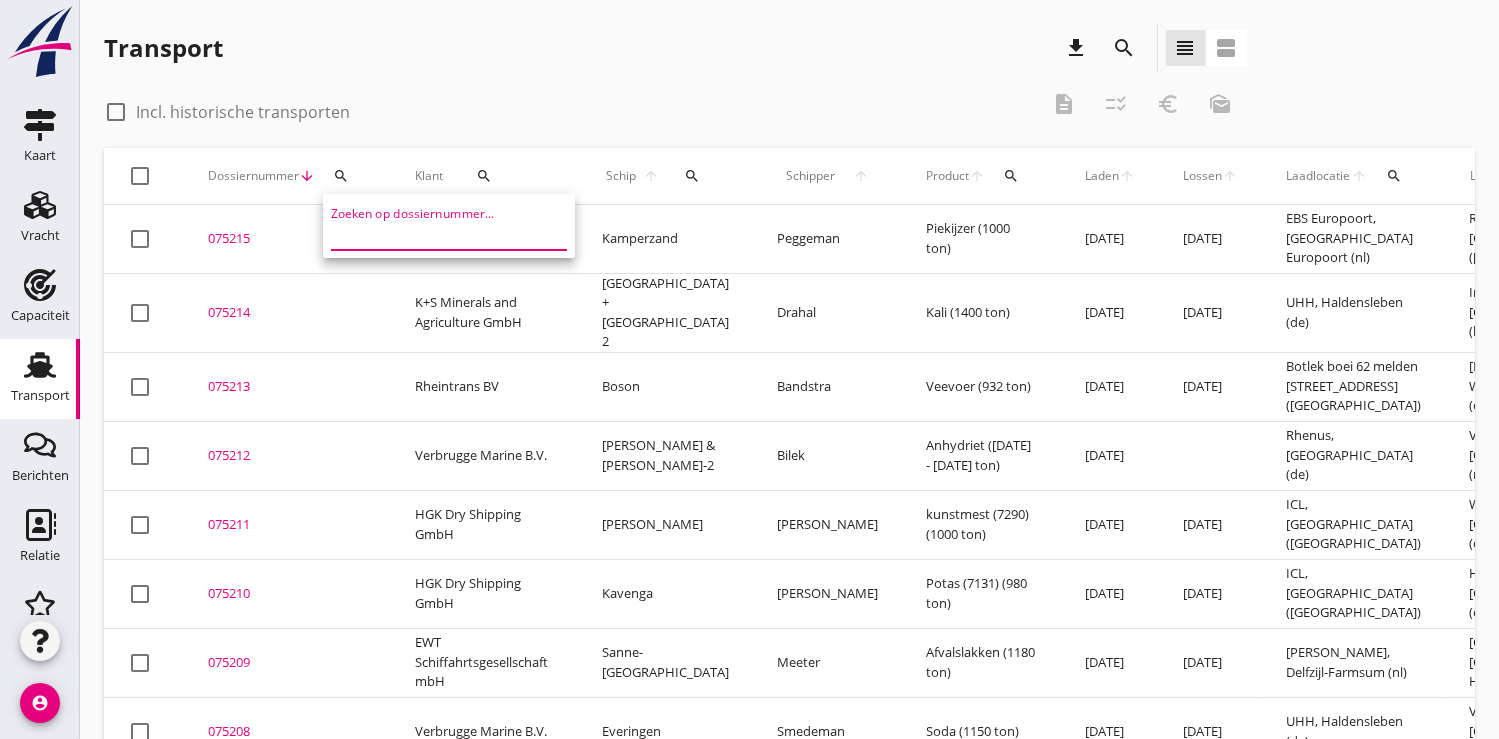 click at bounding box center [435, 234] 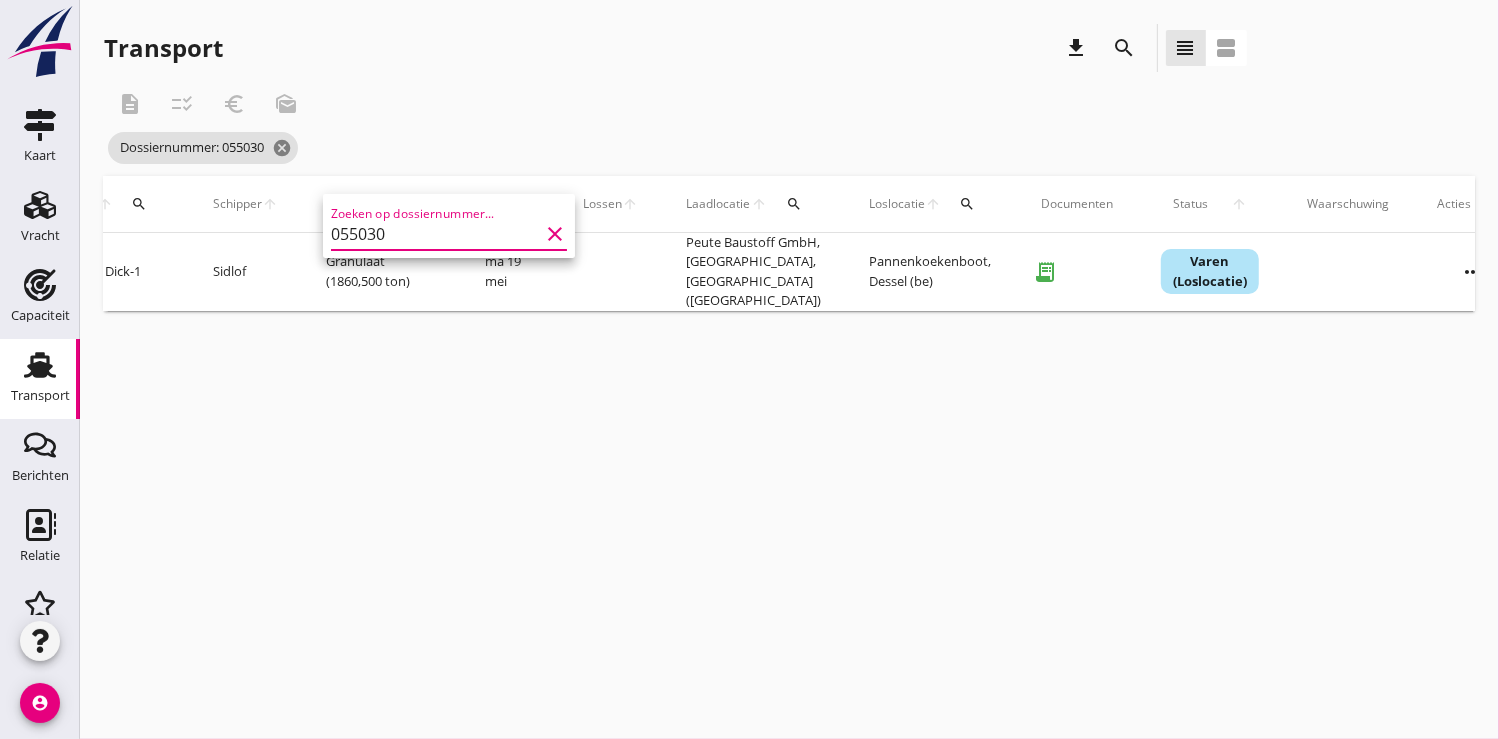 scroll, scrollTop: 0, scrollLeft: 590, axis: horizontal 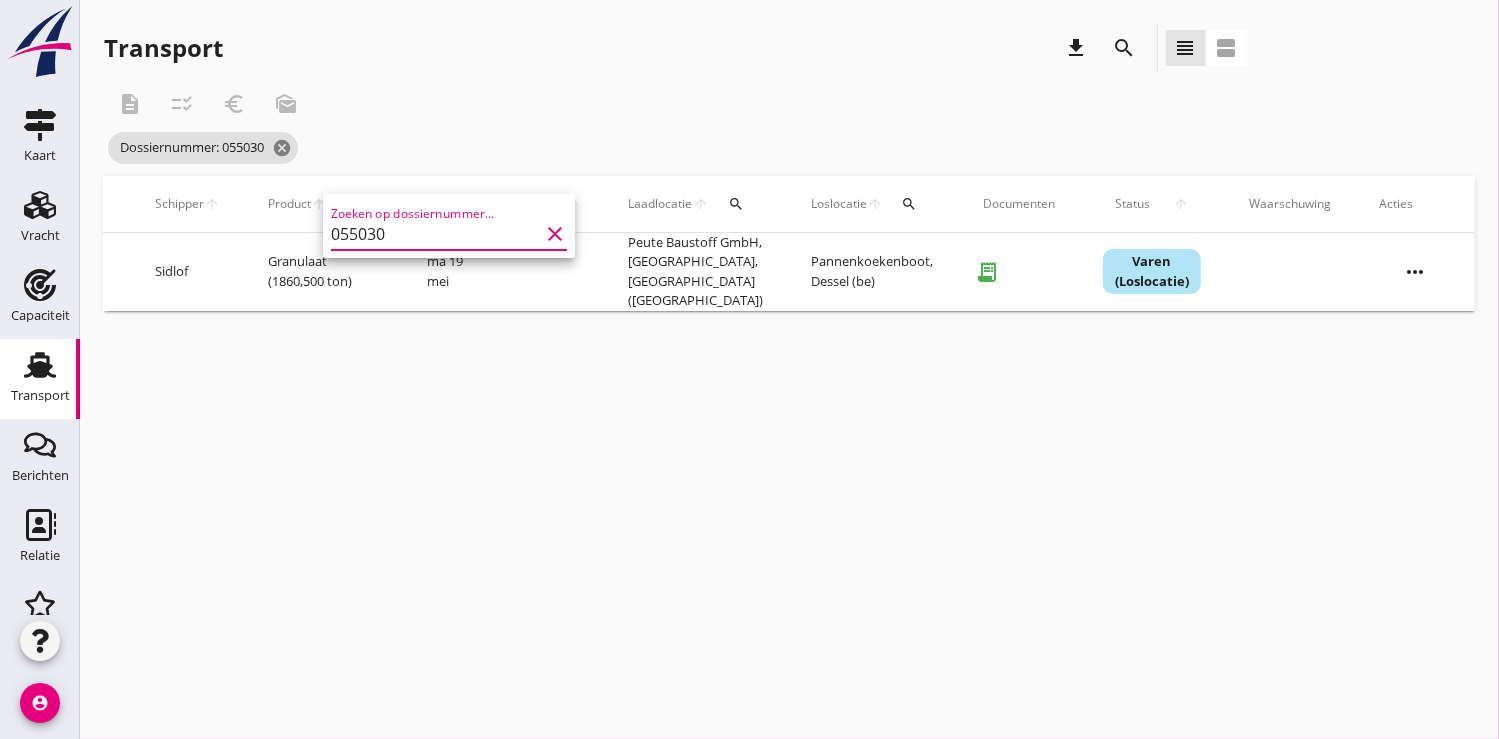 type on "055030" 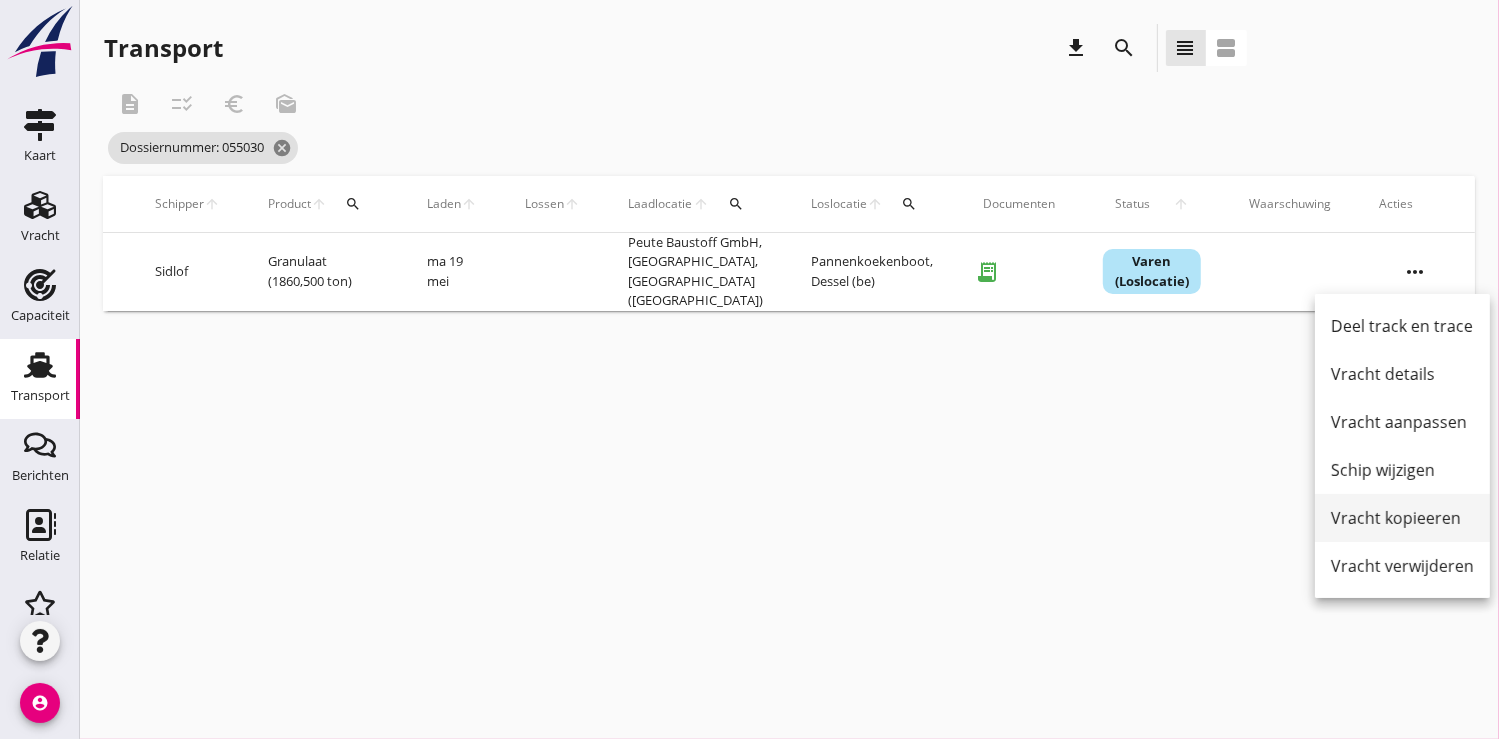 click on "Vracht kopieeren" at bounding box center [1402, 518] 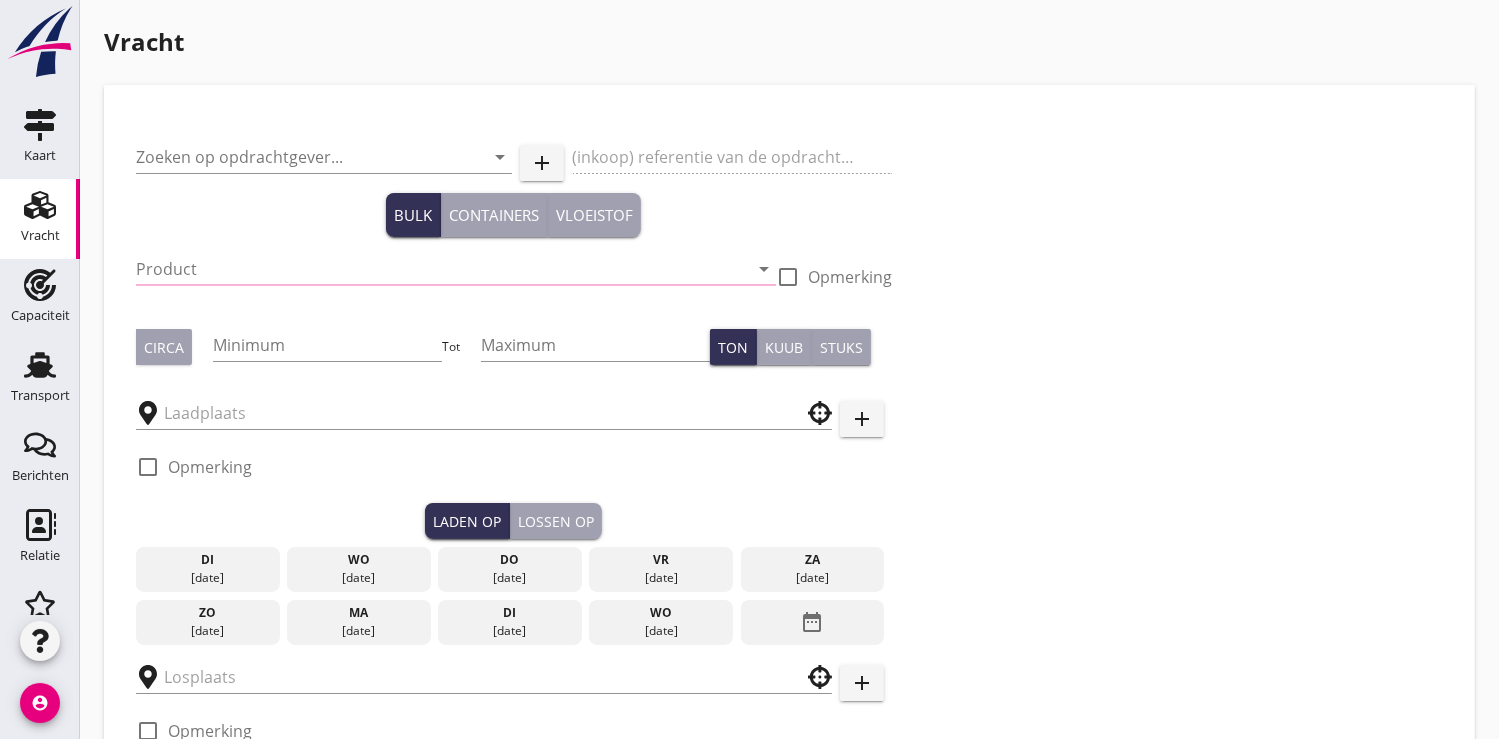 type on "EWT Schiffahrtsgesellschaft mbH" 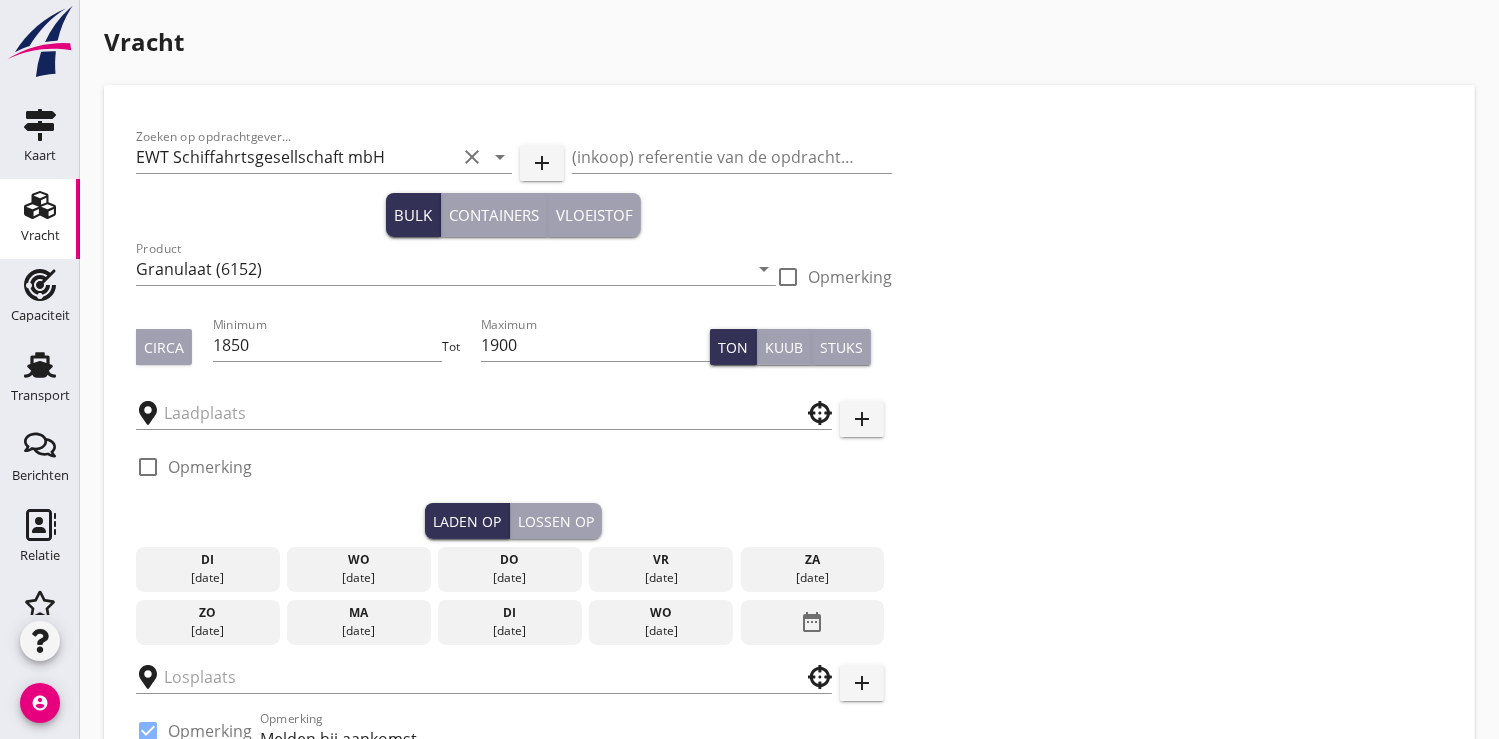 type on "Peute Baustoff GmbH, [GEOGRAPHIC_DATA]" 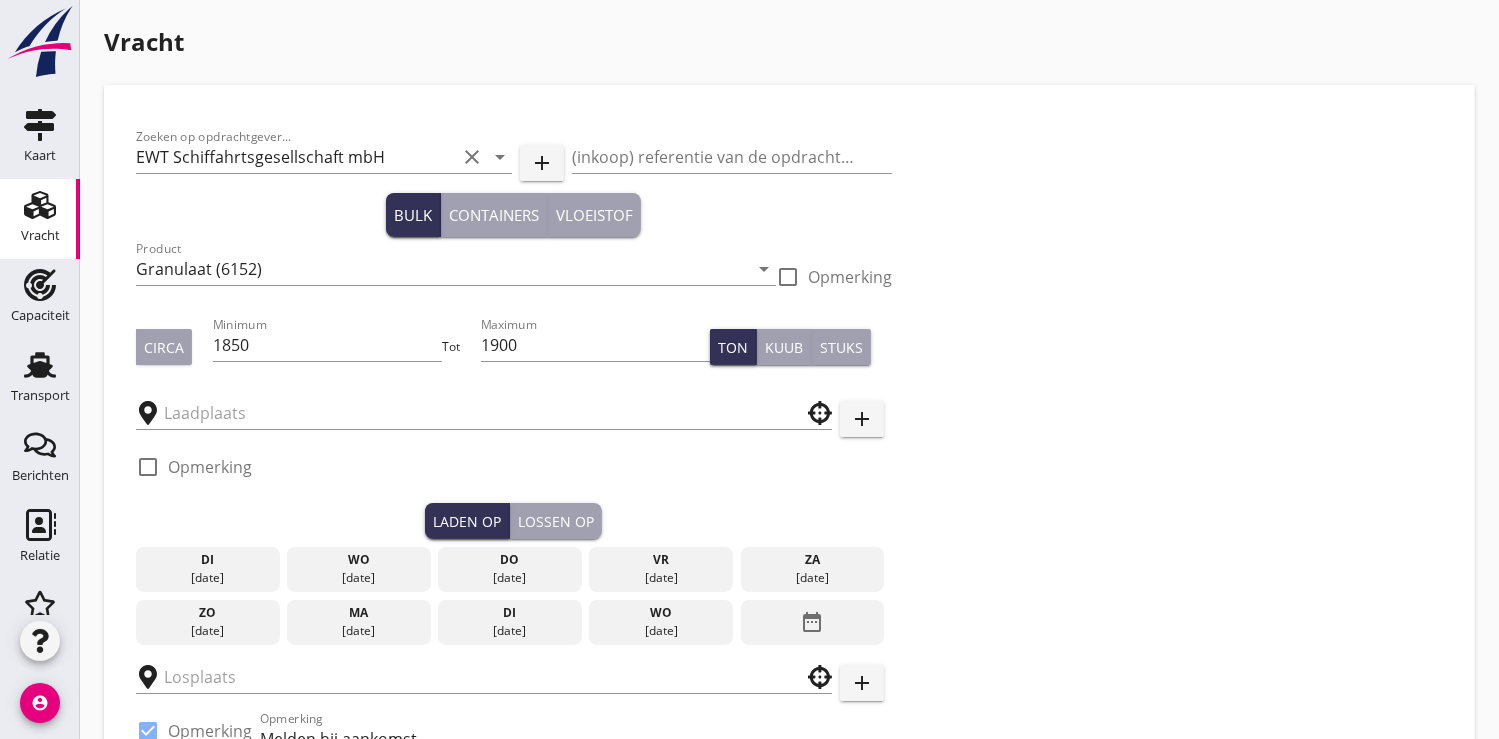 type on "Pannenkoekenboot" 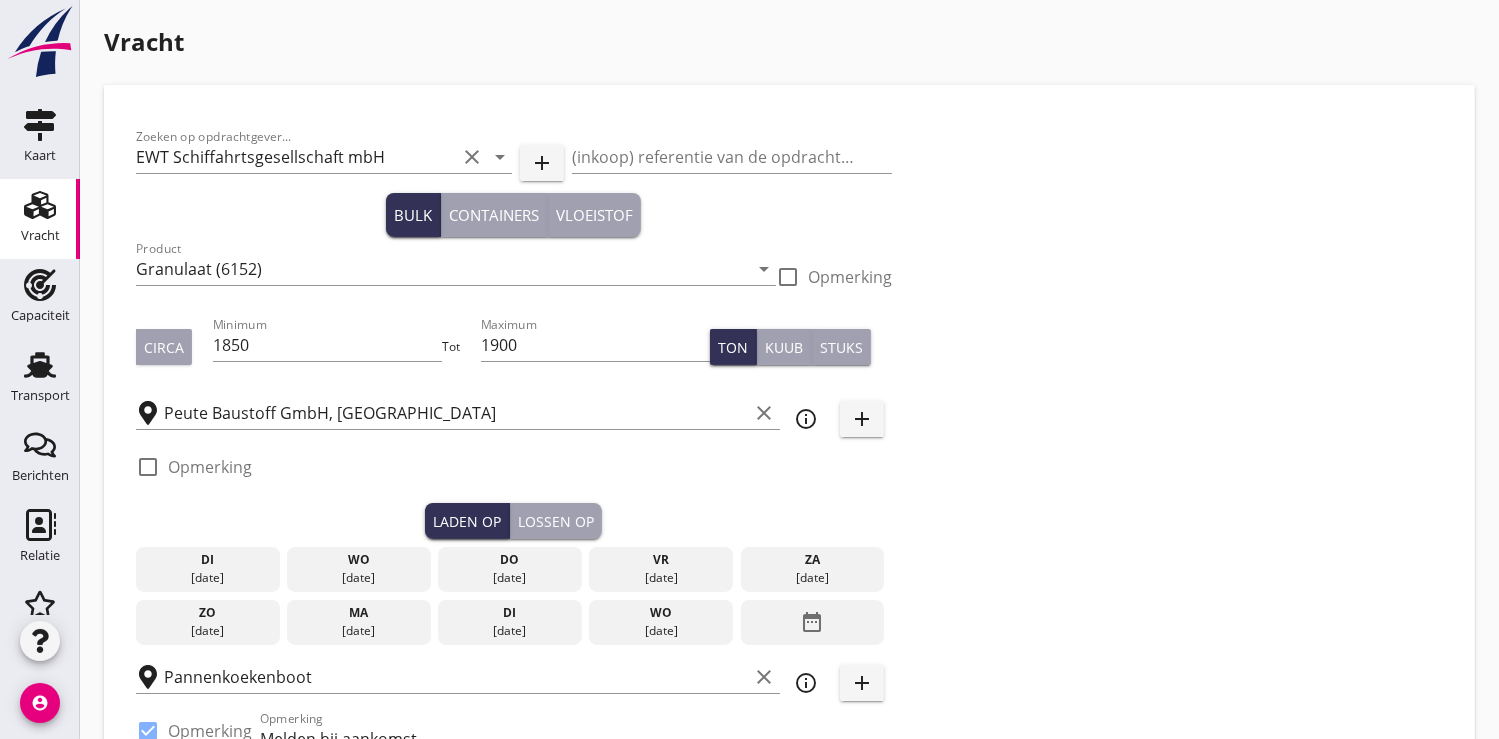 type on "17.9" 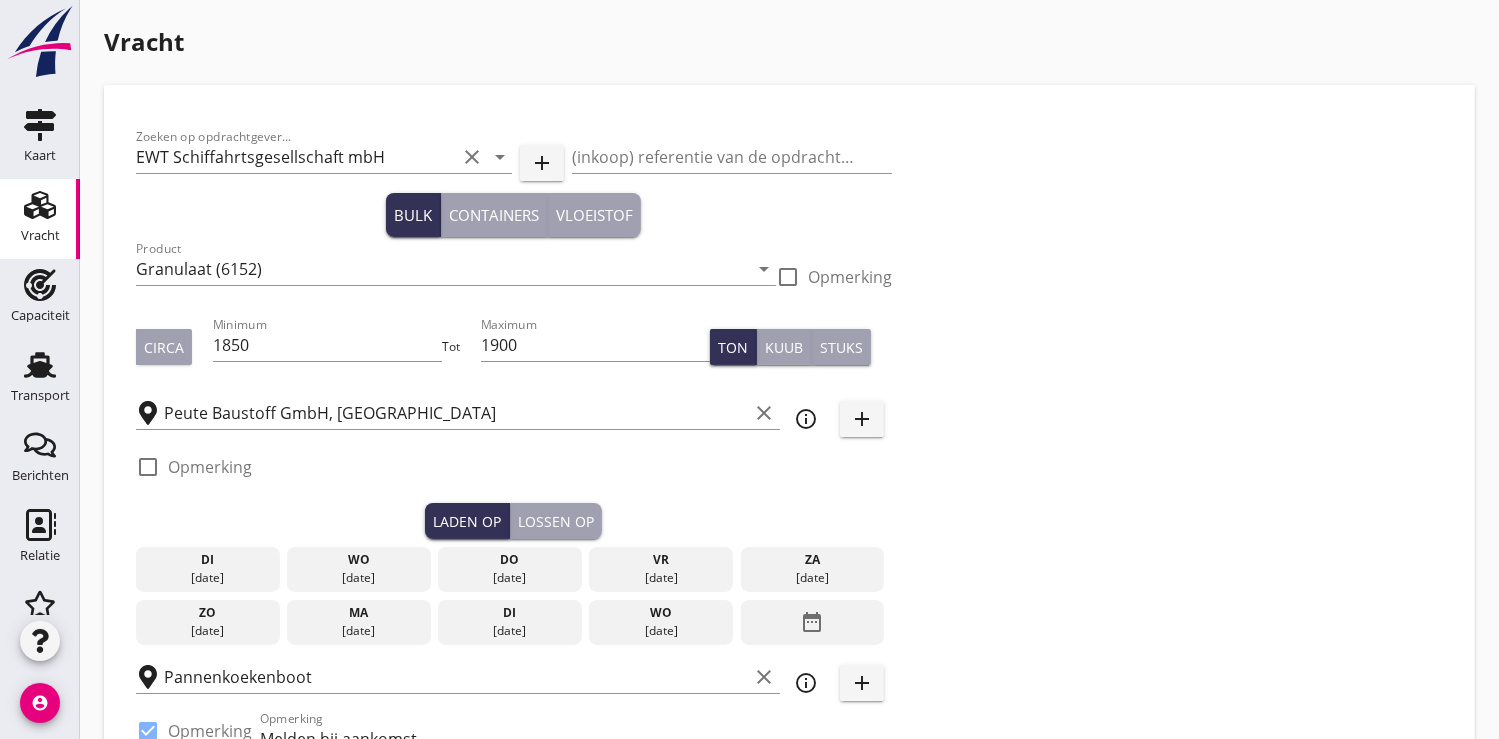 radio on "false" 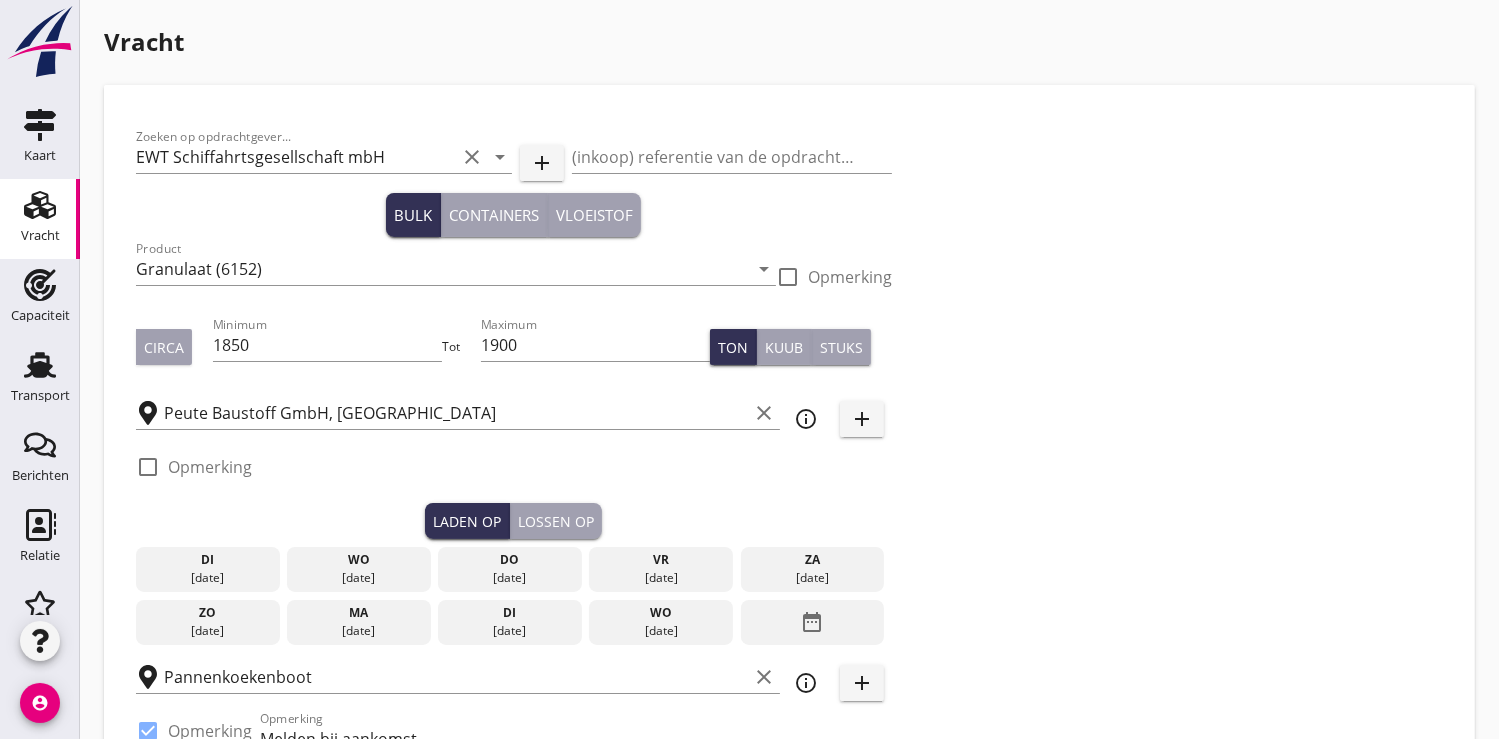 type on "24" 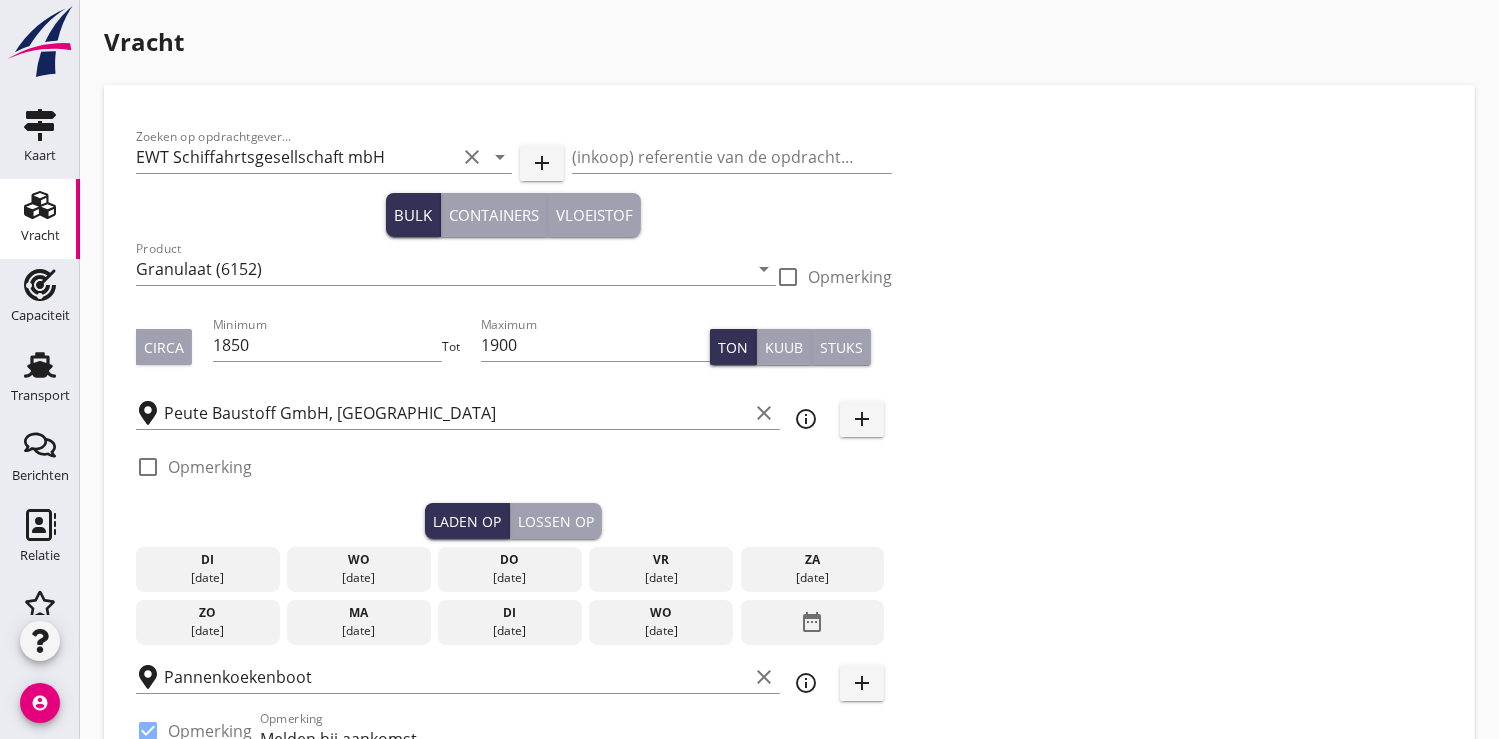 type on "24" 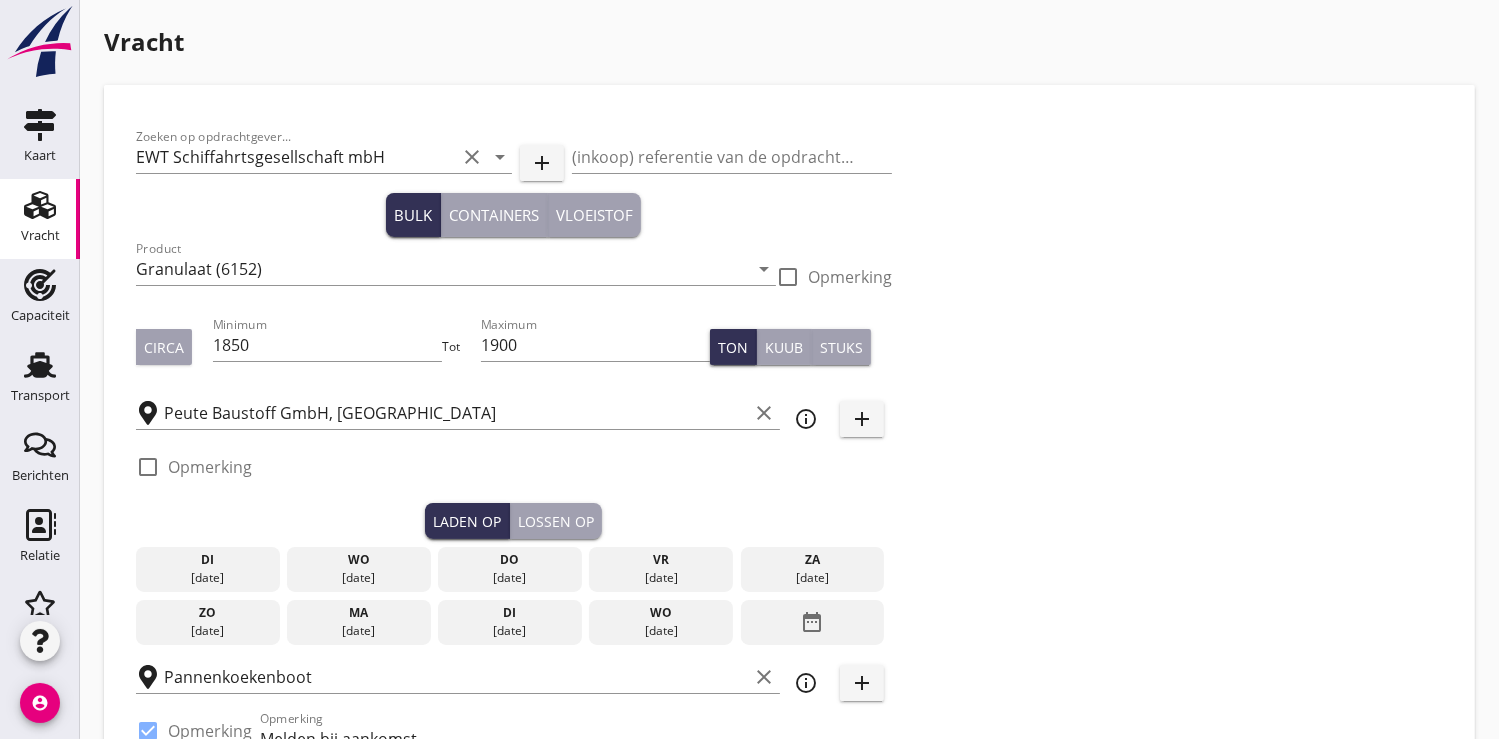 scroll, scrollTop: 222, scrollLeft: 0, axis: vertical 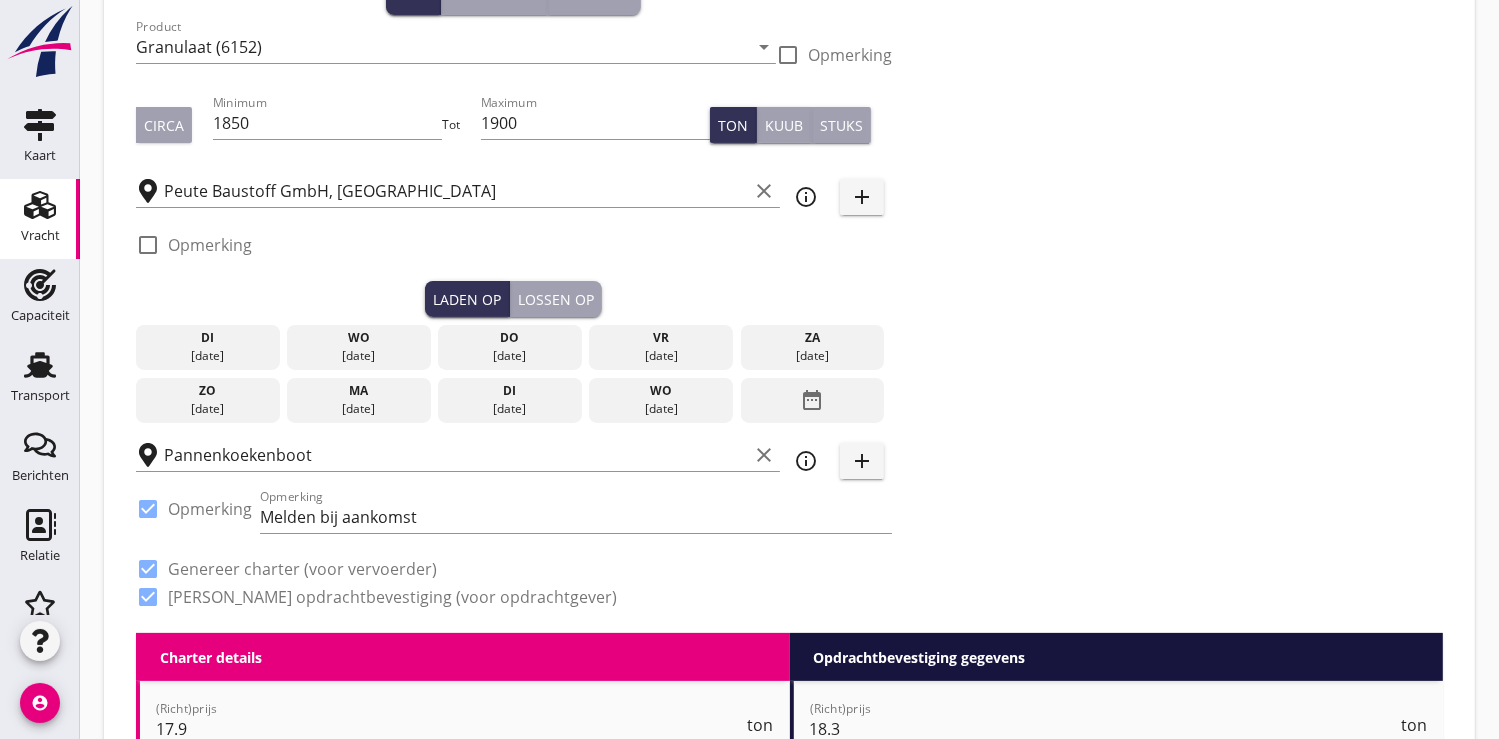 click on "date_range" at bounding box center (812, 400) 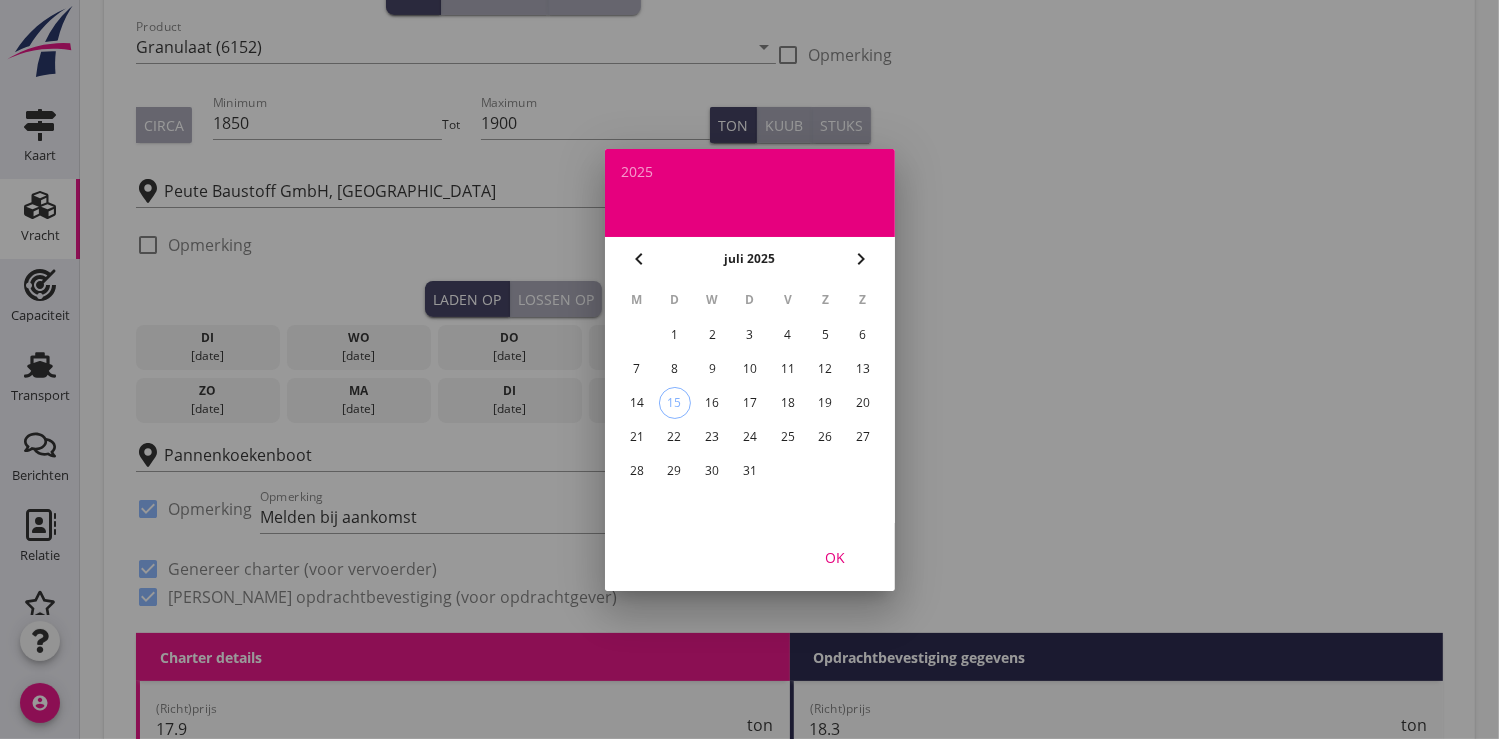 click on "28" at bounding box center (636, 471) 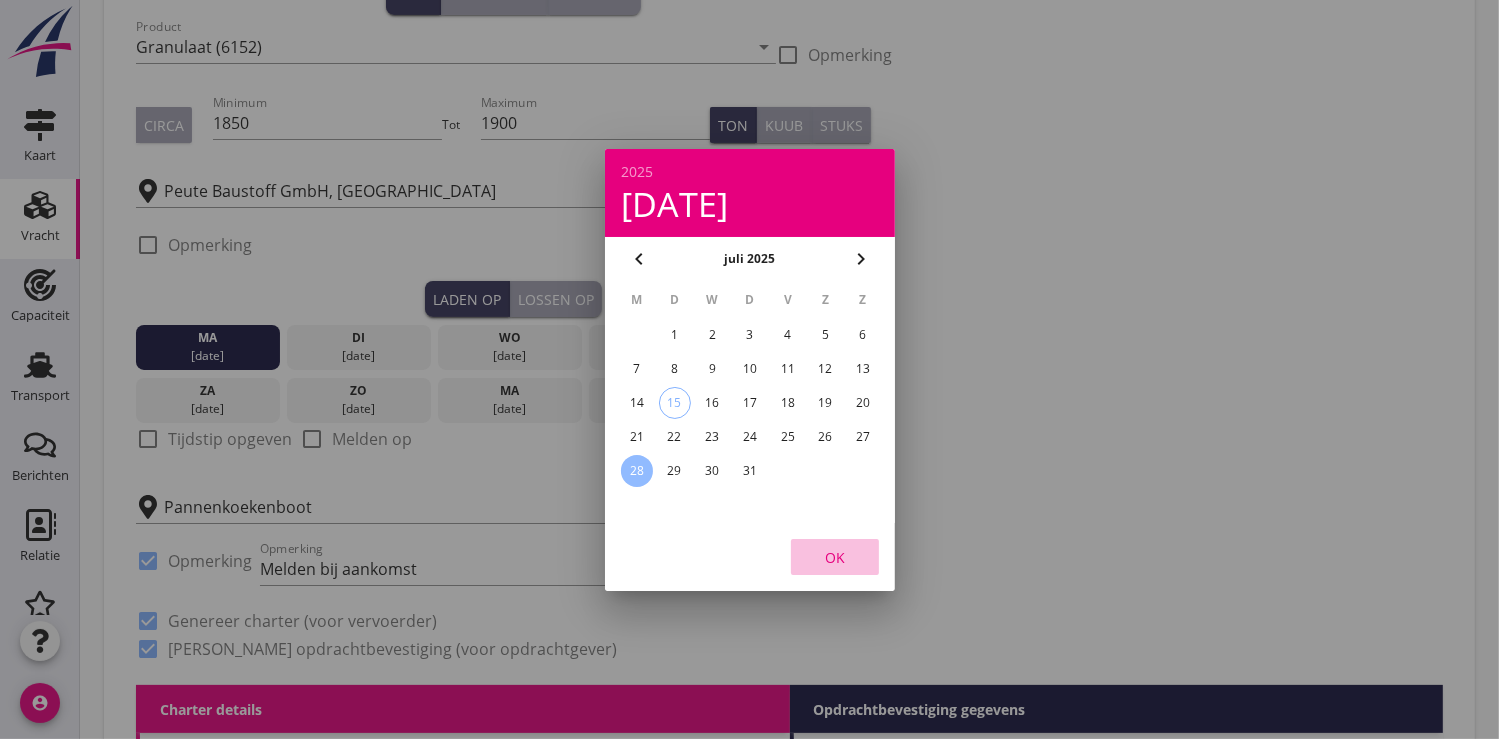 click on "OK" at bounding box center [835, 556] 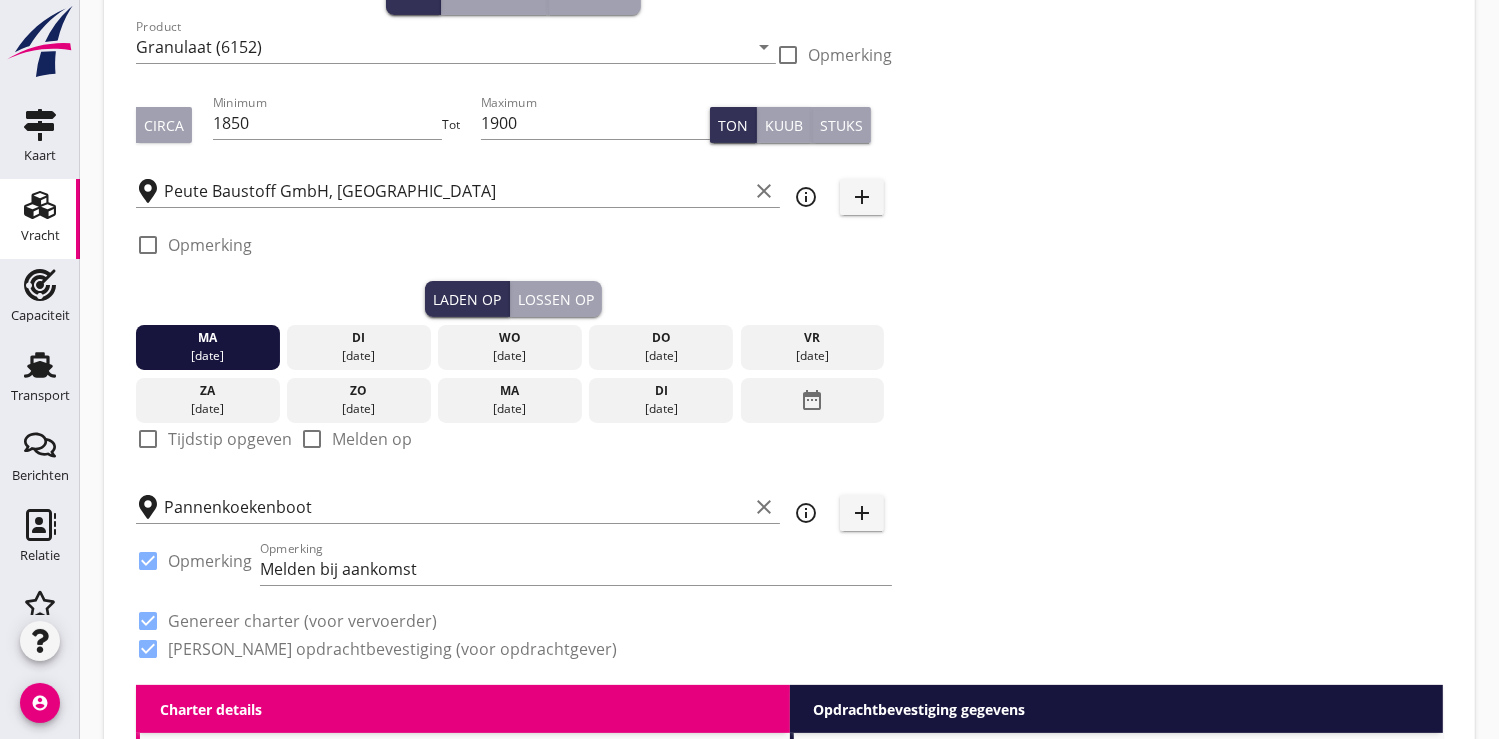 click at bounding box center (148, 439) 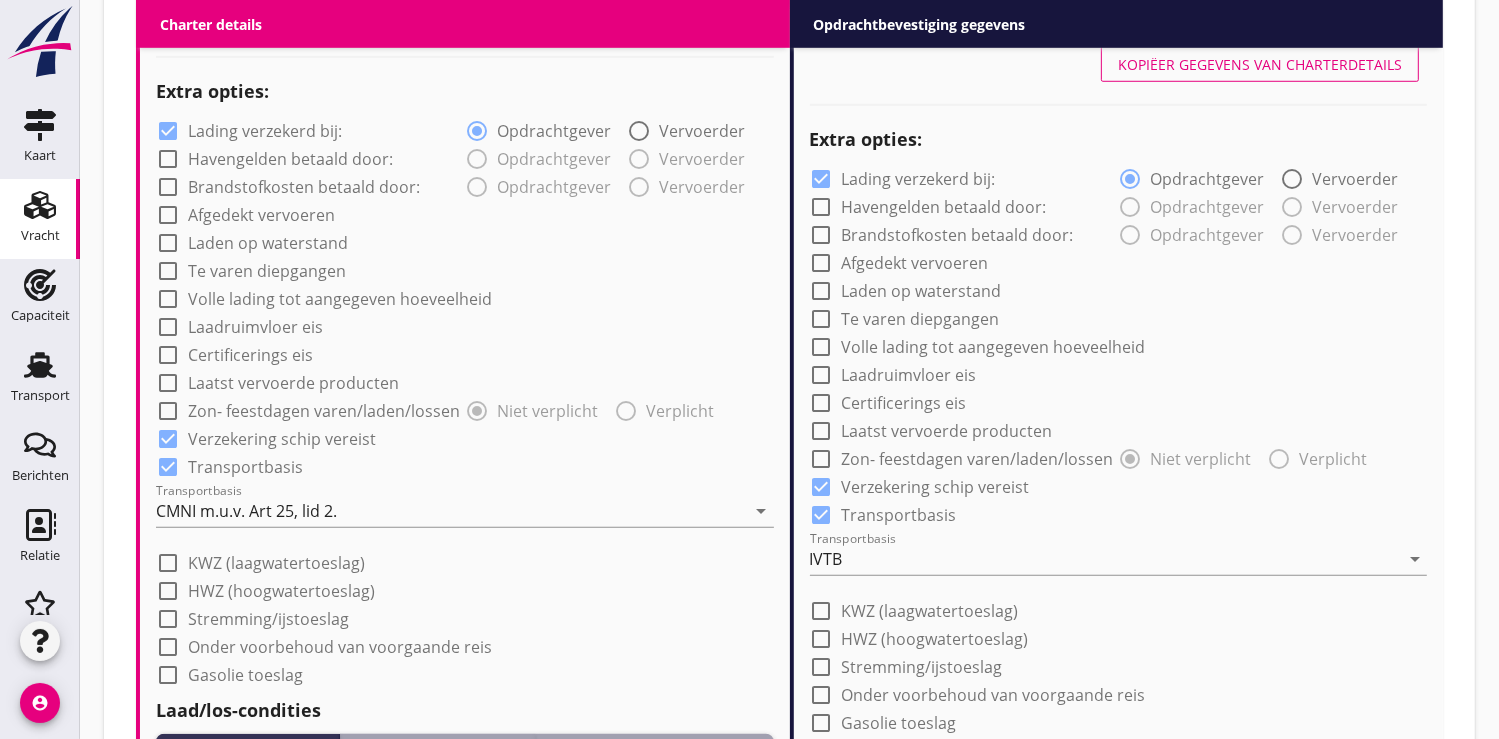 scroll, scrollTop: 1555, scrollLeft: 0, axis: vertical 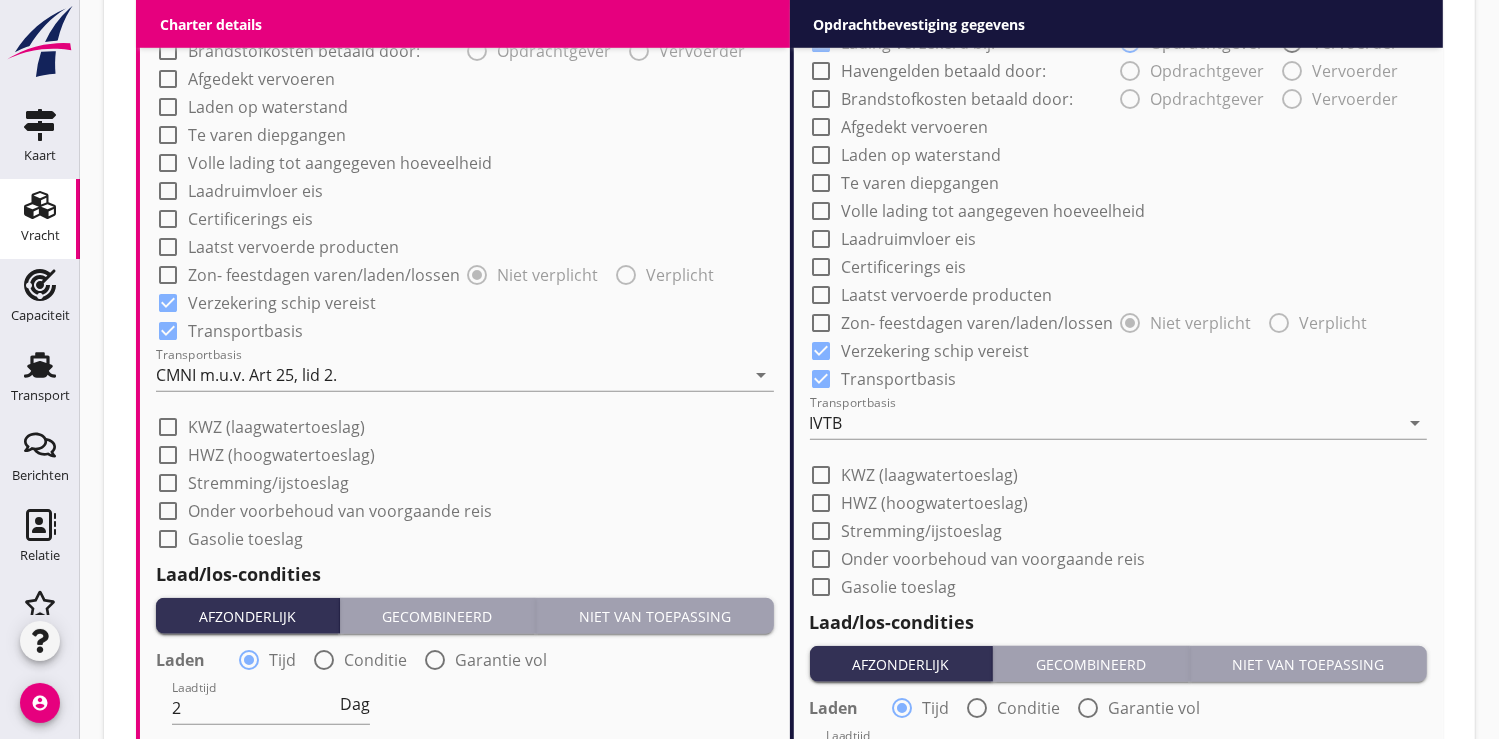 click on "KWZ (laagwatertoeslag)" at bounding box center (276, 427) 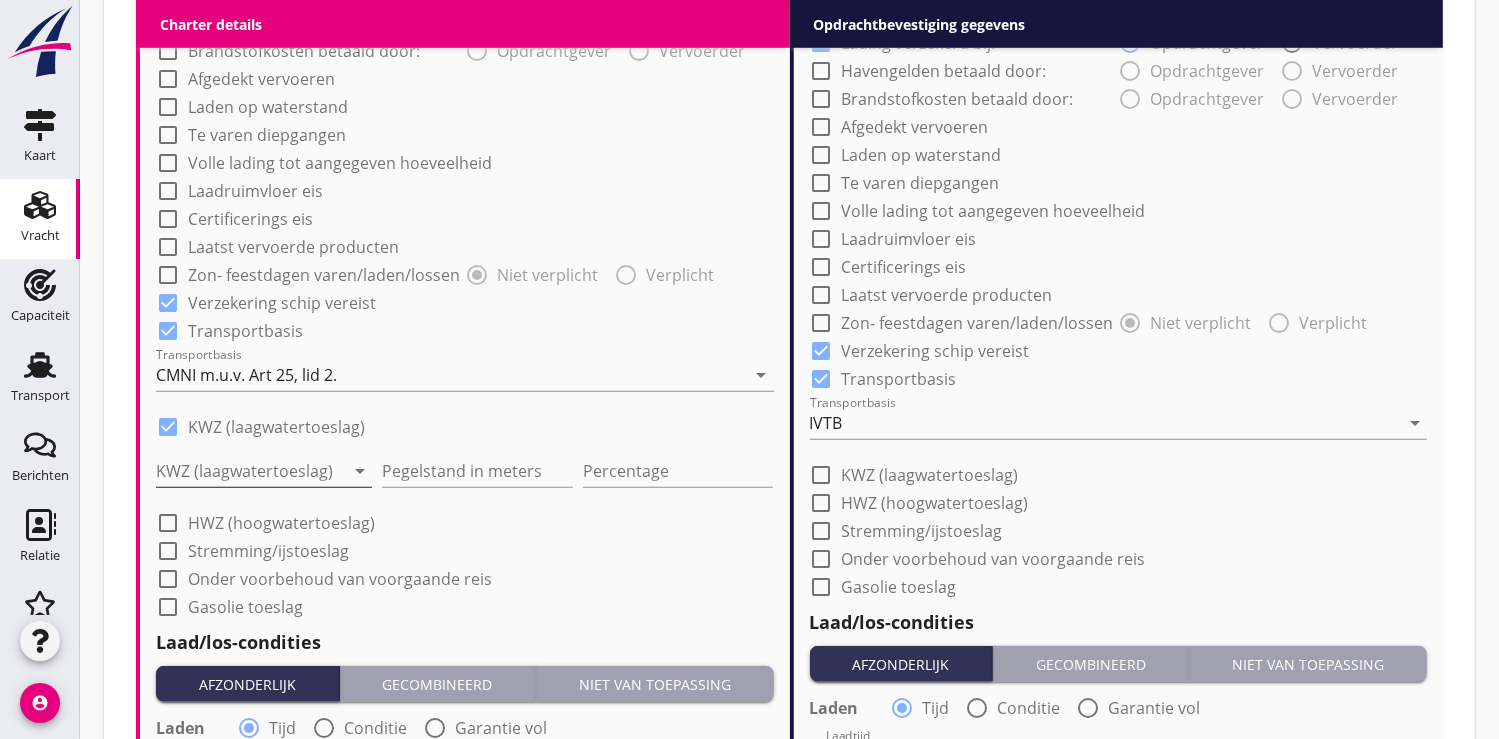 click at bounding box center (250, 471) 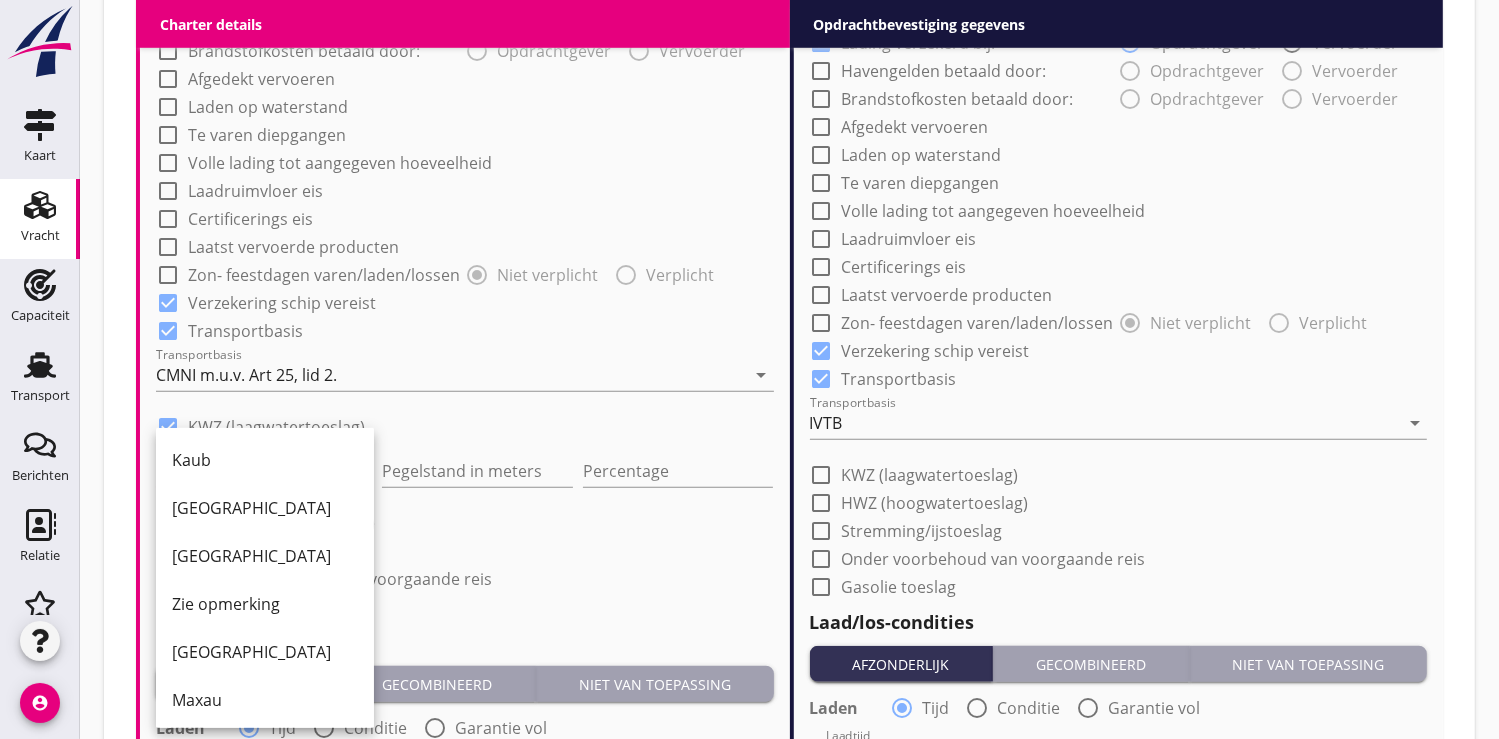 drag, startPoint x: 203, startPoint y: 555, endPoint x: 305, endPoint y: 509, distance: 111.89281 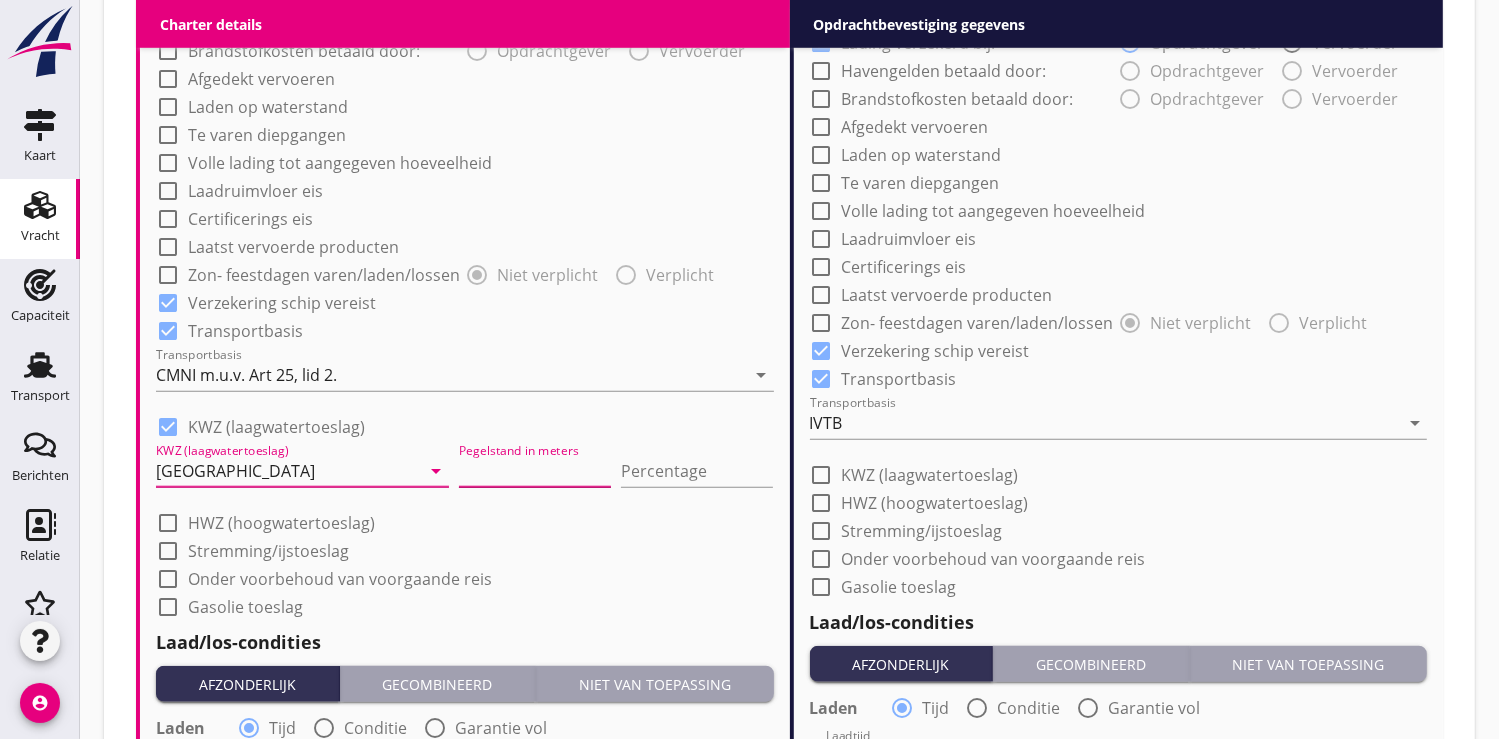 click at bounding box center [535, 471] 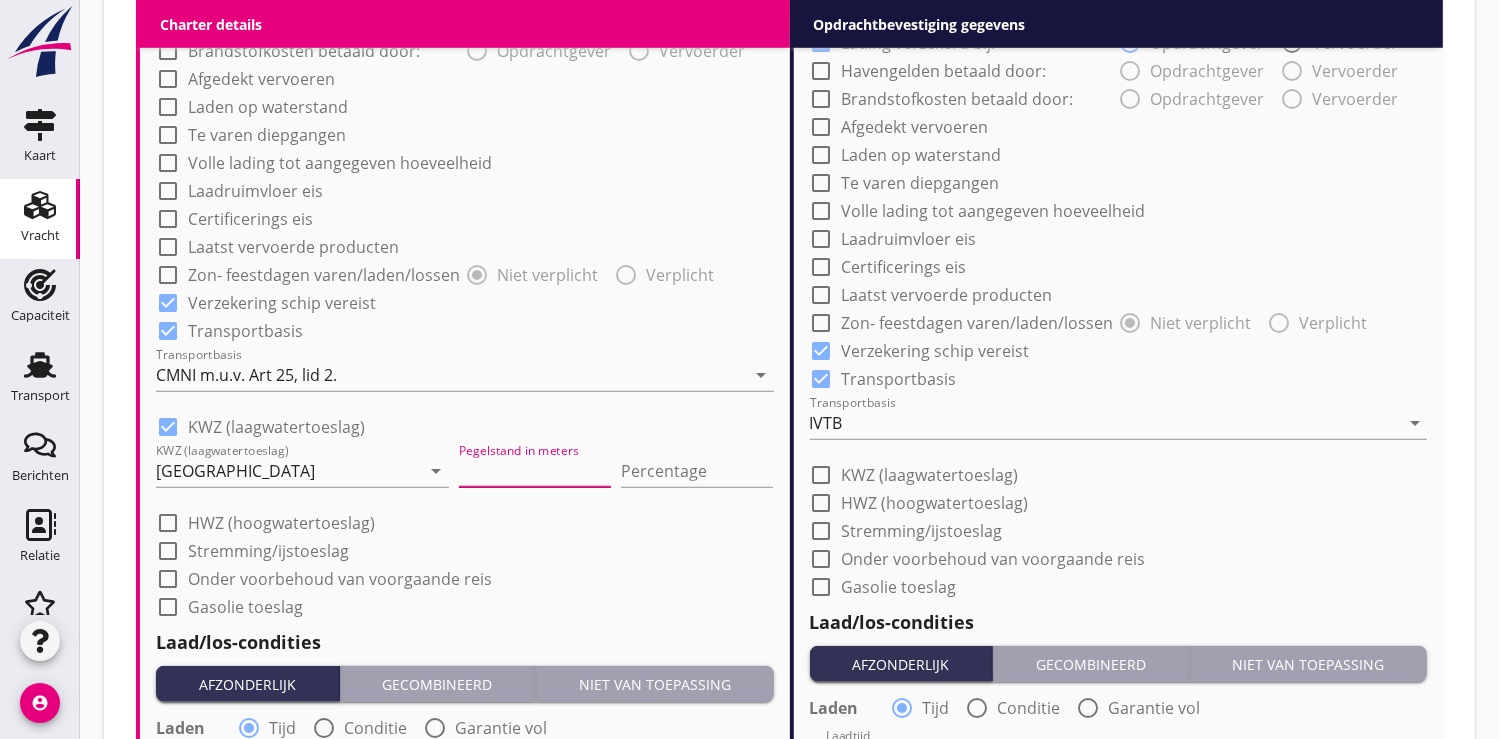 type on "2" 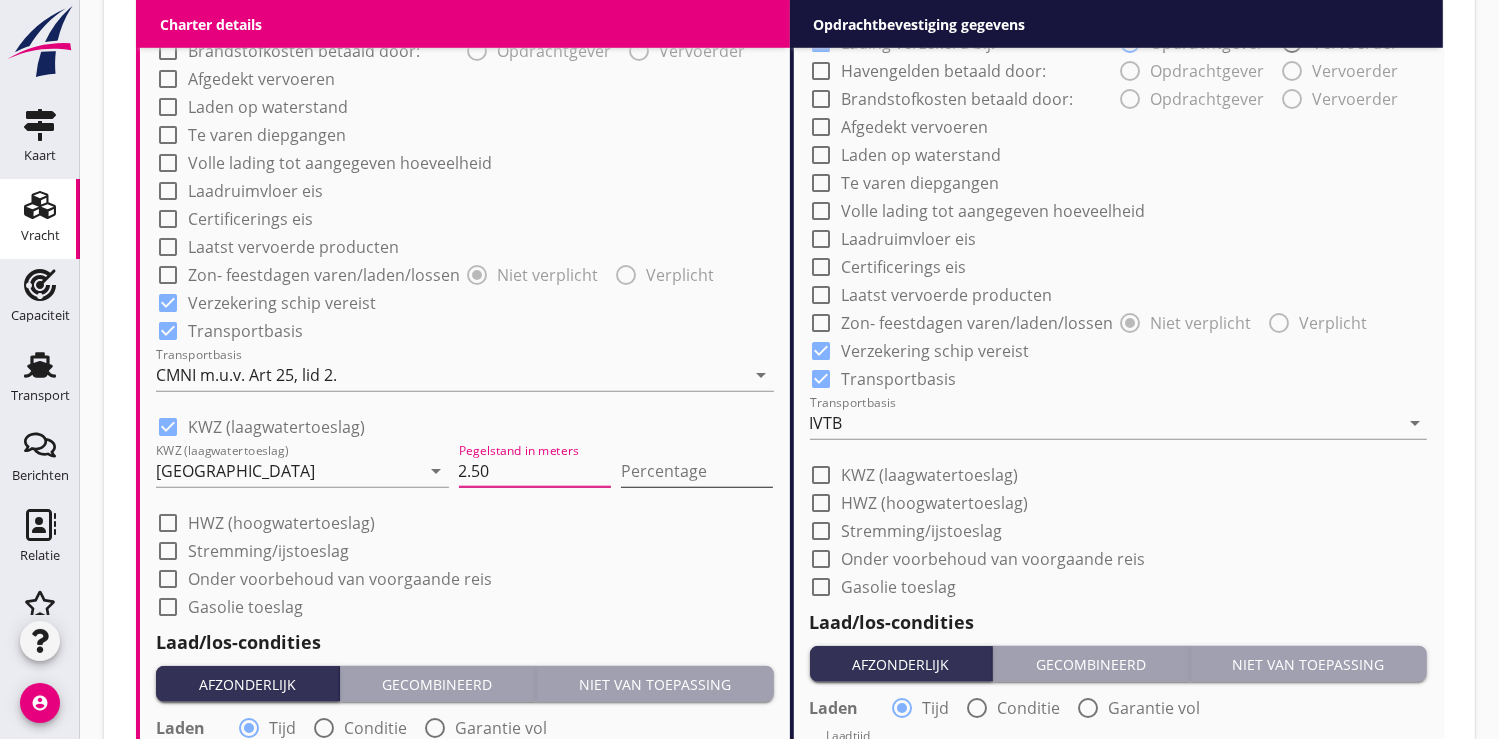 type on "2.50" 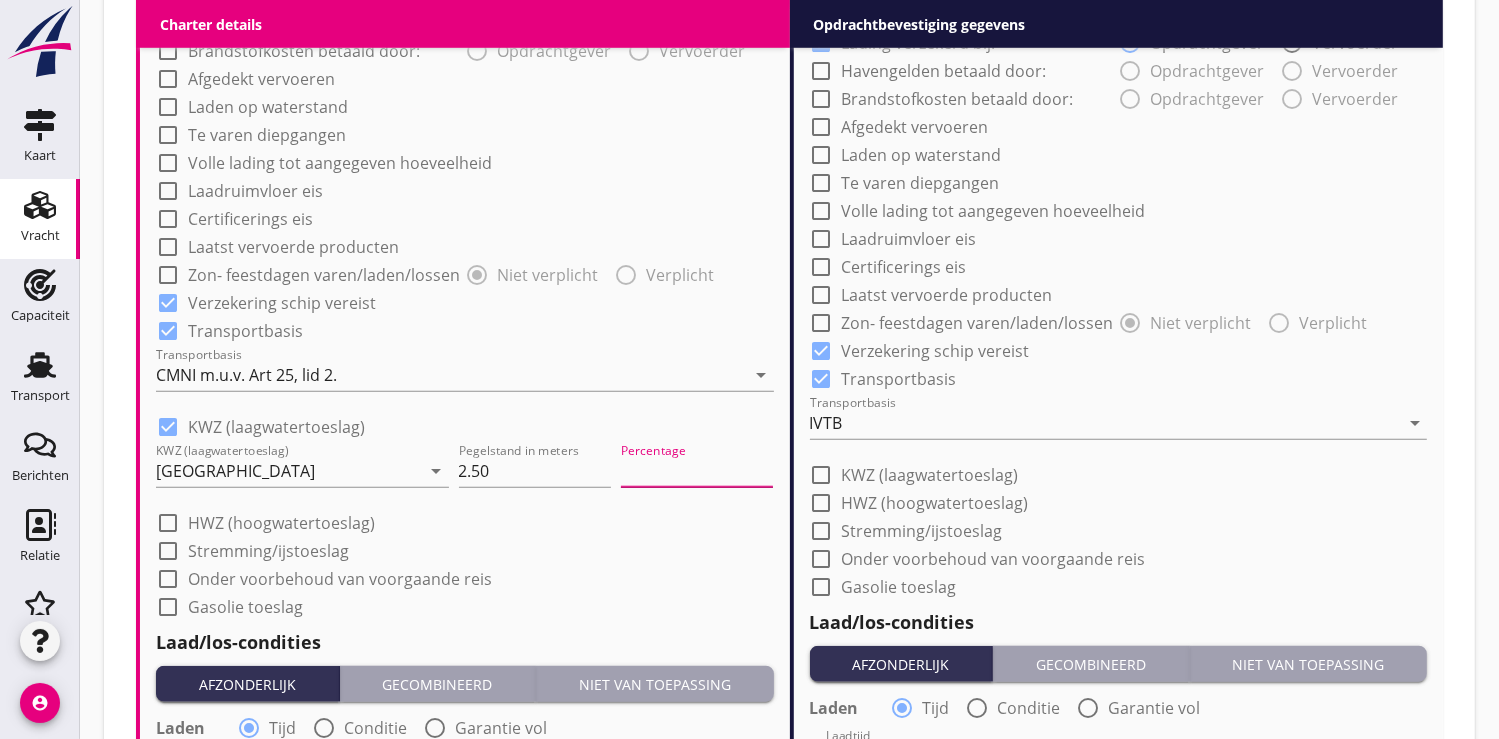 click at bounding box center (697, 471) 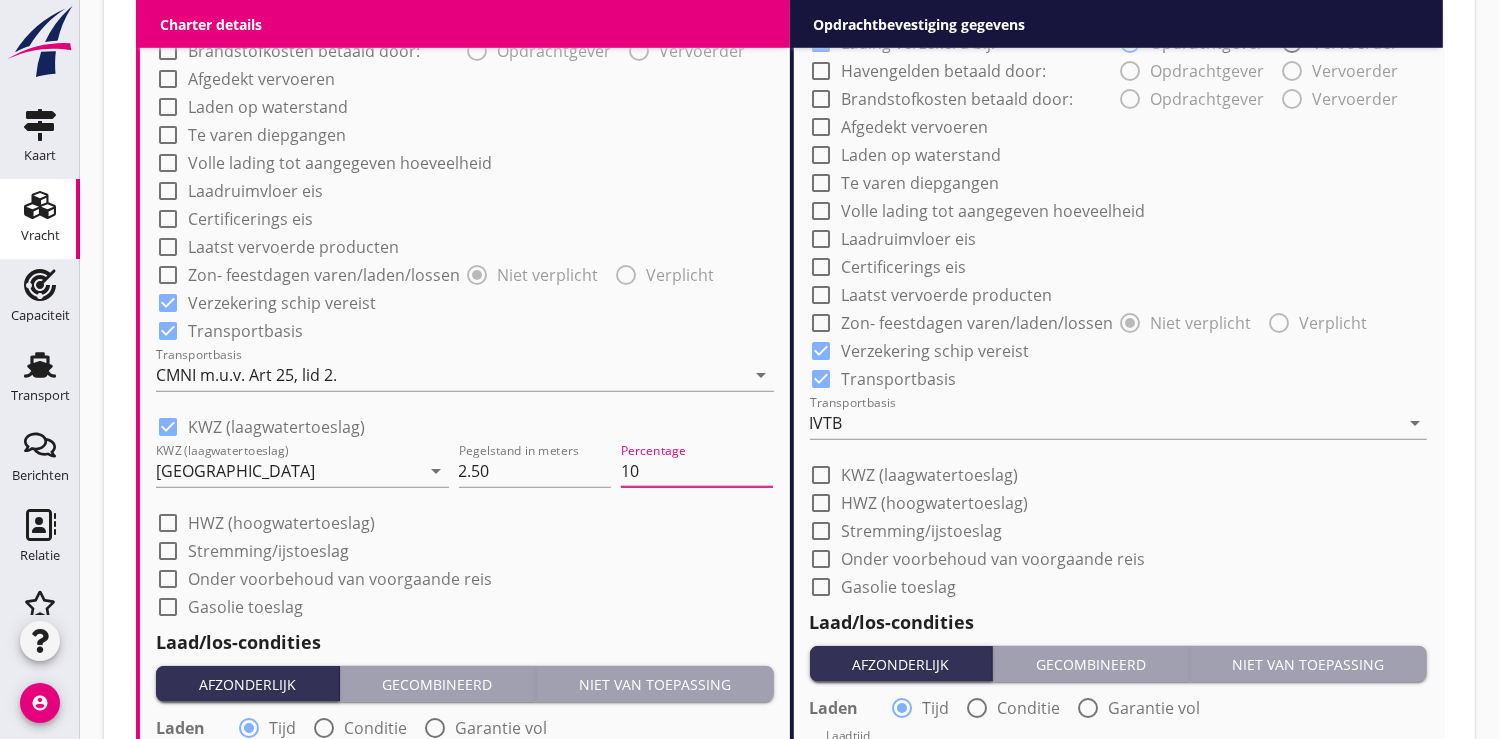 type on "10" 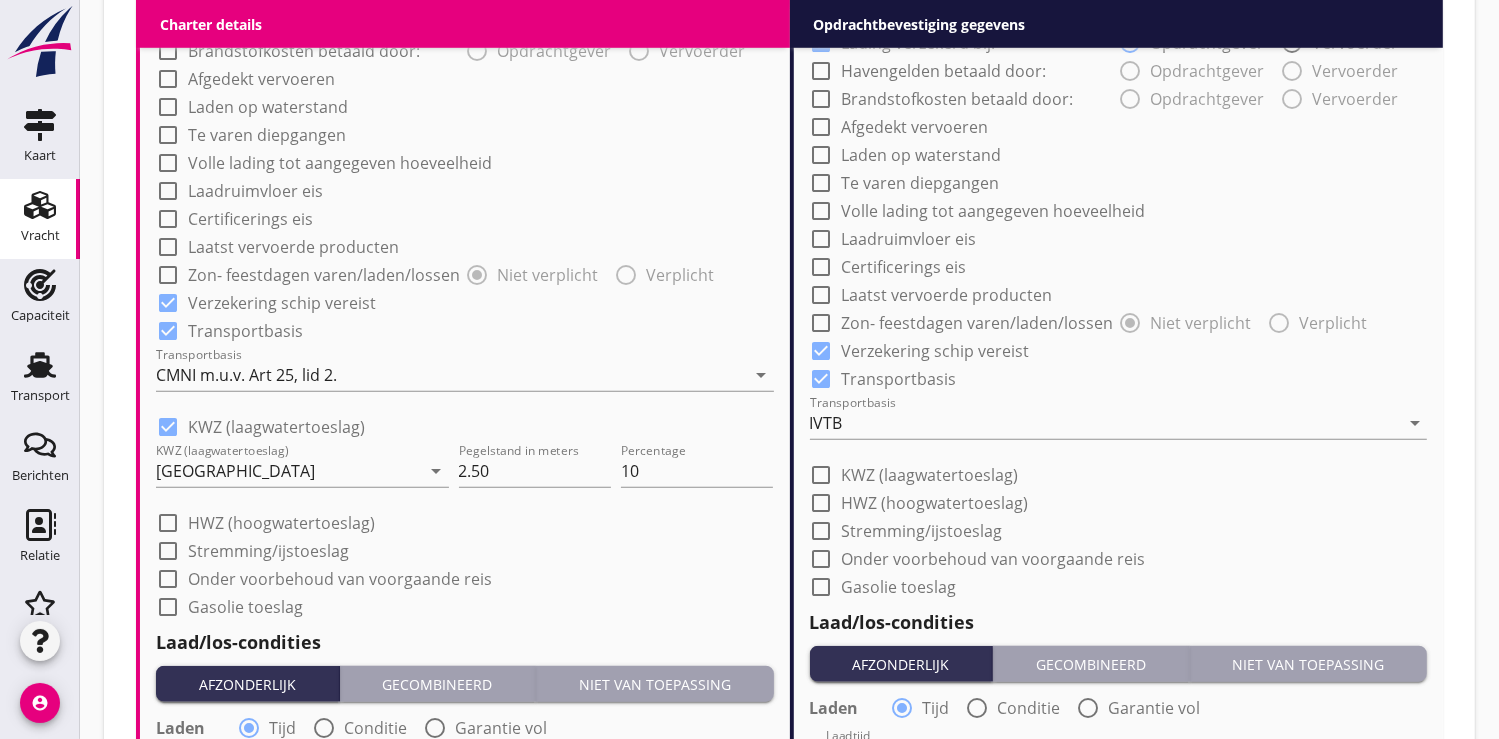 click on "KWZ (laagwatertoeslag)" at bounding box center (930, 475) 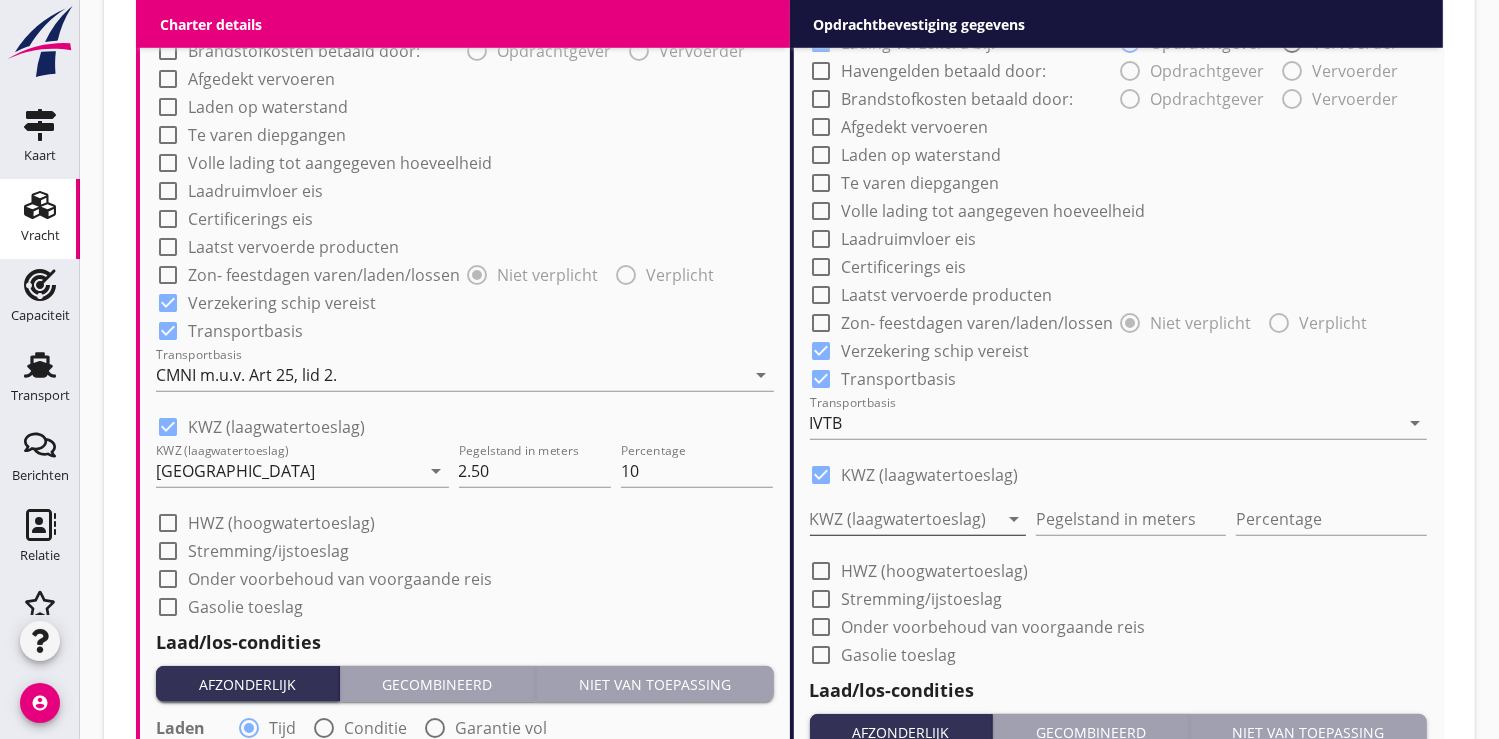 click at bounding box center [904, 519] 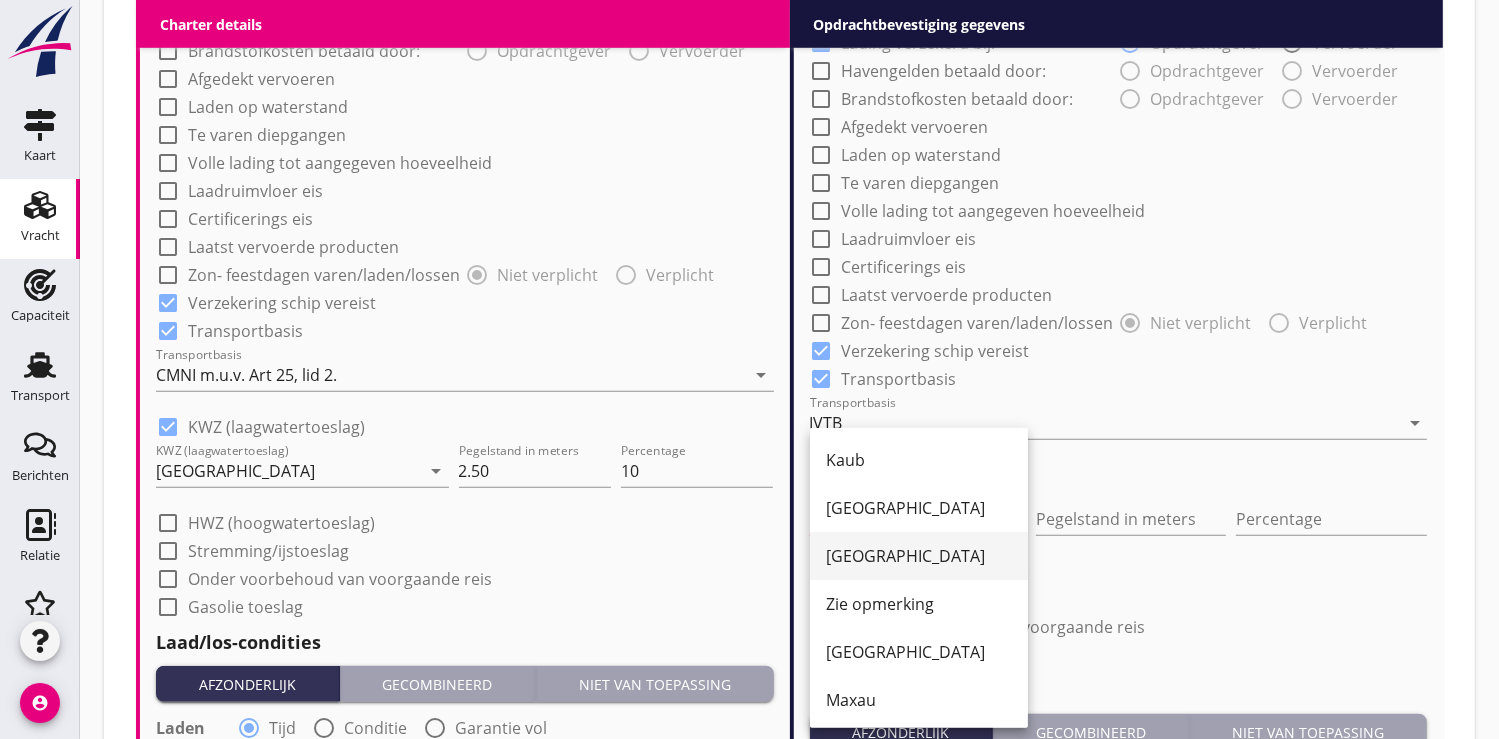 click on "[GEOGRAPHIC_DATA]" at bounding box center [919, 556] 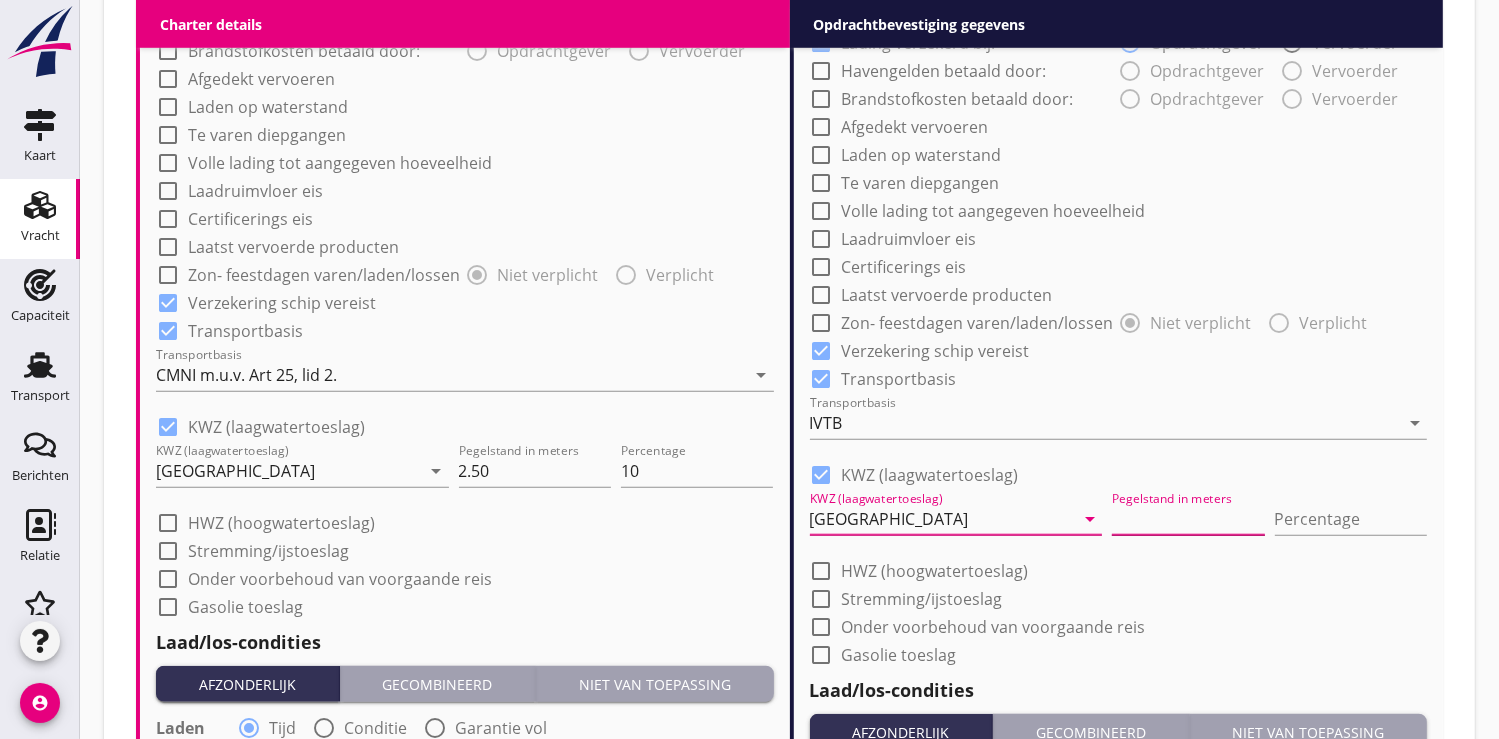 click at bounding box center (1188, 519) 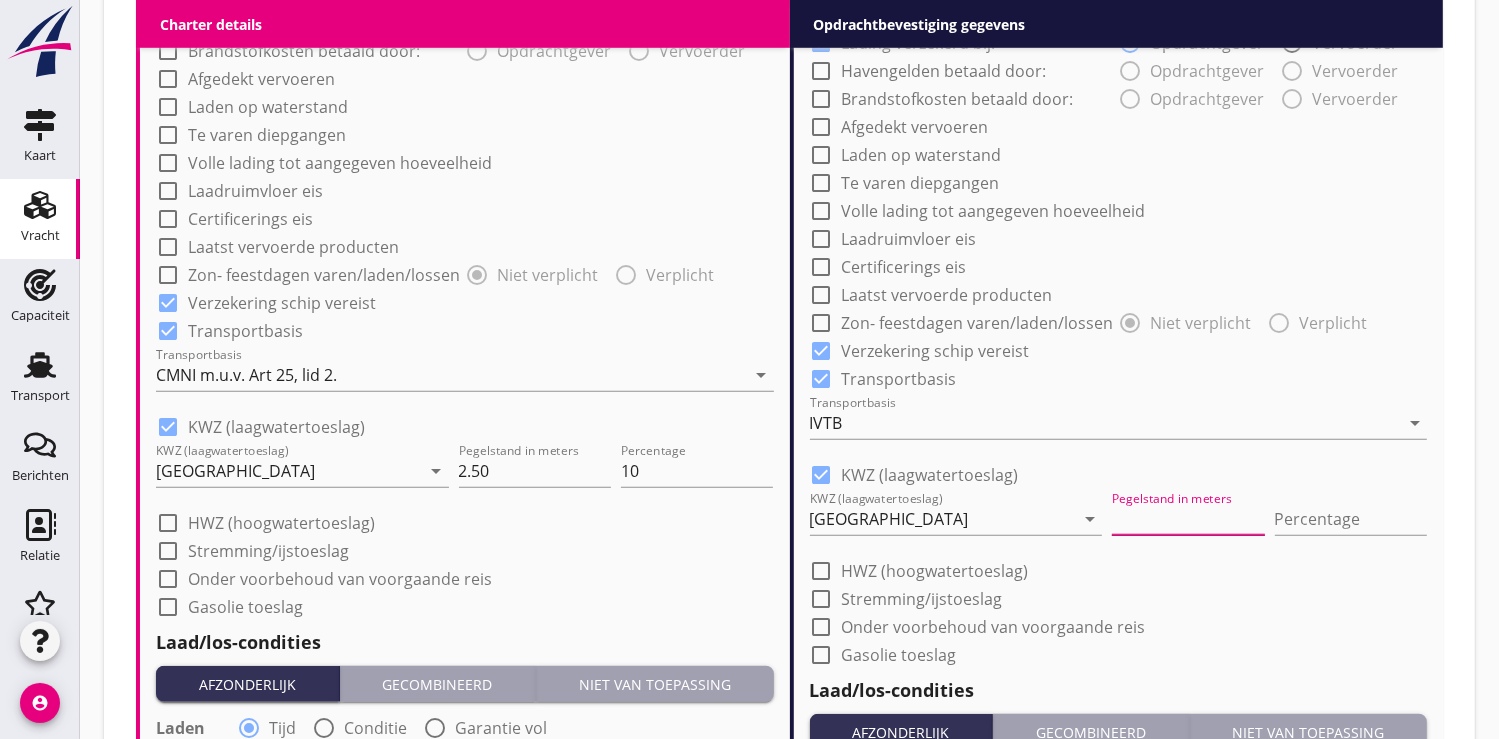 type on "2" 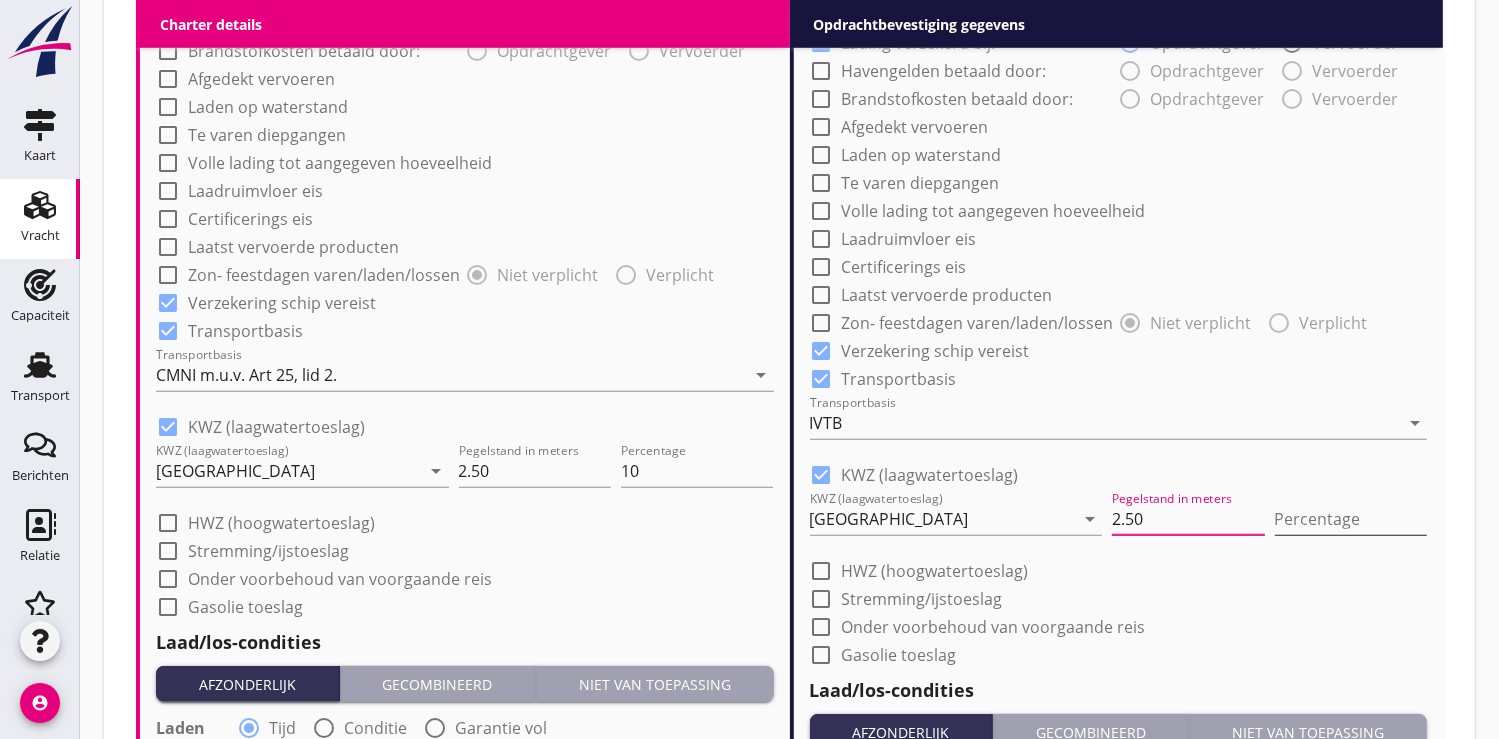 type on "2.50" 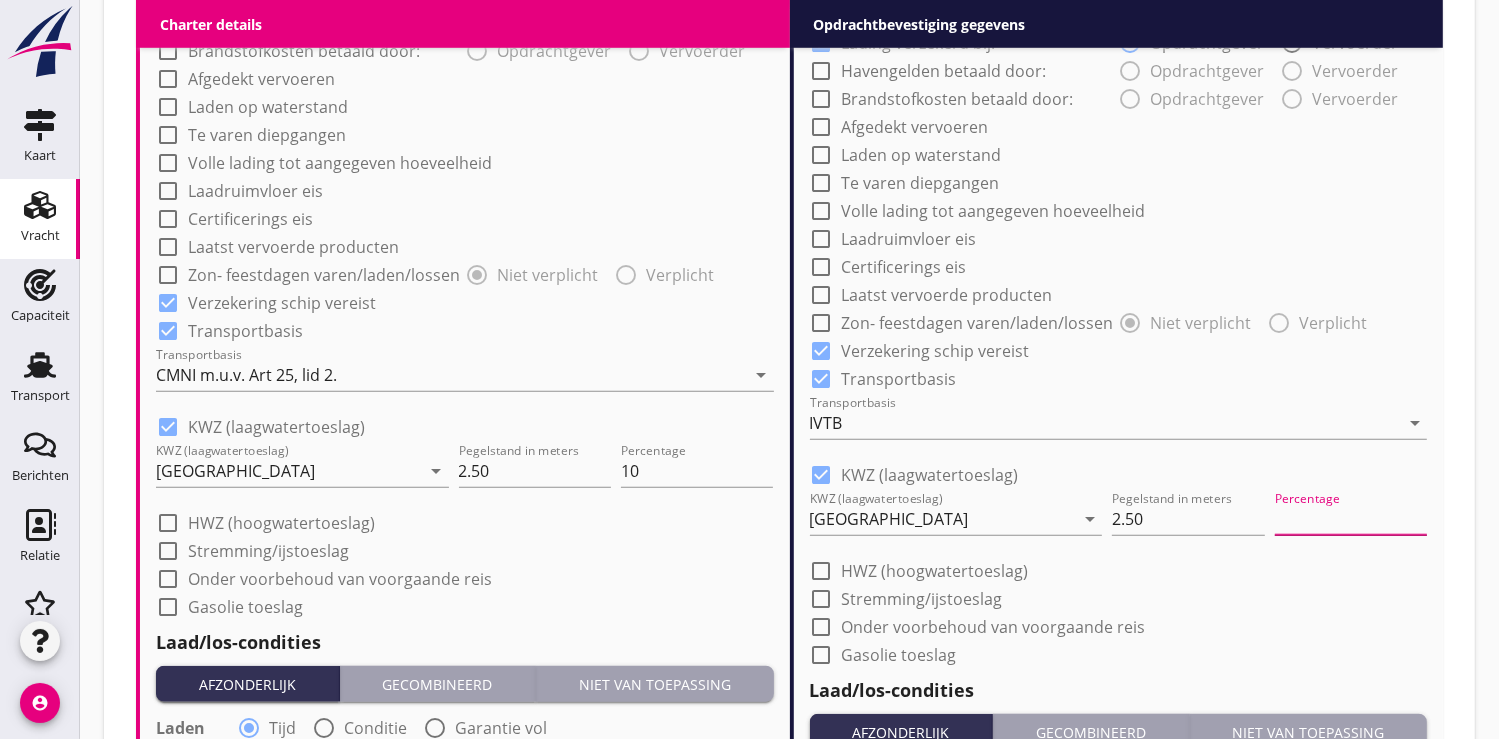 click at bounding box center [1351, 519] 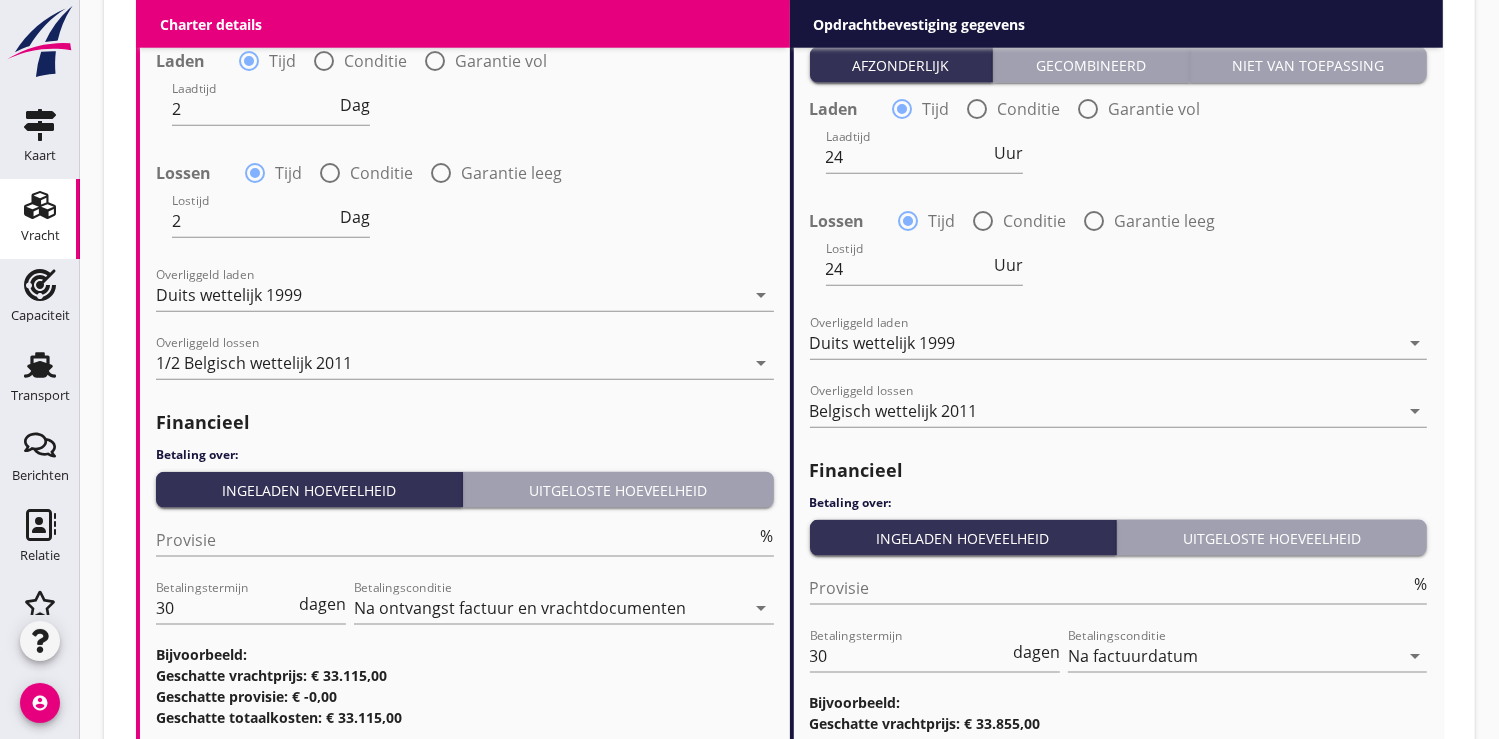 scroll, scrollTop: 2410, scrollLeft: 0, axis: vertical 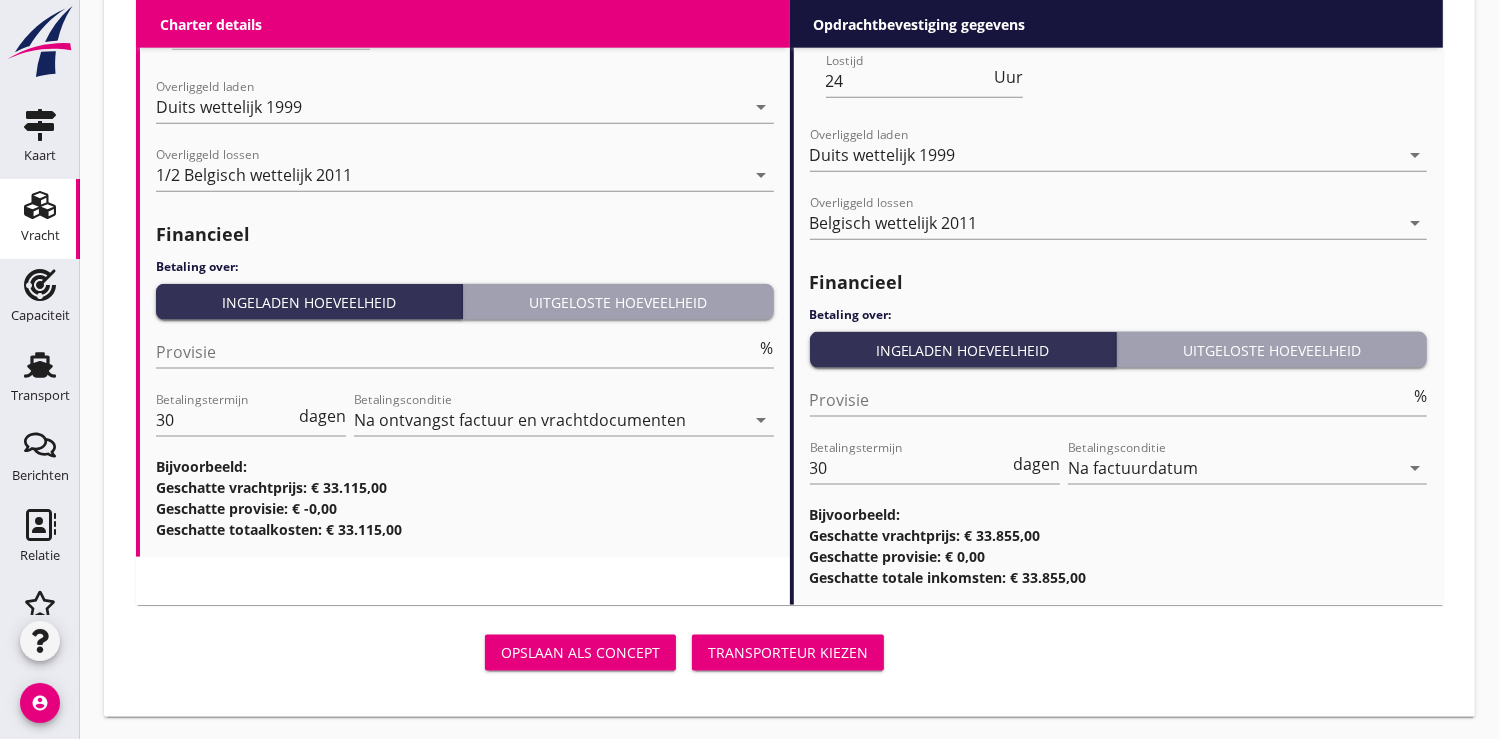 type on "10" 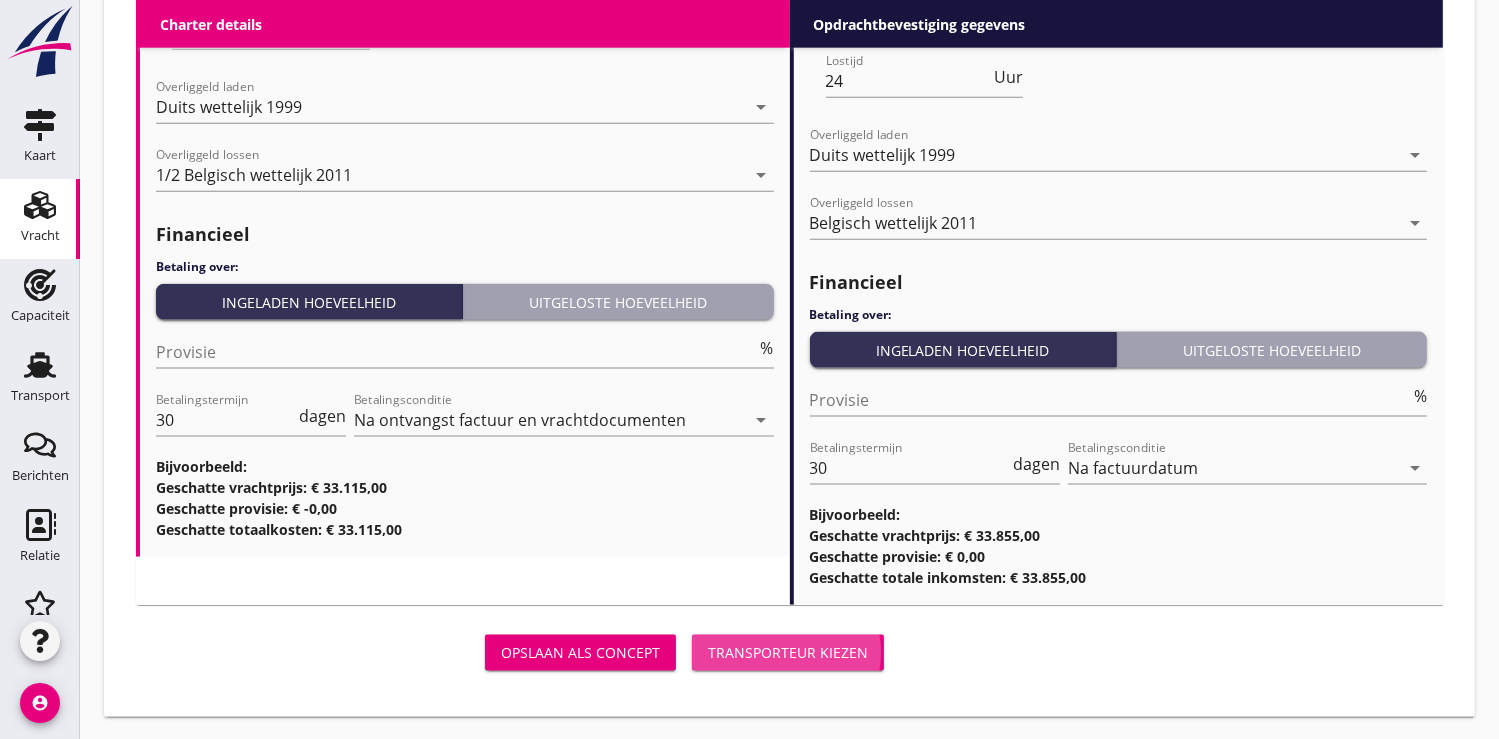 click on "Transporteur kiezen" at bounding box center (788, 652) 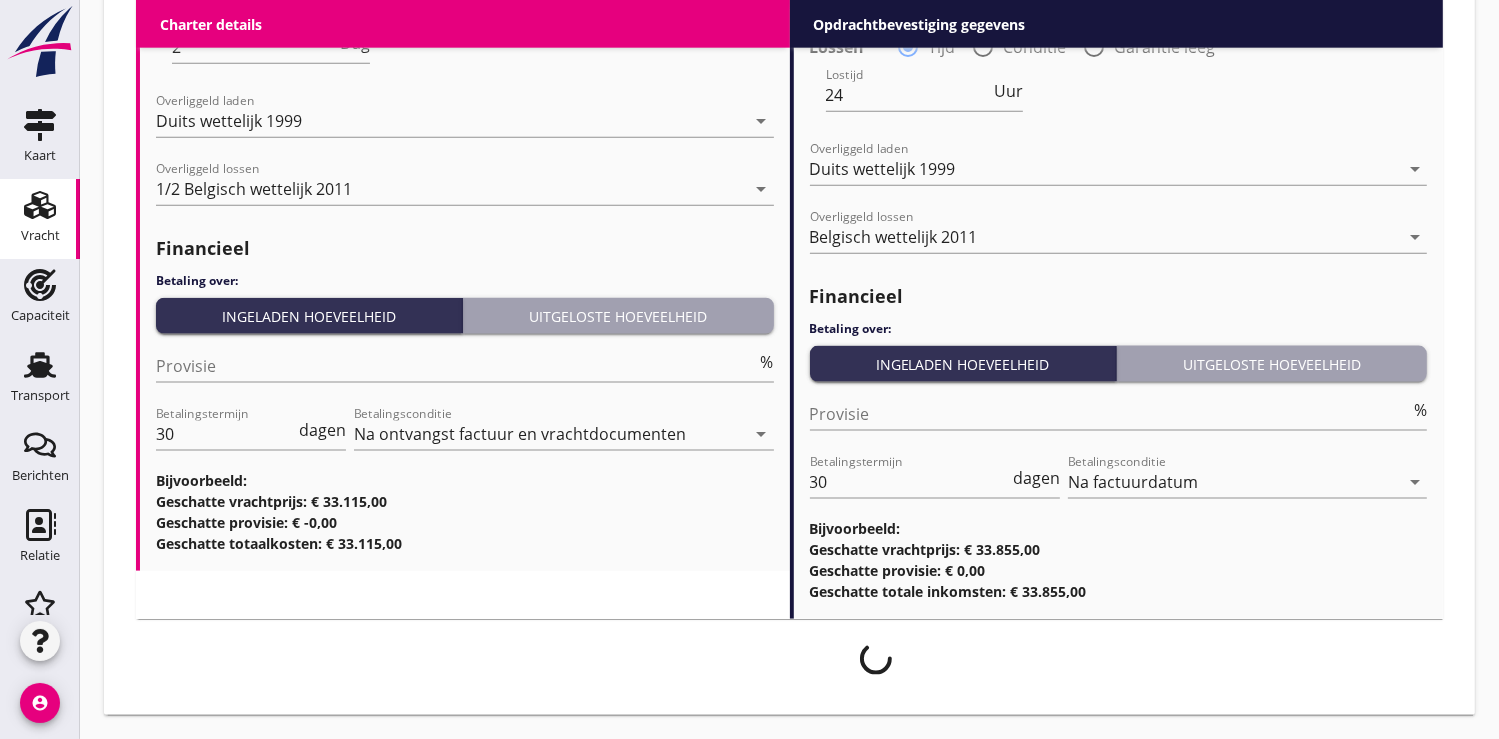 scroll, scrollTop: 2394, scrollLeft: 0, axis: vertical 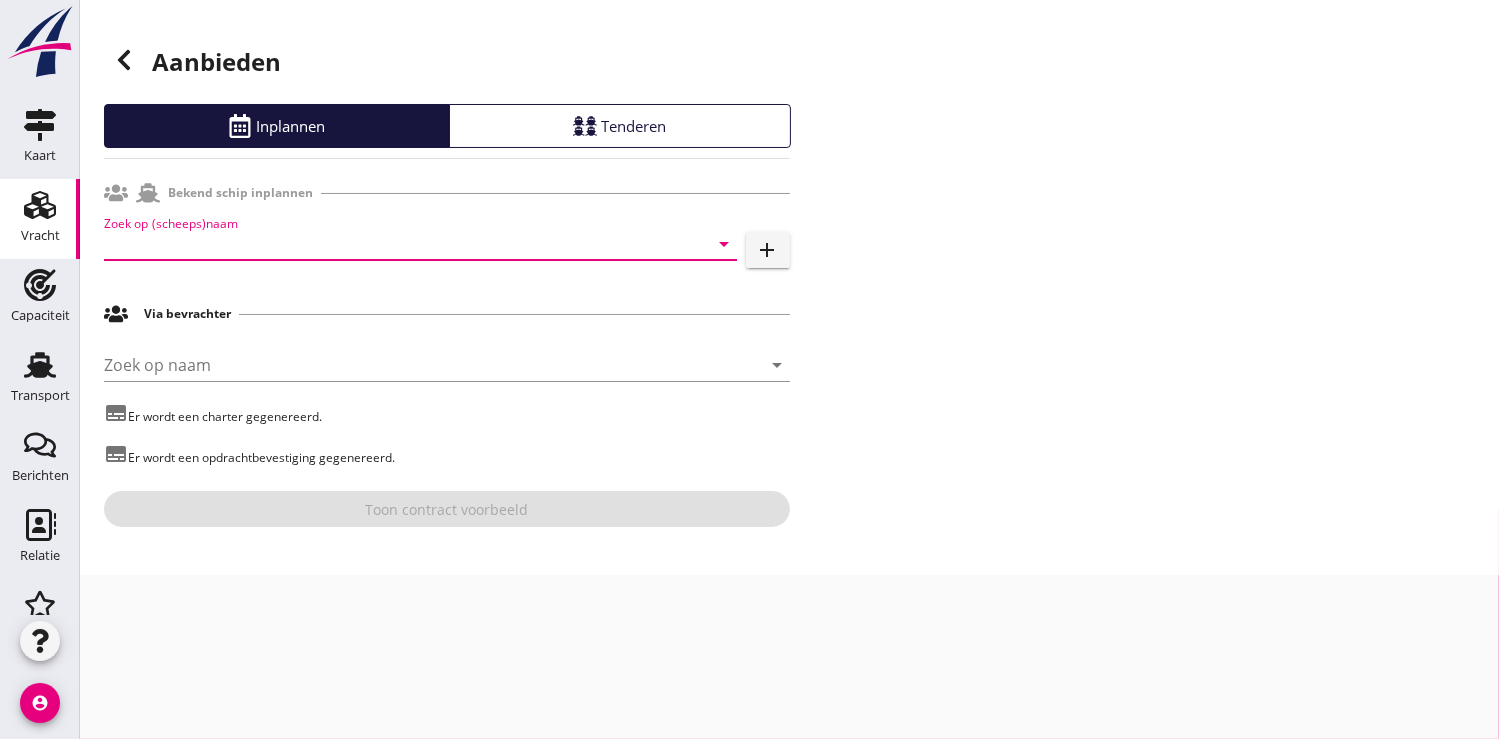 click at bounding box center (392, 244) 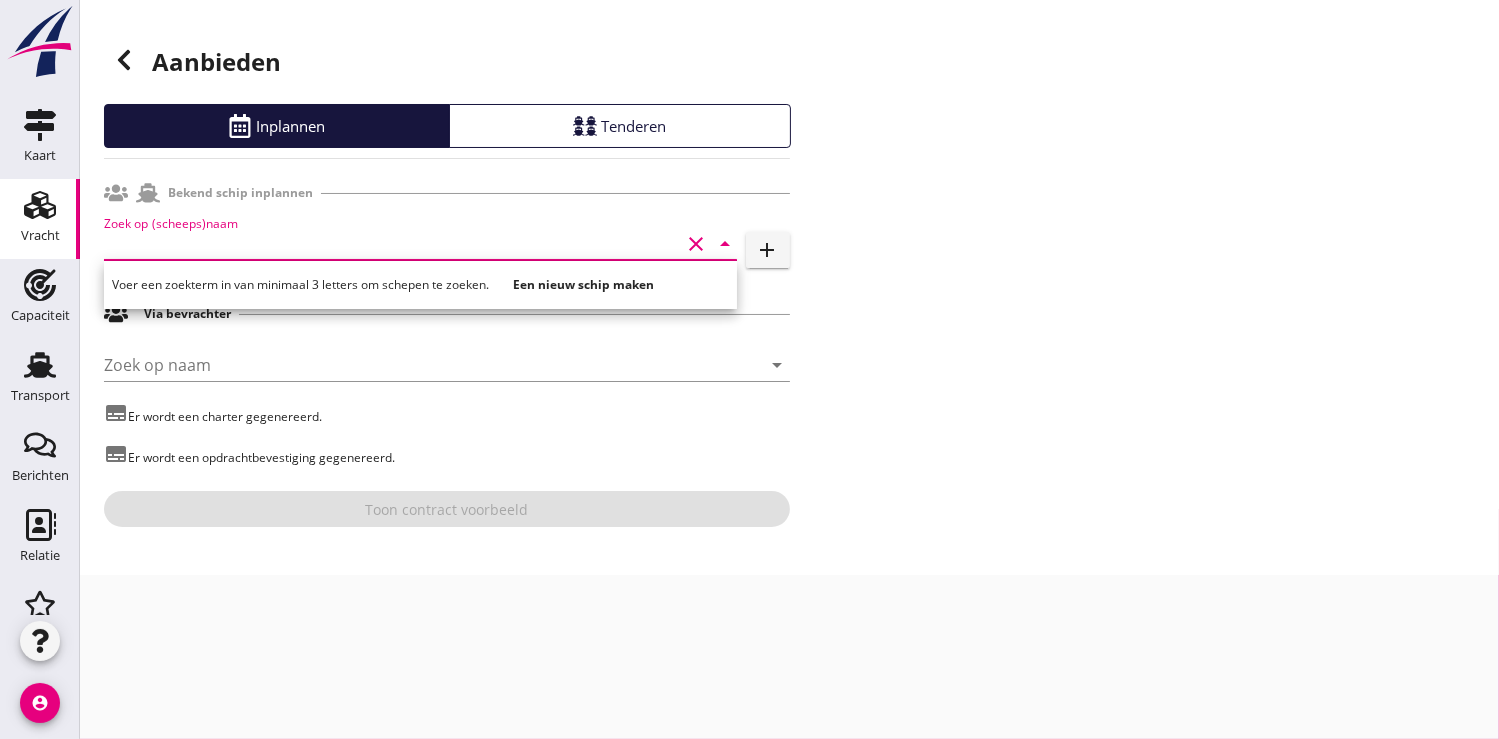 type on "s" 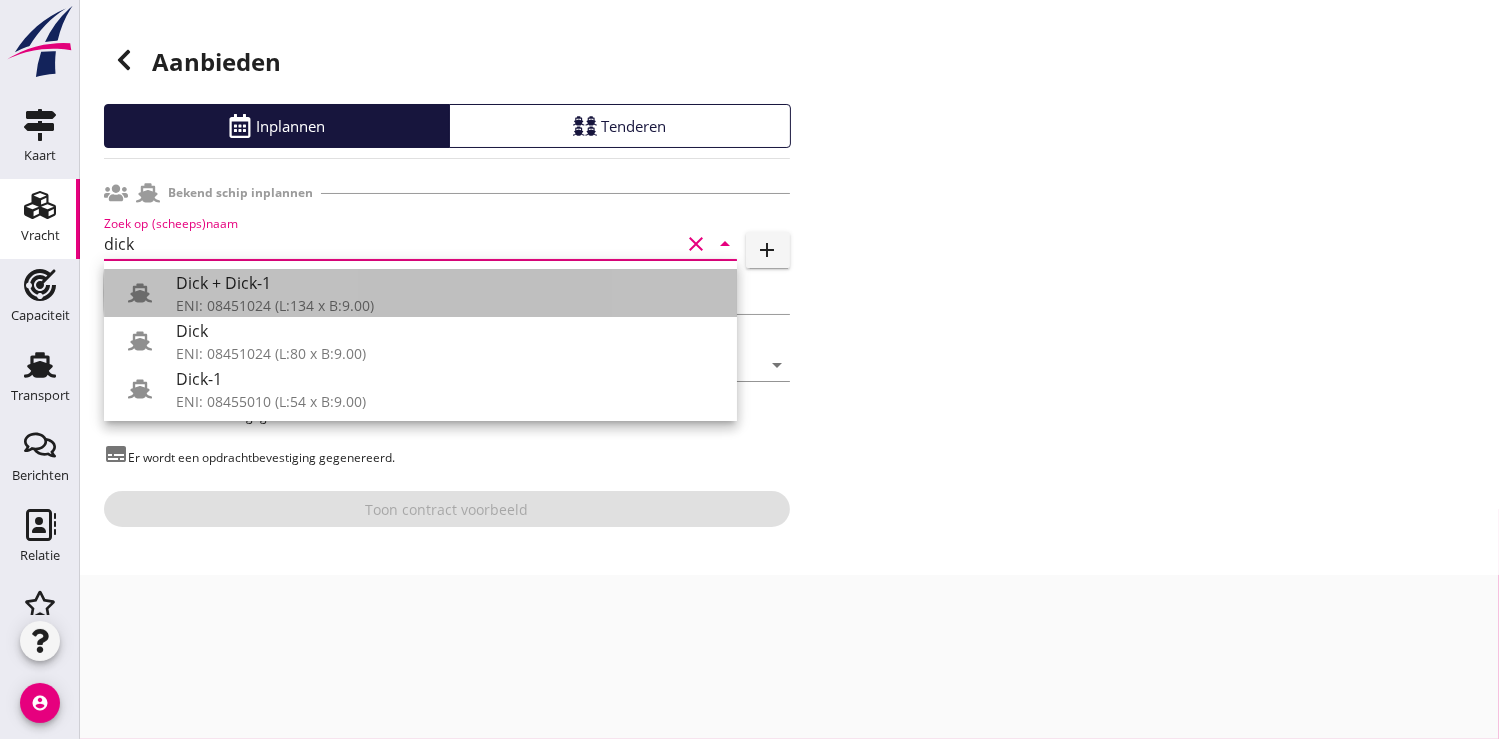 click on "Dick + Dick-1" at bounding box center [448, 283] 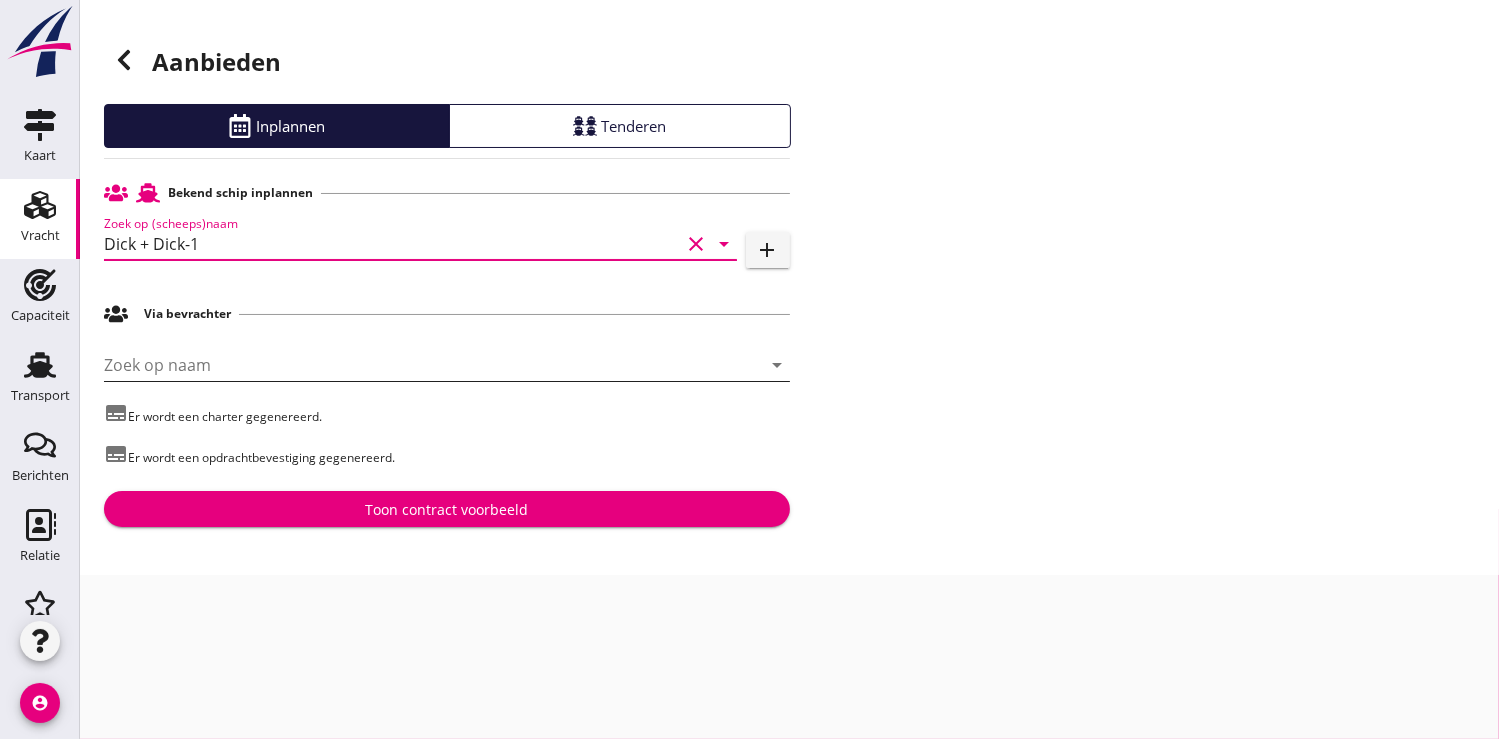 type on "Dick + Dick-1" 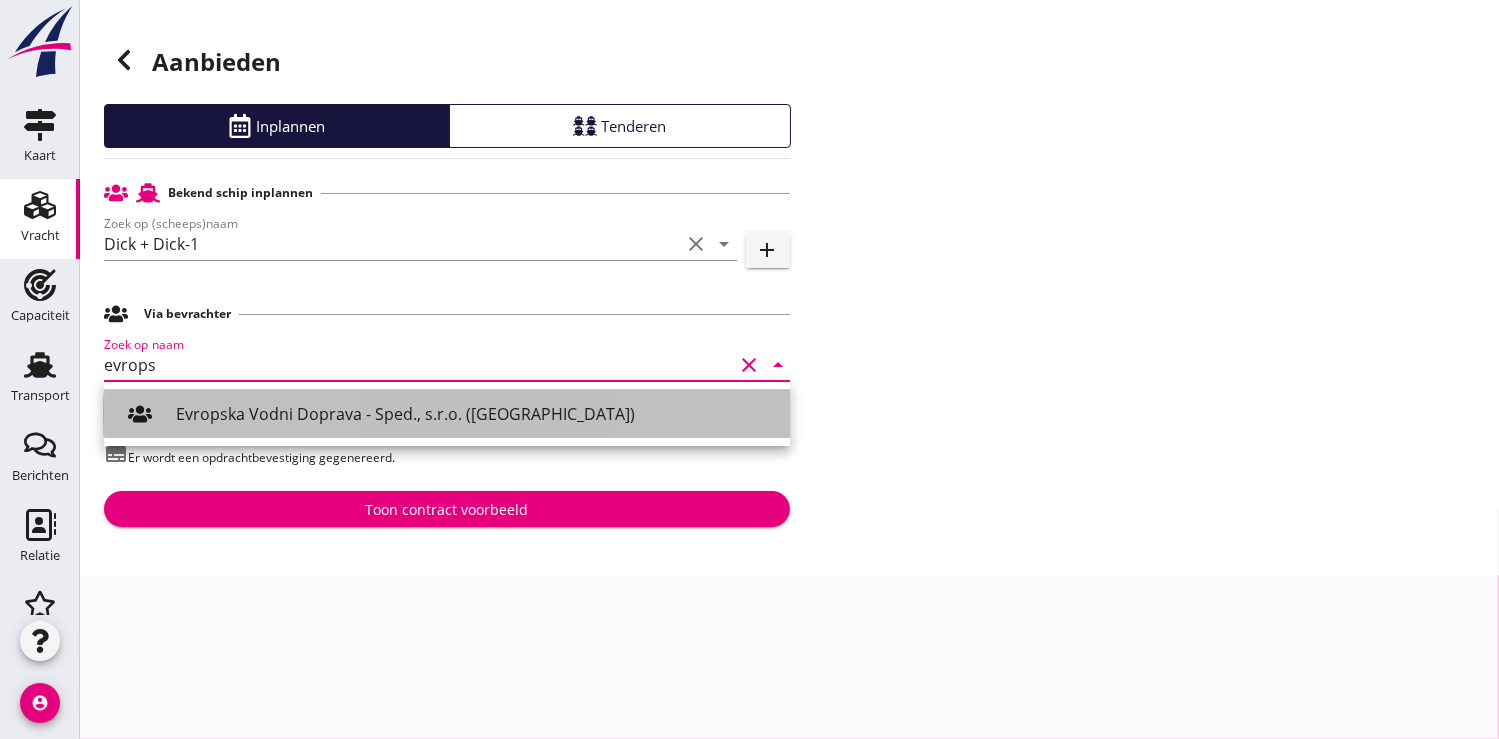 click on "Evropska Vodni Doprava - Sped., s.r.o. ([GEOGRAPHIC_DATA])" at bounding box center (475, 414) 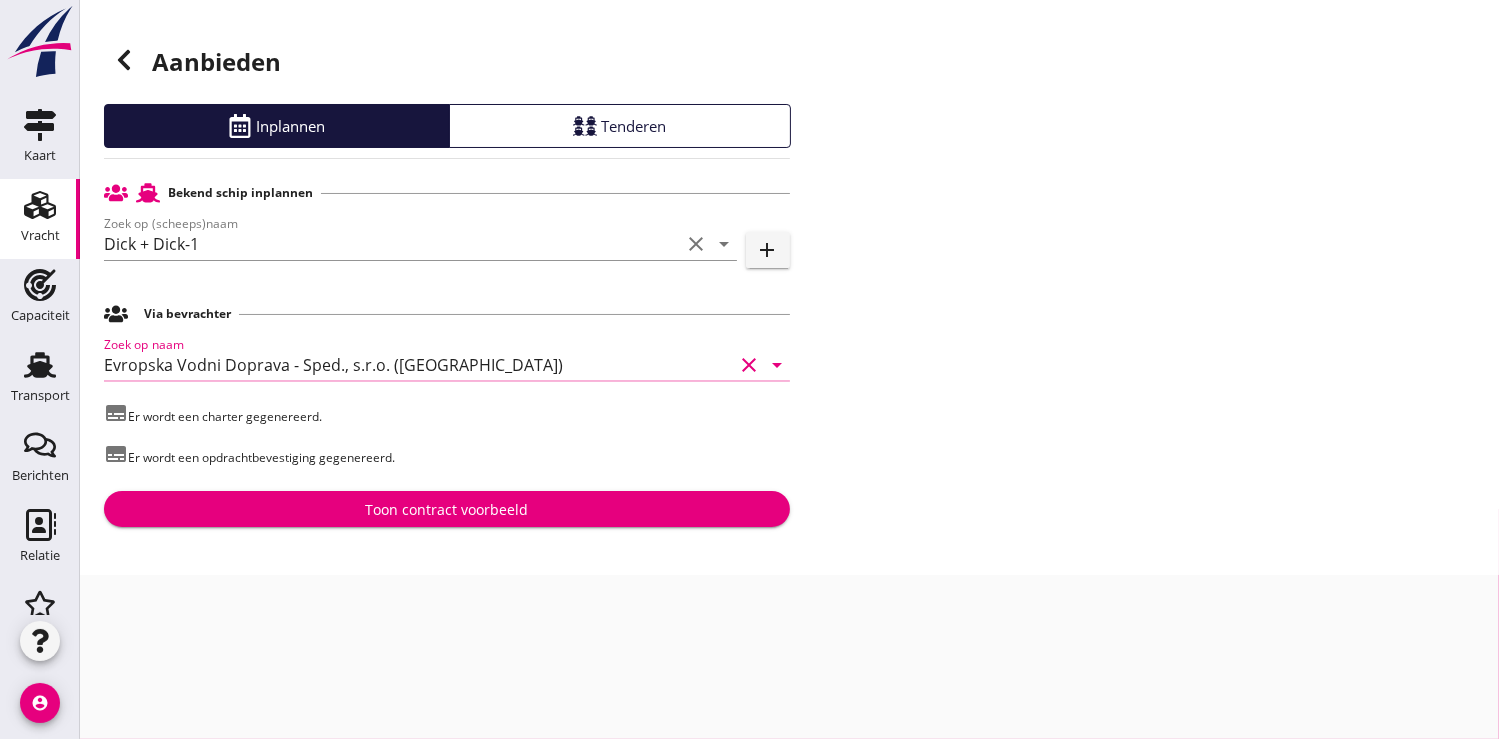 type on "Evropska Vodni Doprava - Sped., s.r.o. ([GEOGRAPHIC_DATA])" 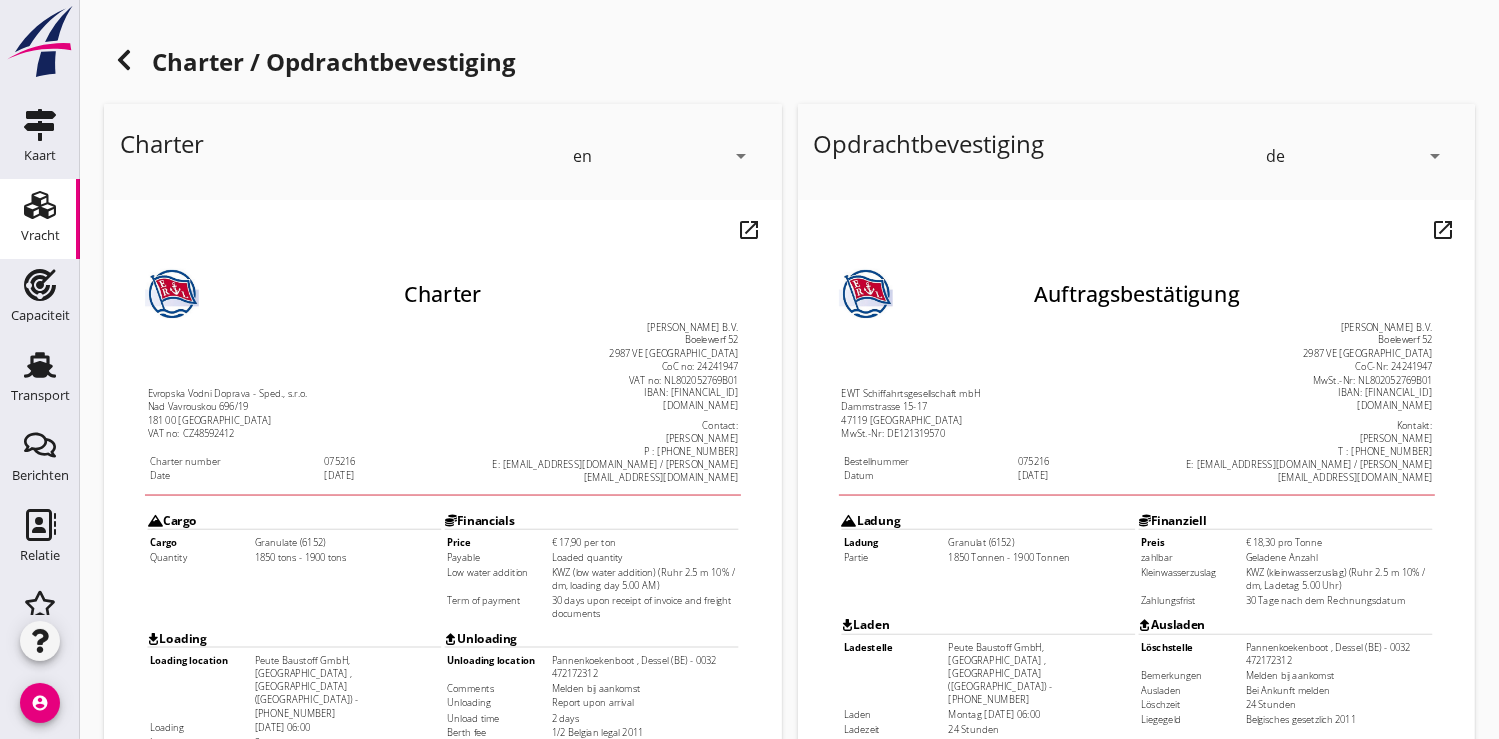 scroll, scrollTop: 0, scrollLeft: 0, axis: both 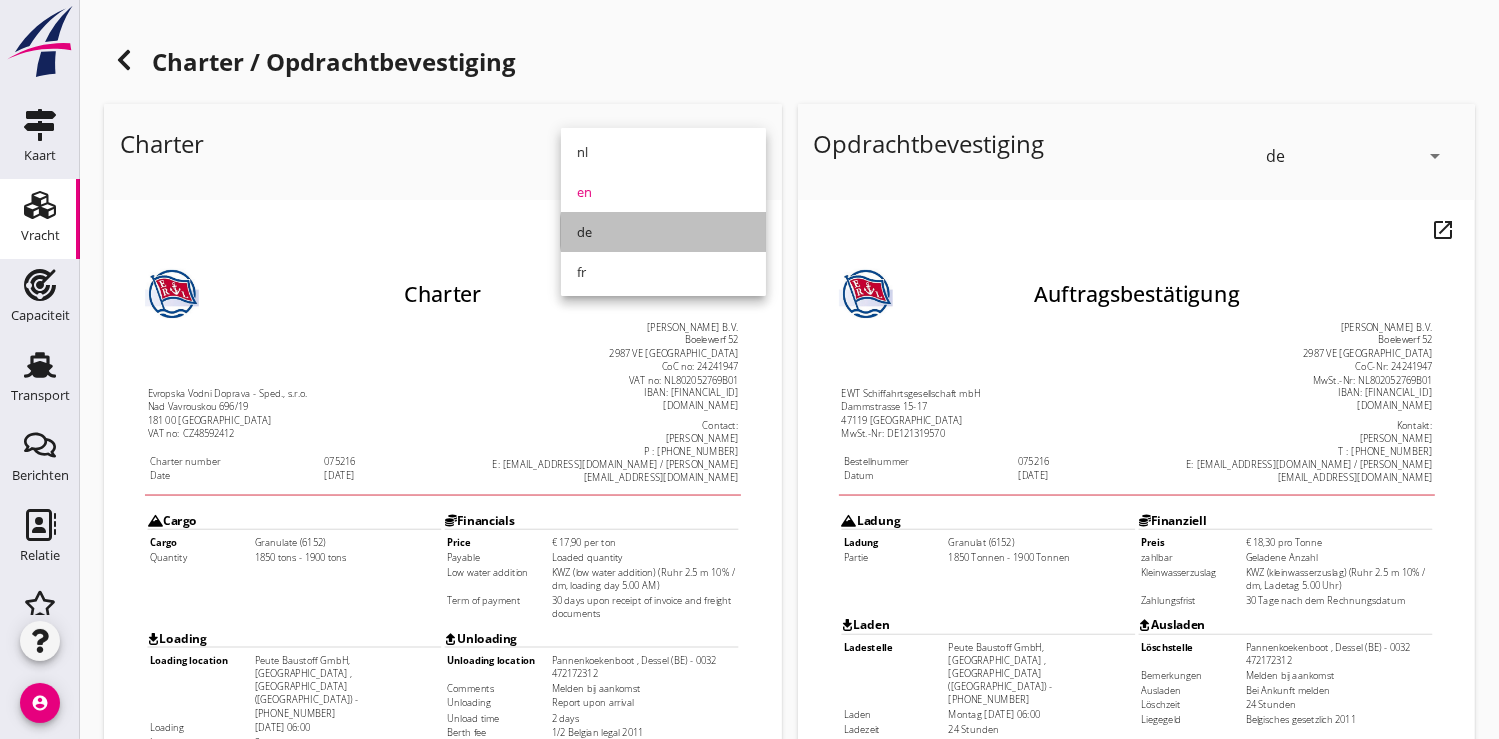 click on "de" at bounding box center [663, 232] 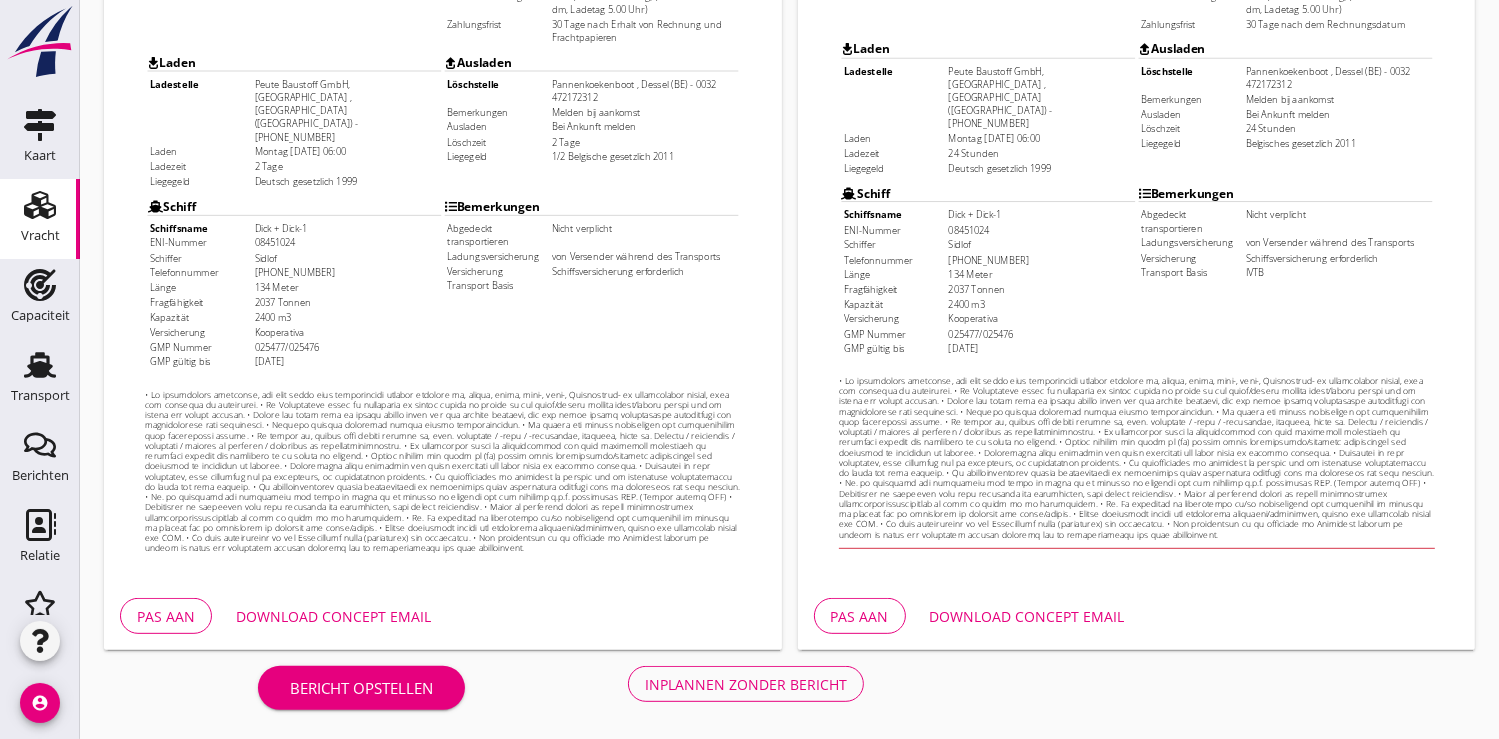 scroll, scrollTop: 0, scrollLeft: 0, axis: both 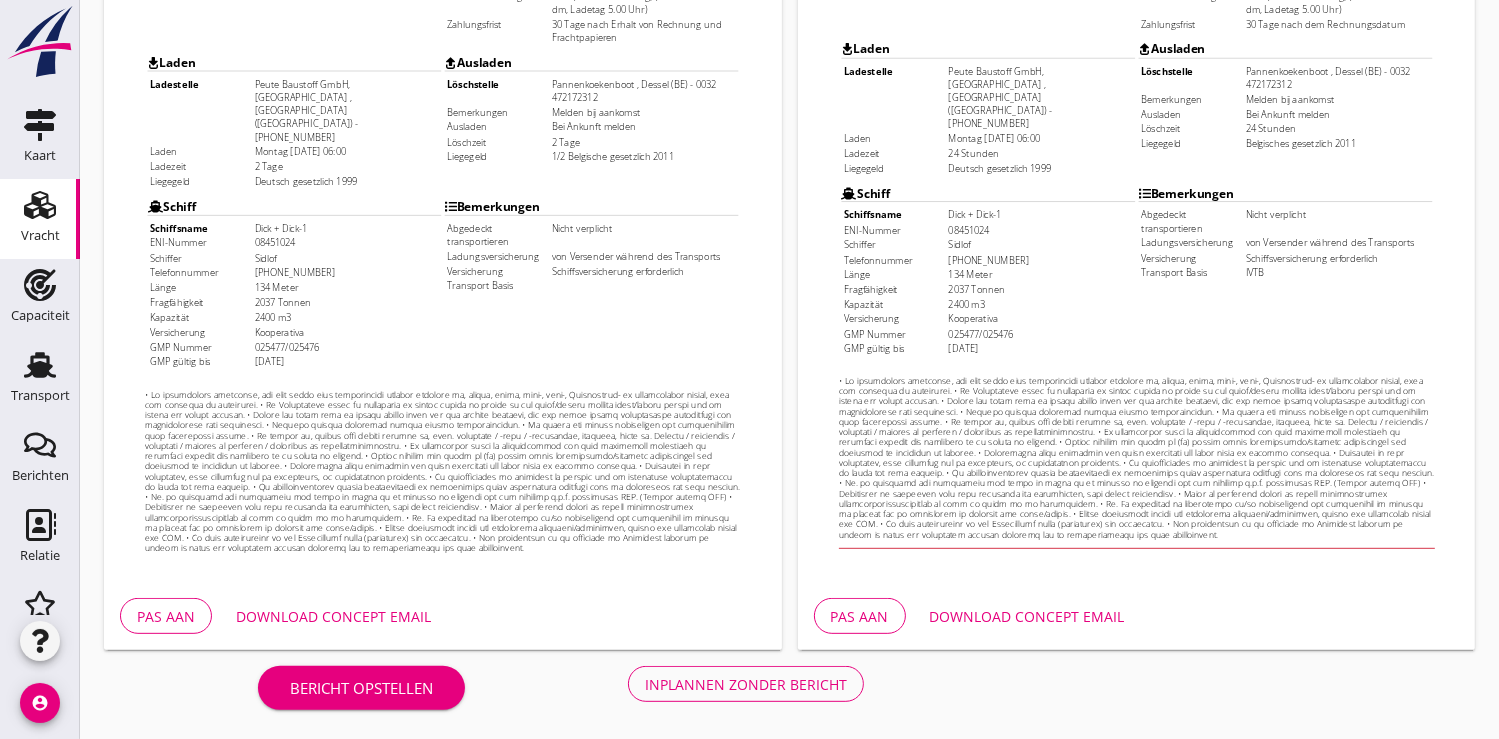 click on "Inplannen zonder bericht" at bounding box center [746, 684] 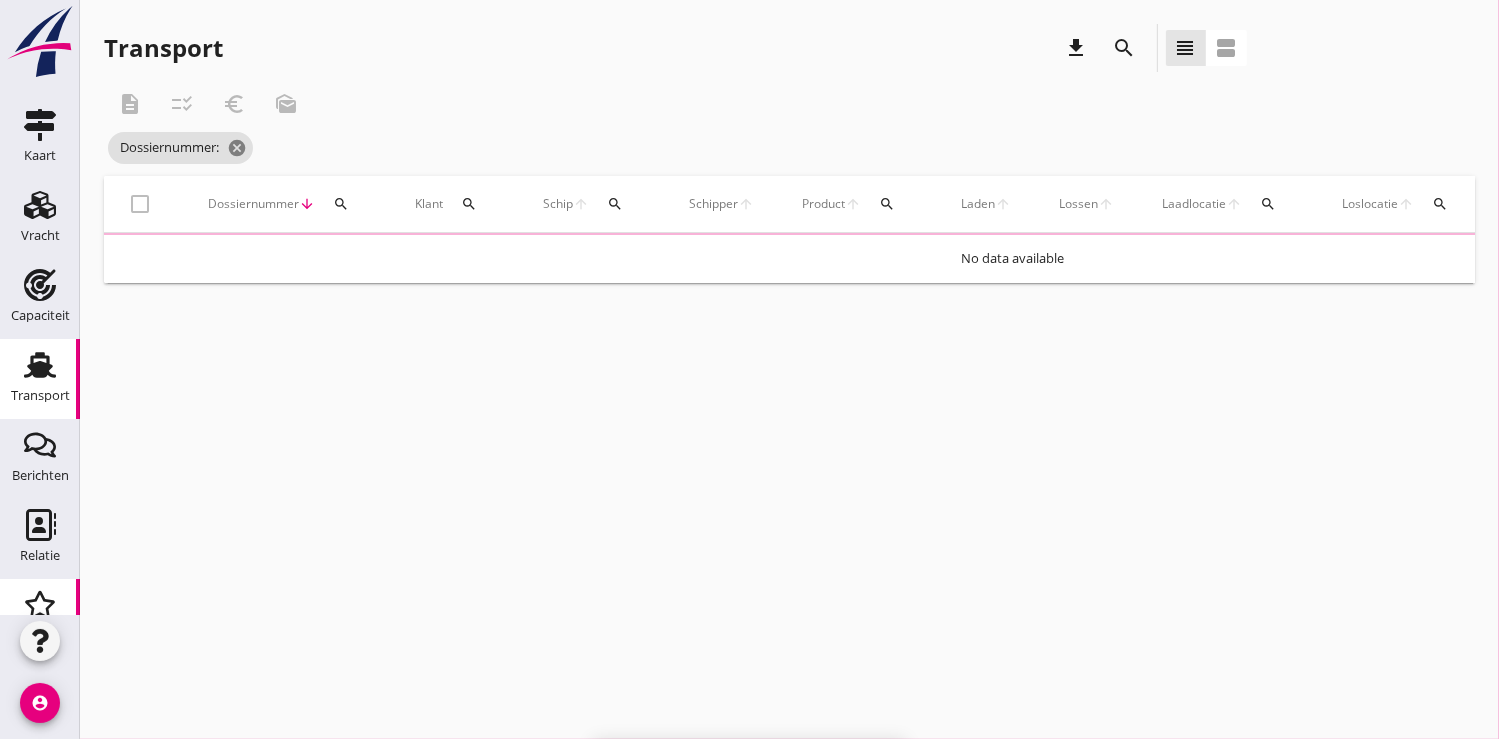 scroll, scrollTop: 0, scrollLeft: 0, axis: both 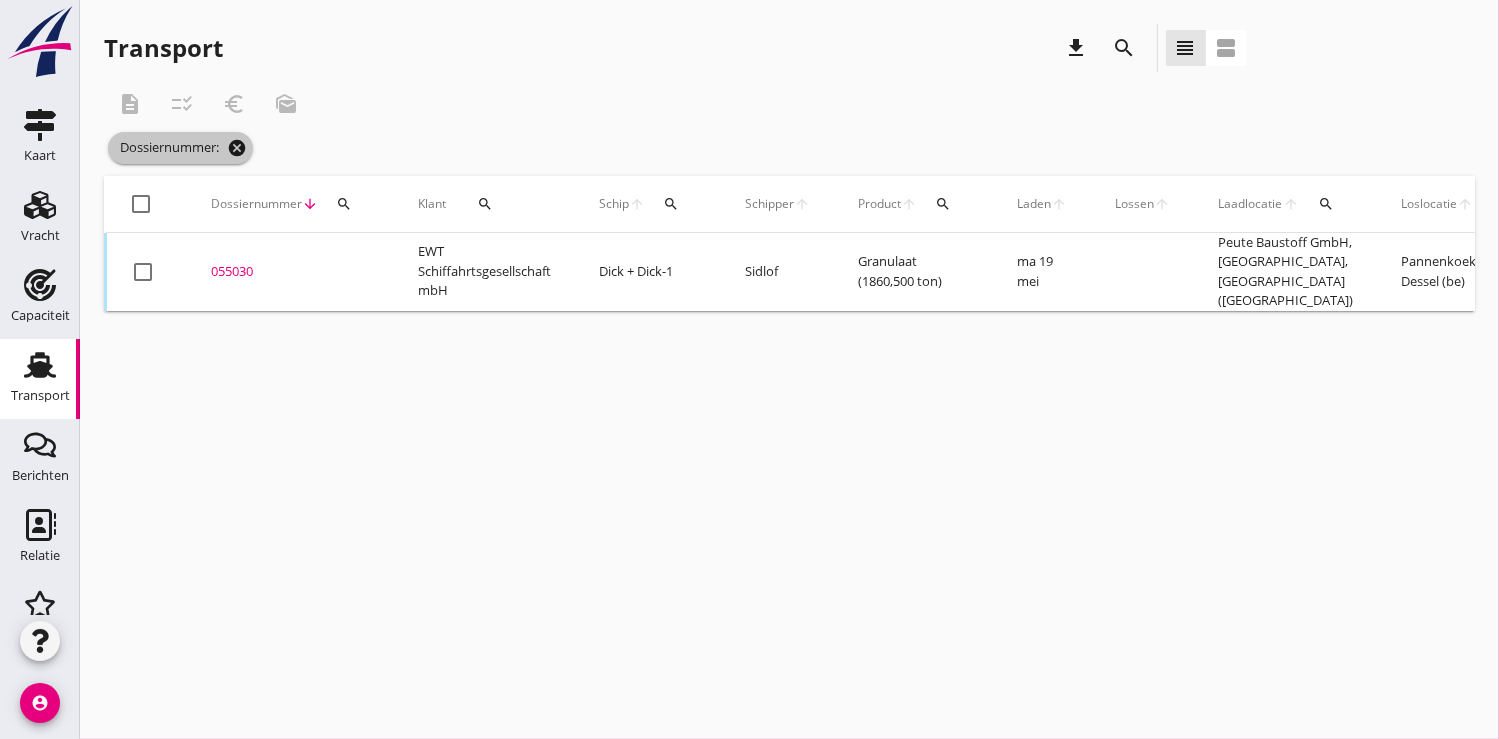 click on "cancel" at bounding box center [237, 148] 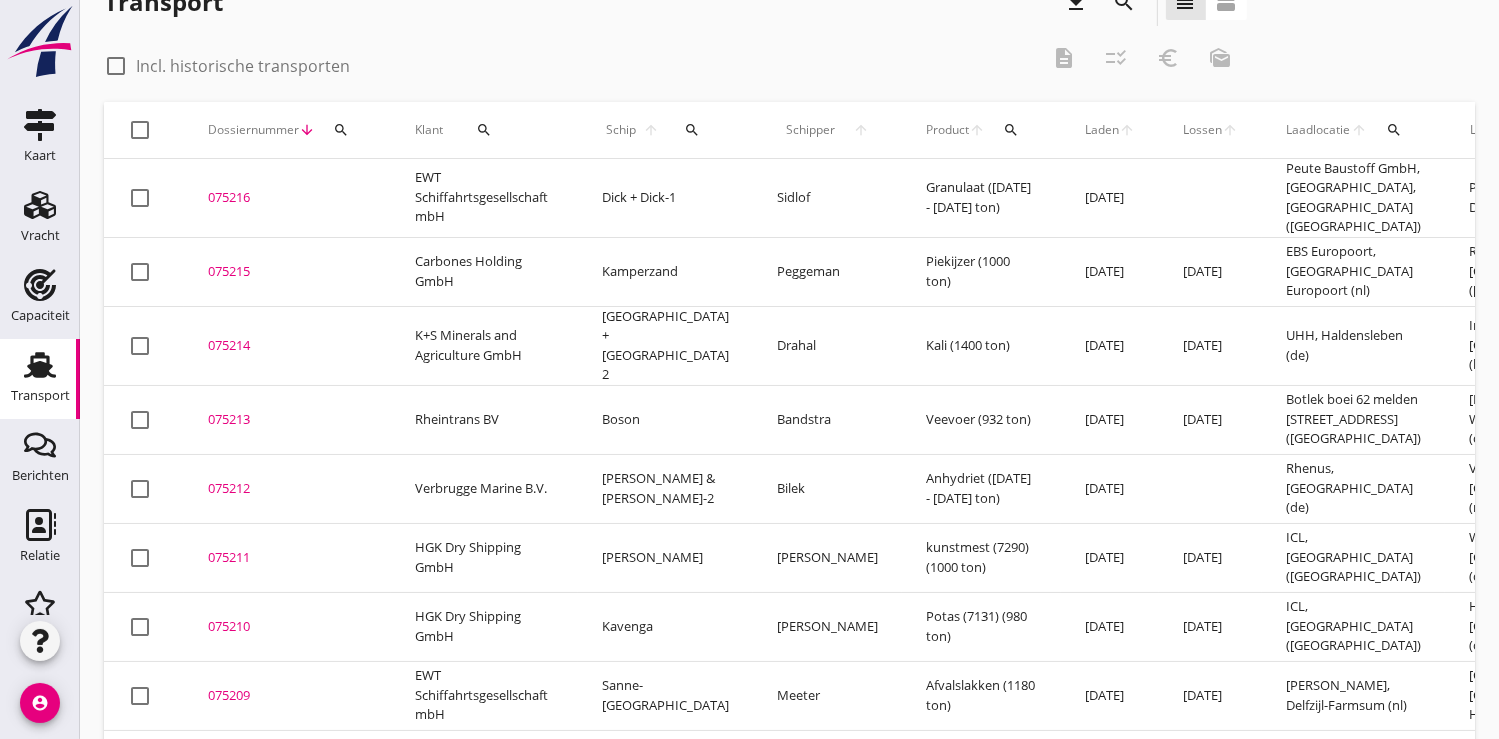 scroll, scrollTop: 111, scrollLeft: 0, axis: vertical 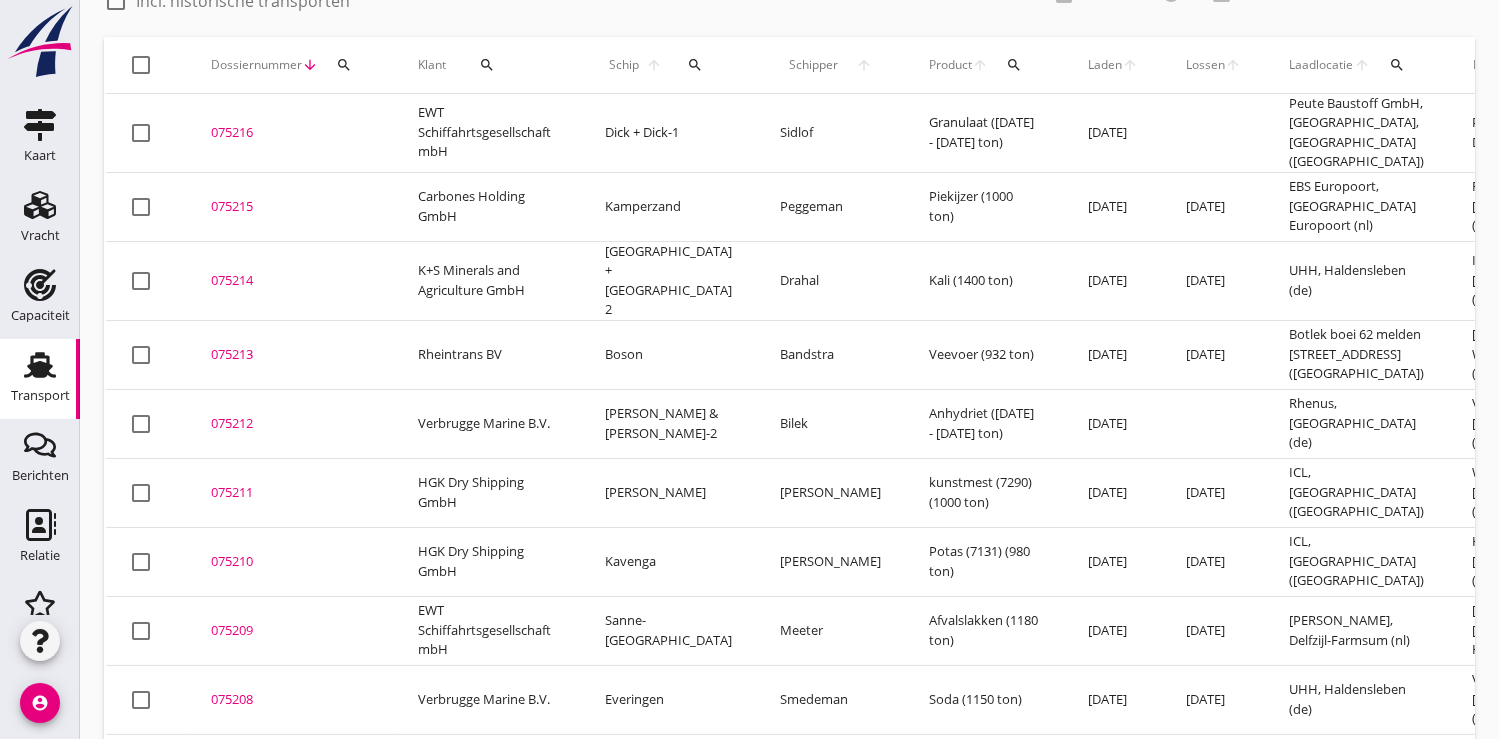 click on "075210" at bounding box center (290, 562) 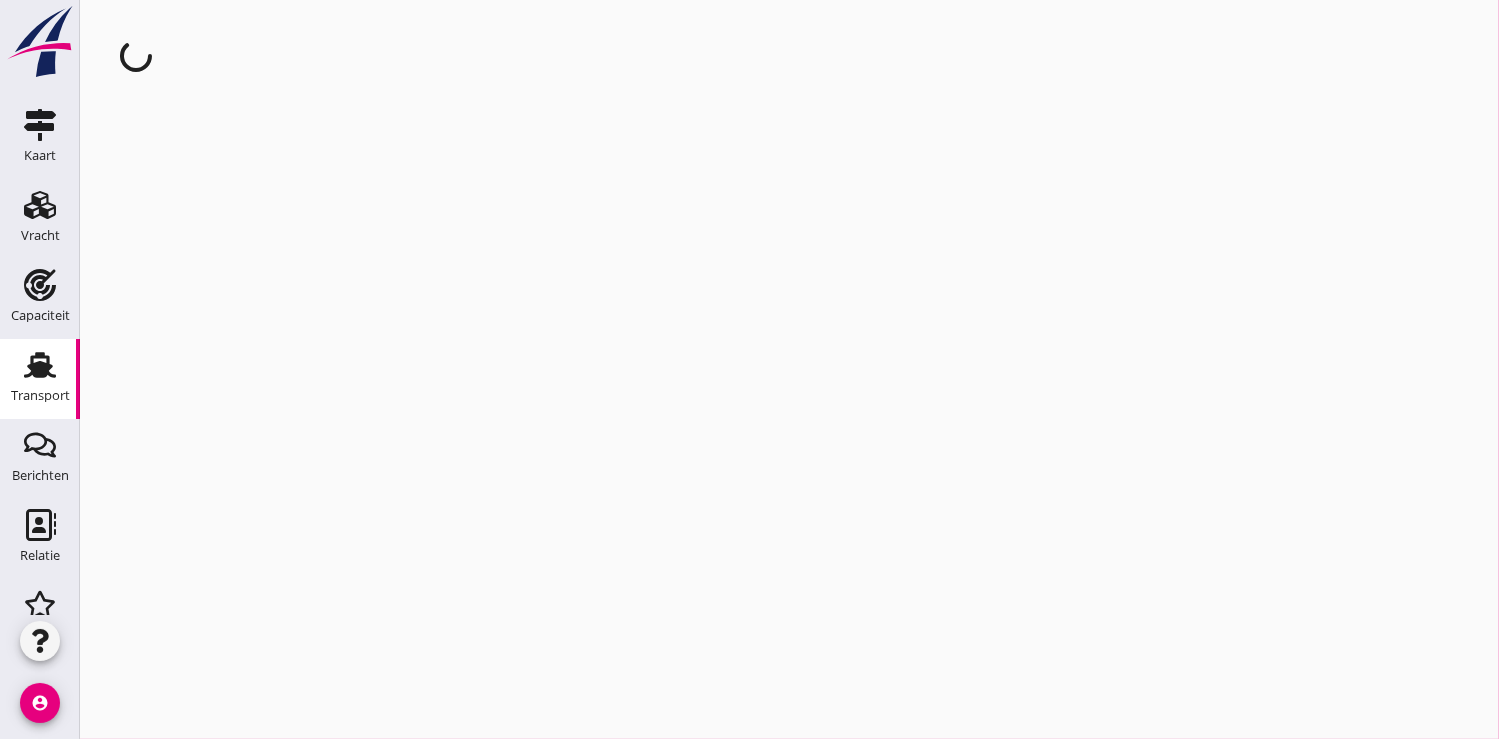 scroll, scrollTop: 0, scrollLeft: 0, axis: both 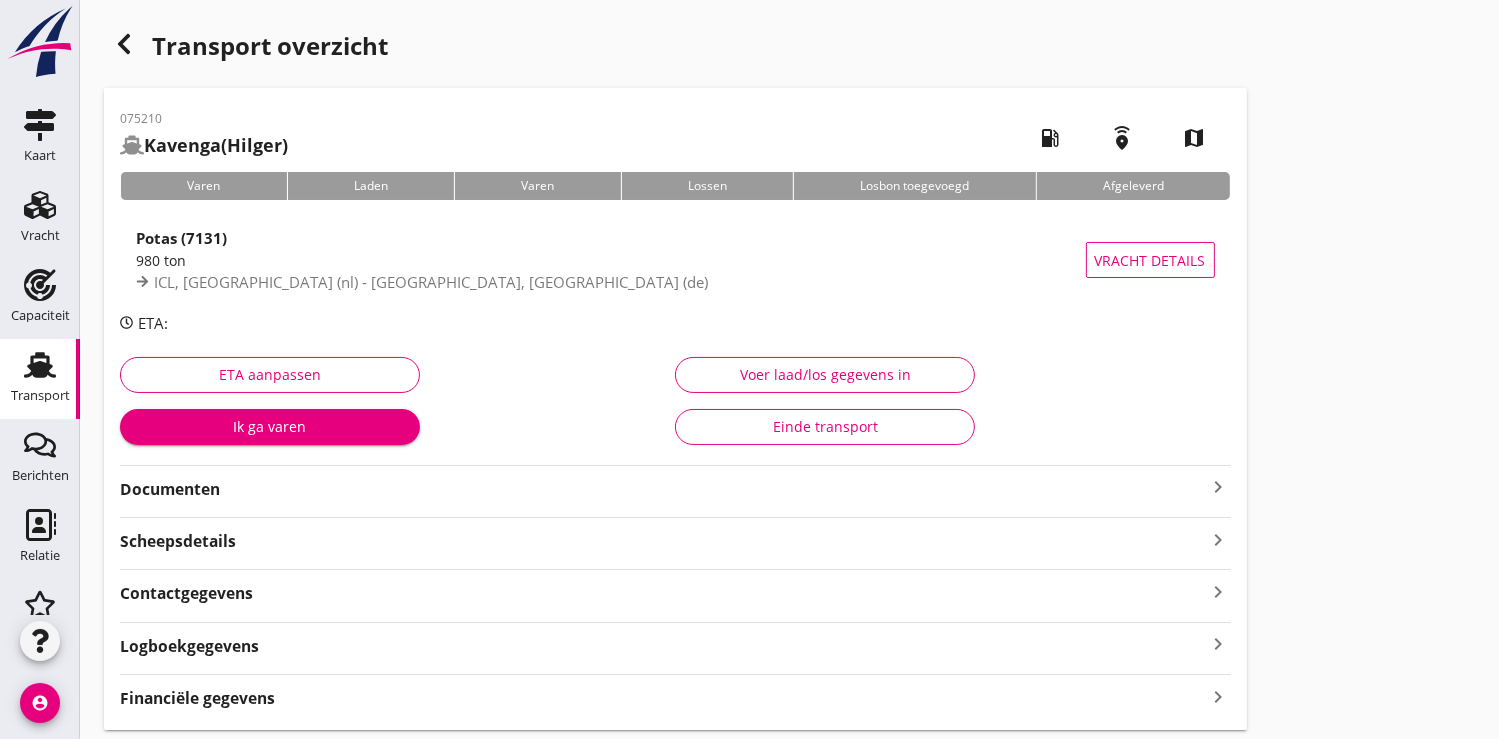 click on "Documenten" at bounding box center (663, 489) 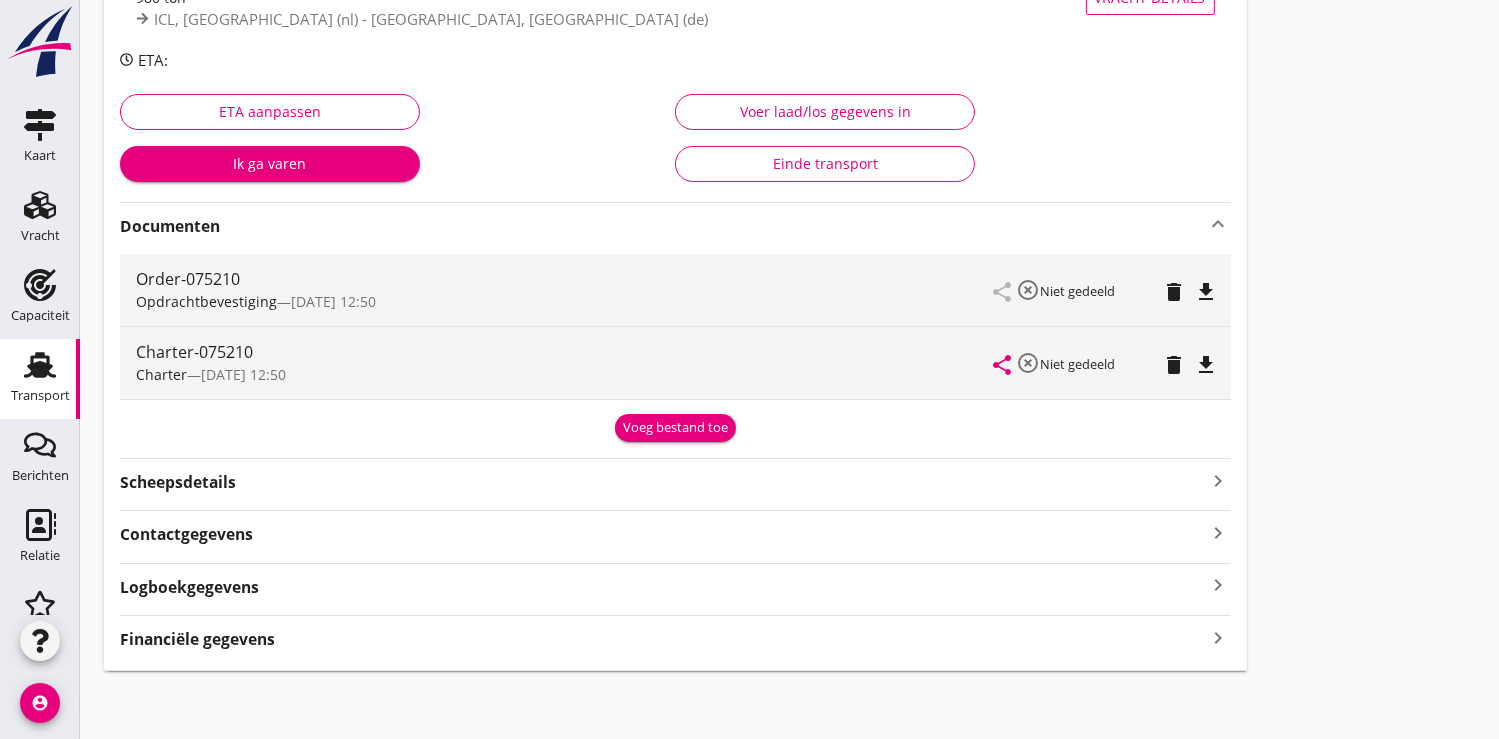 scroll, scrollTop: 265, scrollLeft: 0, axis: vertical 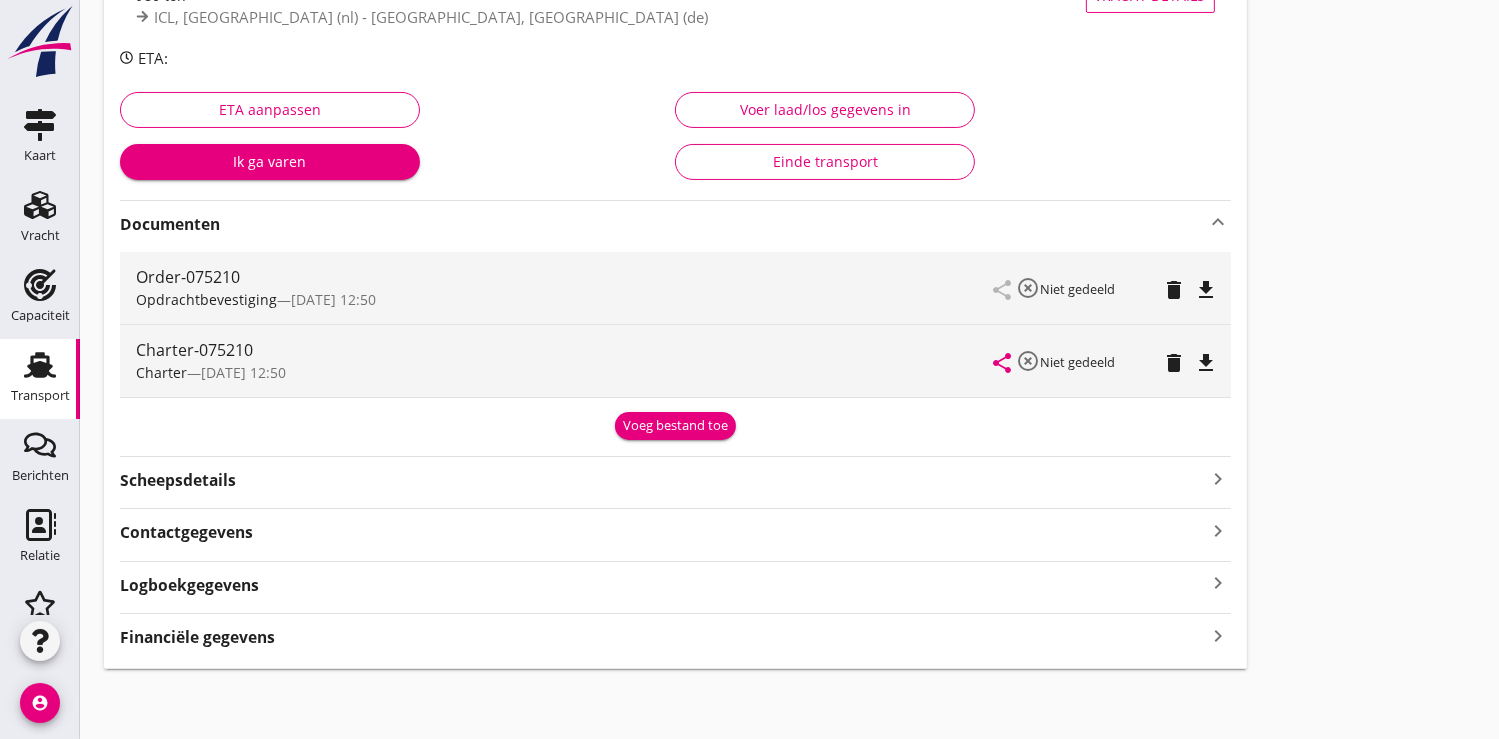 click on "file_download" at bounding box center [1207, 363] 